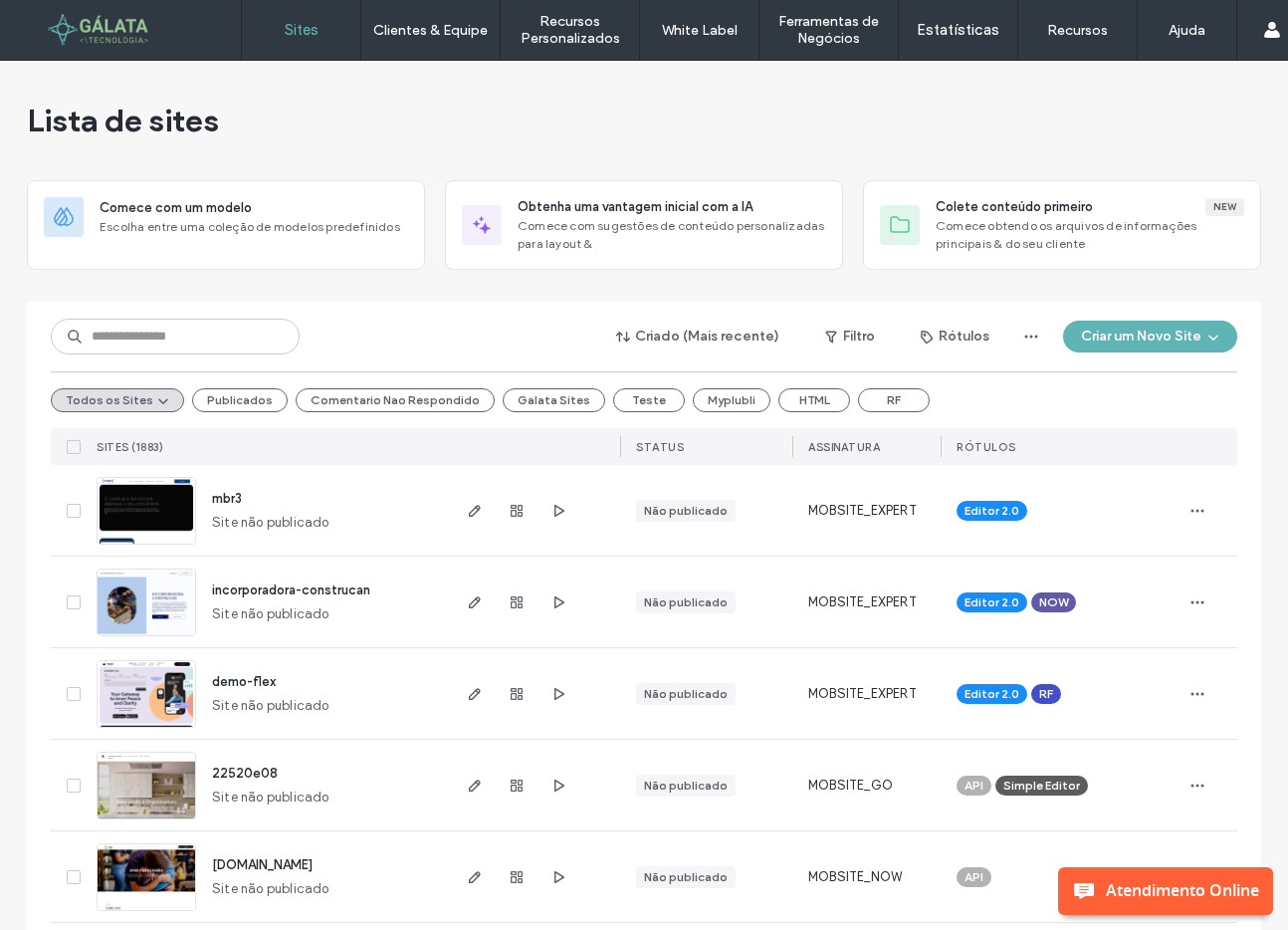 scroll, scrollTop: 0, scrollLeft: 0, axis: both 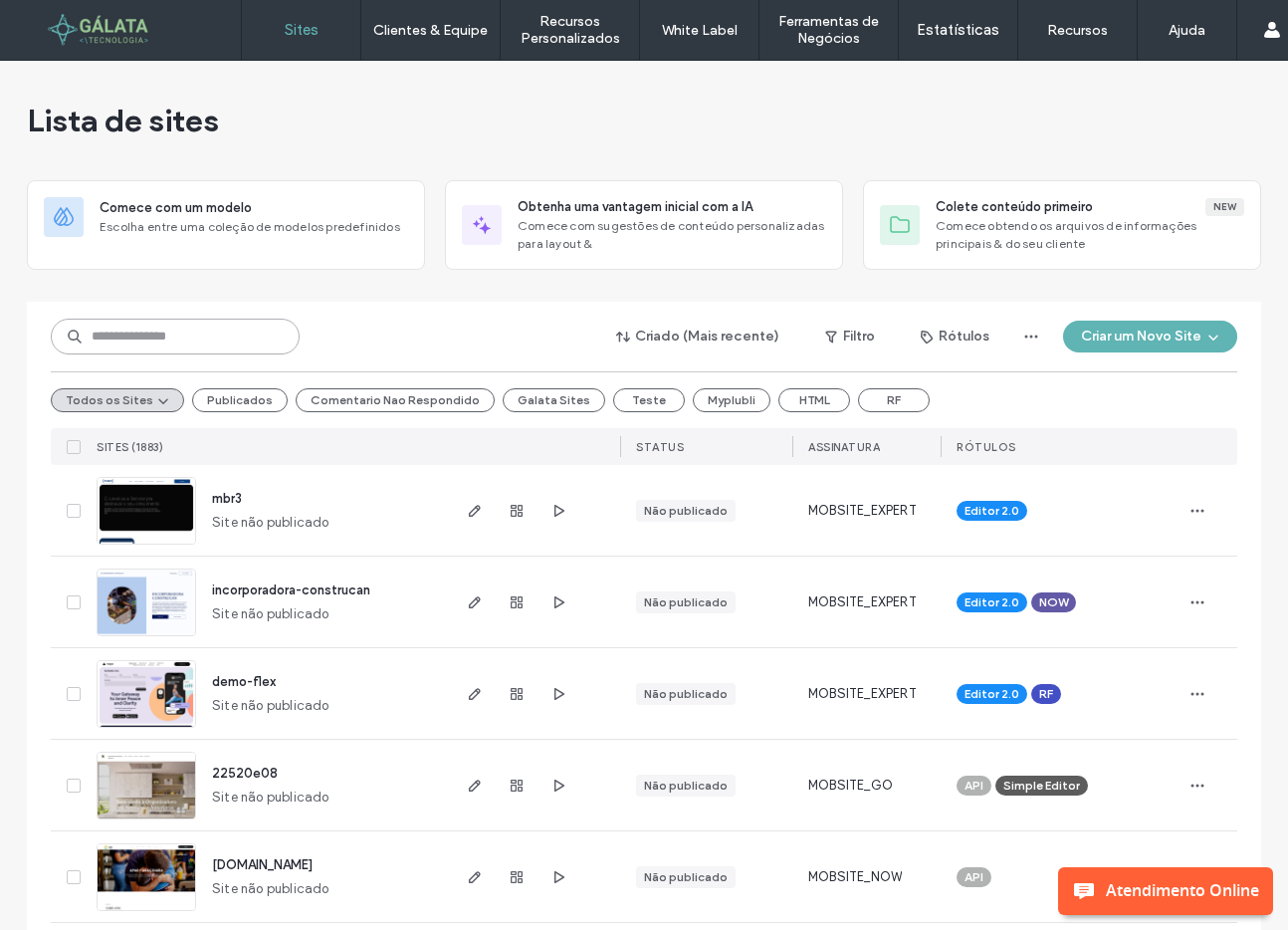 click at bounding box center [175, 337] 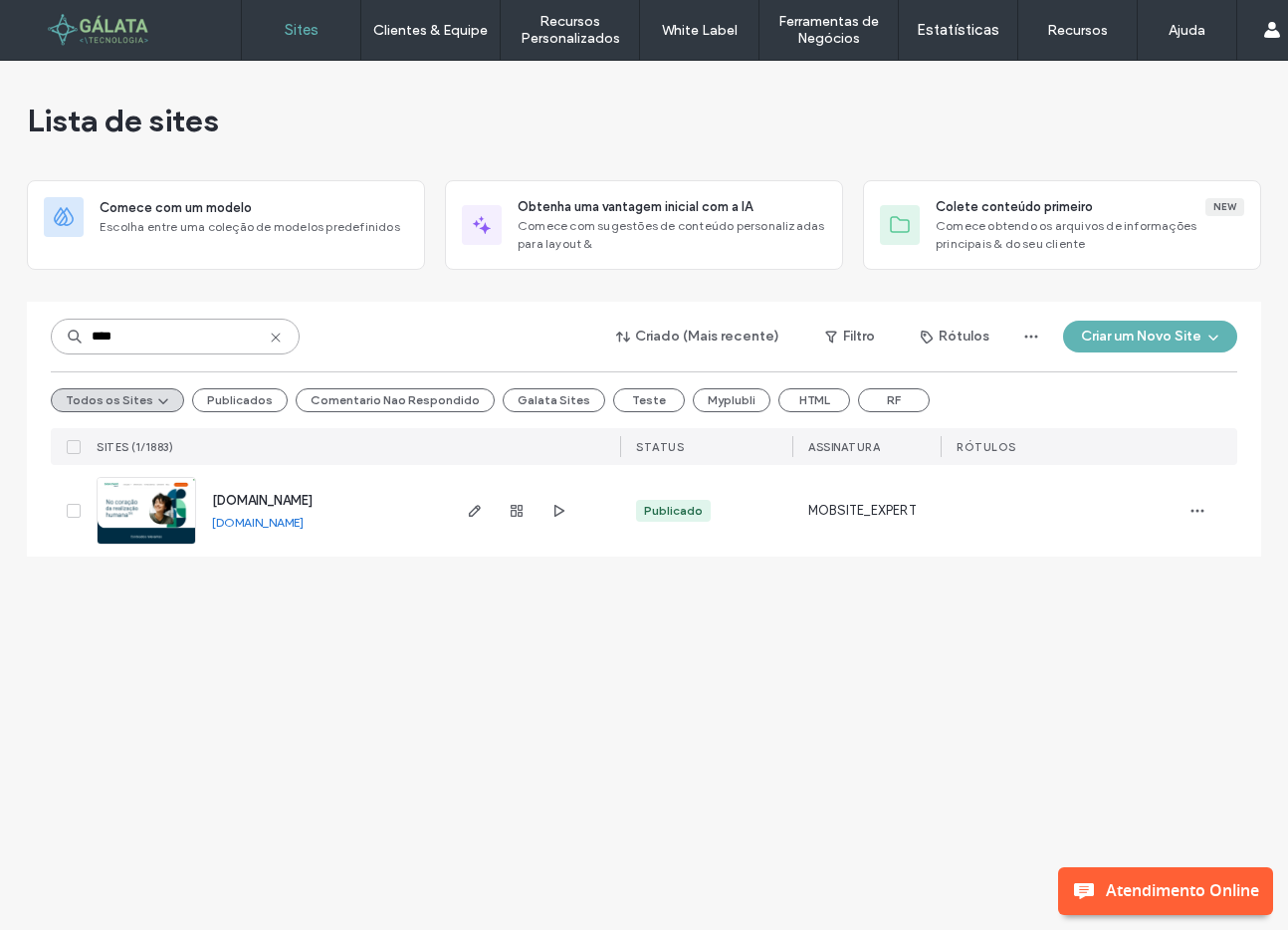click on "****" at bounding box center (175, 337) 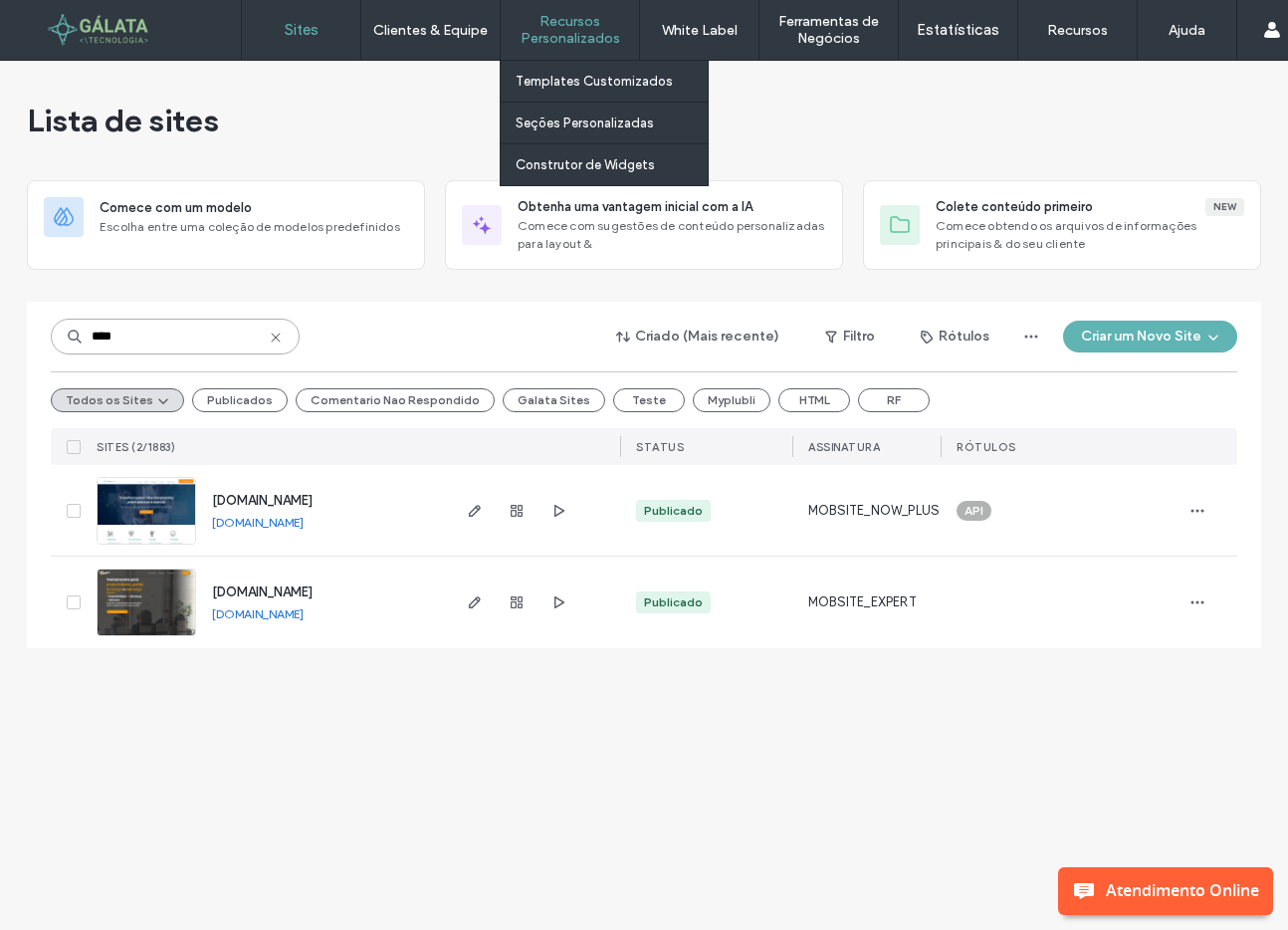 type on "****" 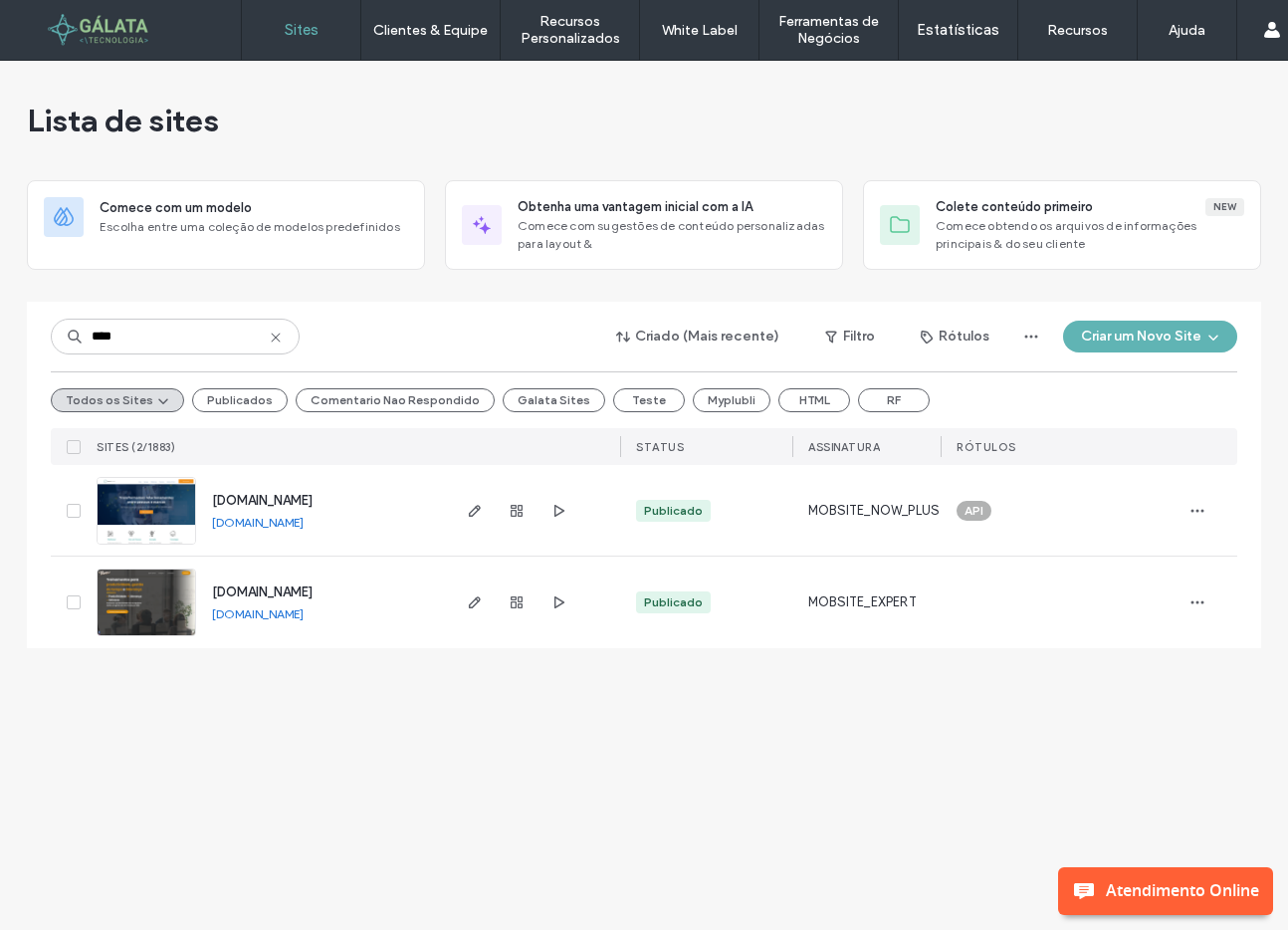 click on "Lista de sites Comece com um modelo Escolha entre uma coleção de modelos predefinidos Obtenha uma vantagem inicial com a IA Comece com sugestões de conteúdo personalizadas para layout & Colete conteúdo primeiro New Comece obtendo os arquivos de informações principais & do seu cliente **** Criado (Mais recente) Filtro Rótulos Criar um Novo Site Todos os Sites Publicados Comentario Nao Respondido Galata Sites Teste Myplubli HTML RF Sites (2/1883) STATUS Assinatura Rótulos www.callprime.com.br www.callprime.com.br Publicado MOBSITE_NOW_PLUS API www.calldaniel.com.br www.calldaniel.com.br Publicado MOBSITE_EXPERT" at bounding box center [644, 495] 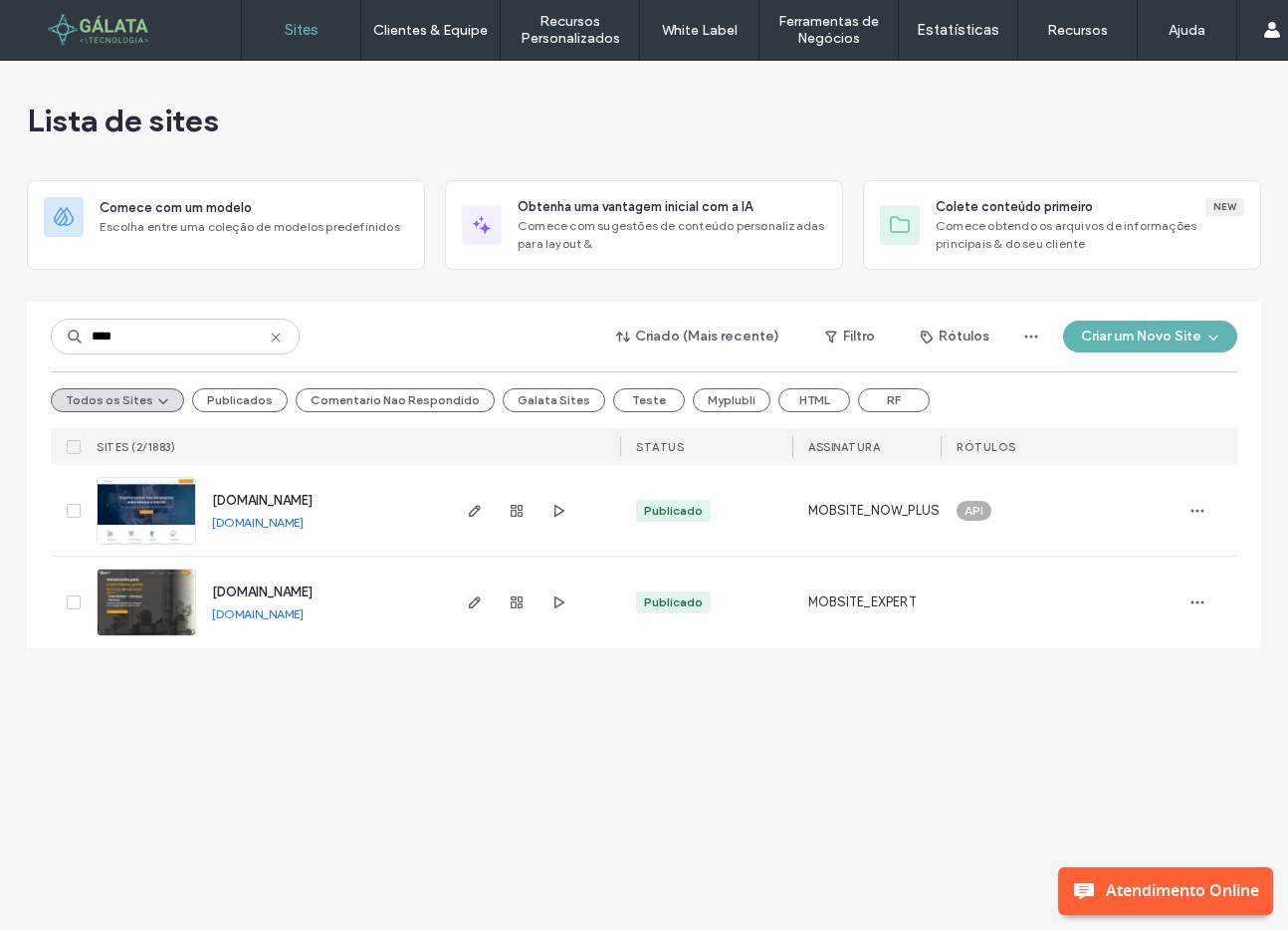 click 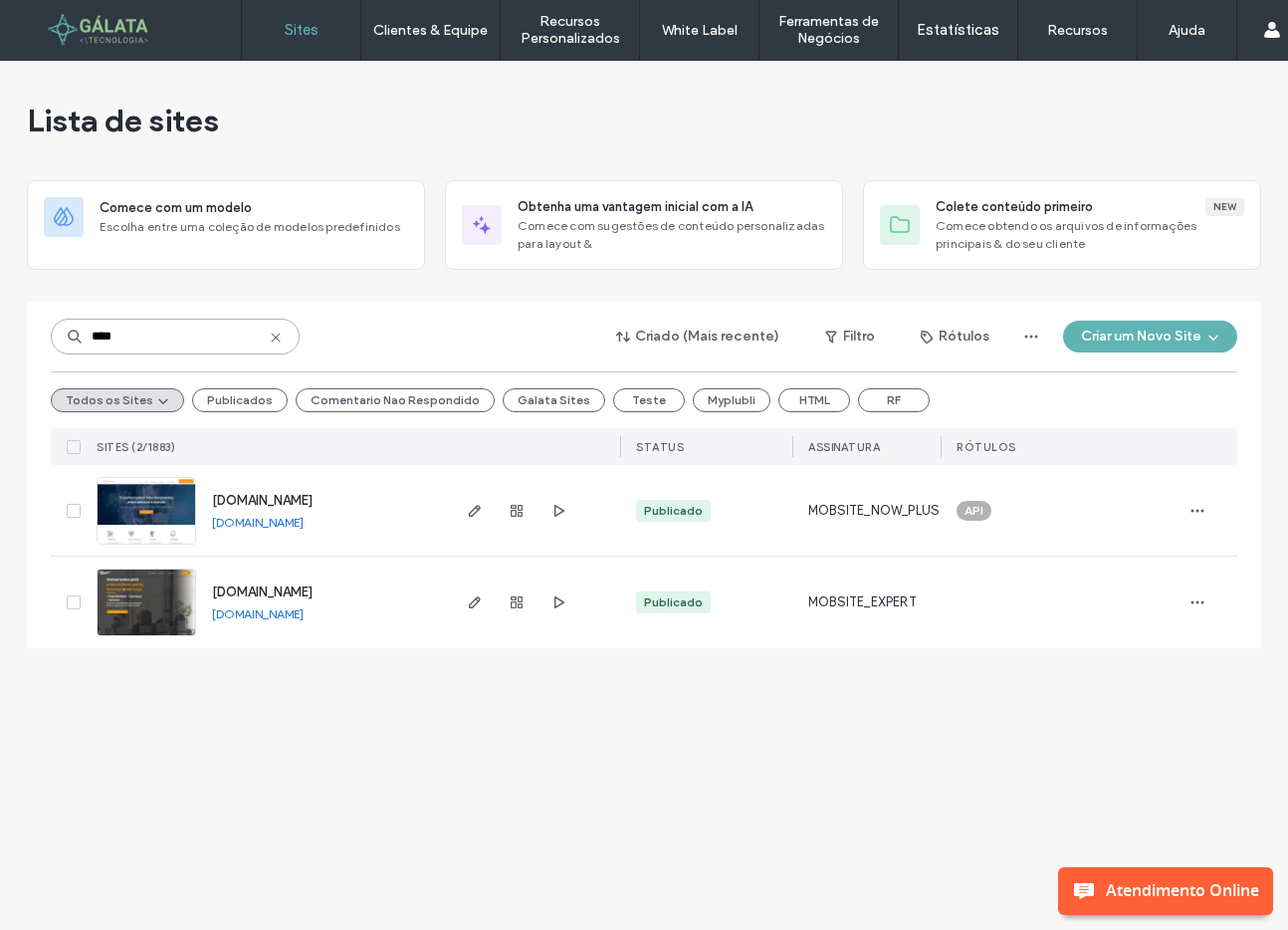 type 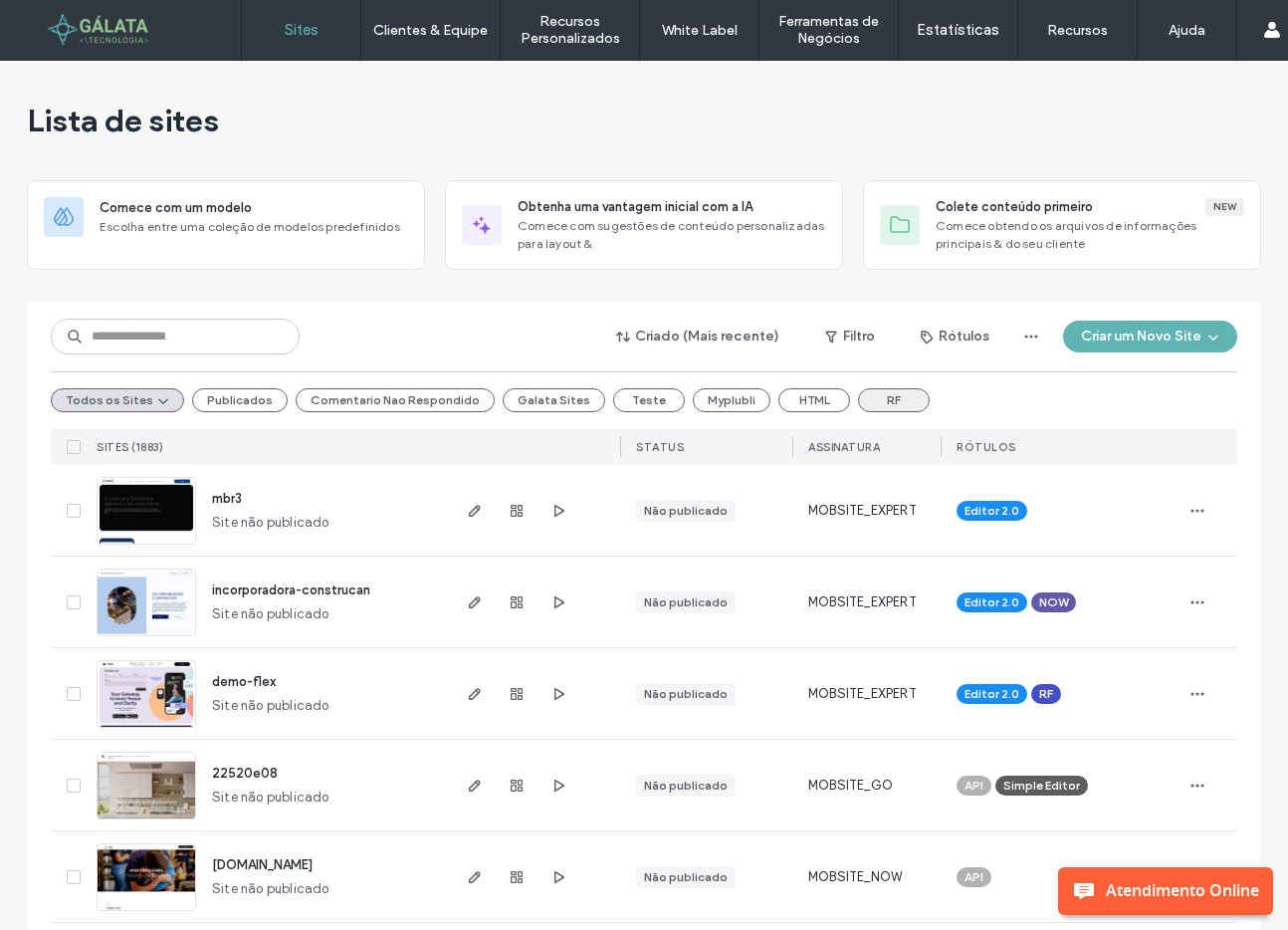click on "RF" at bounding box center (894, 400) 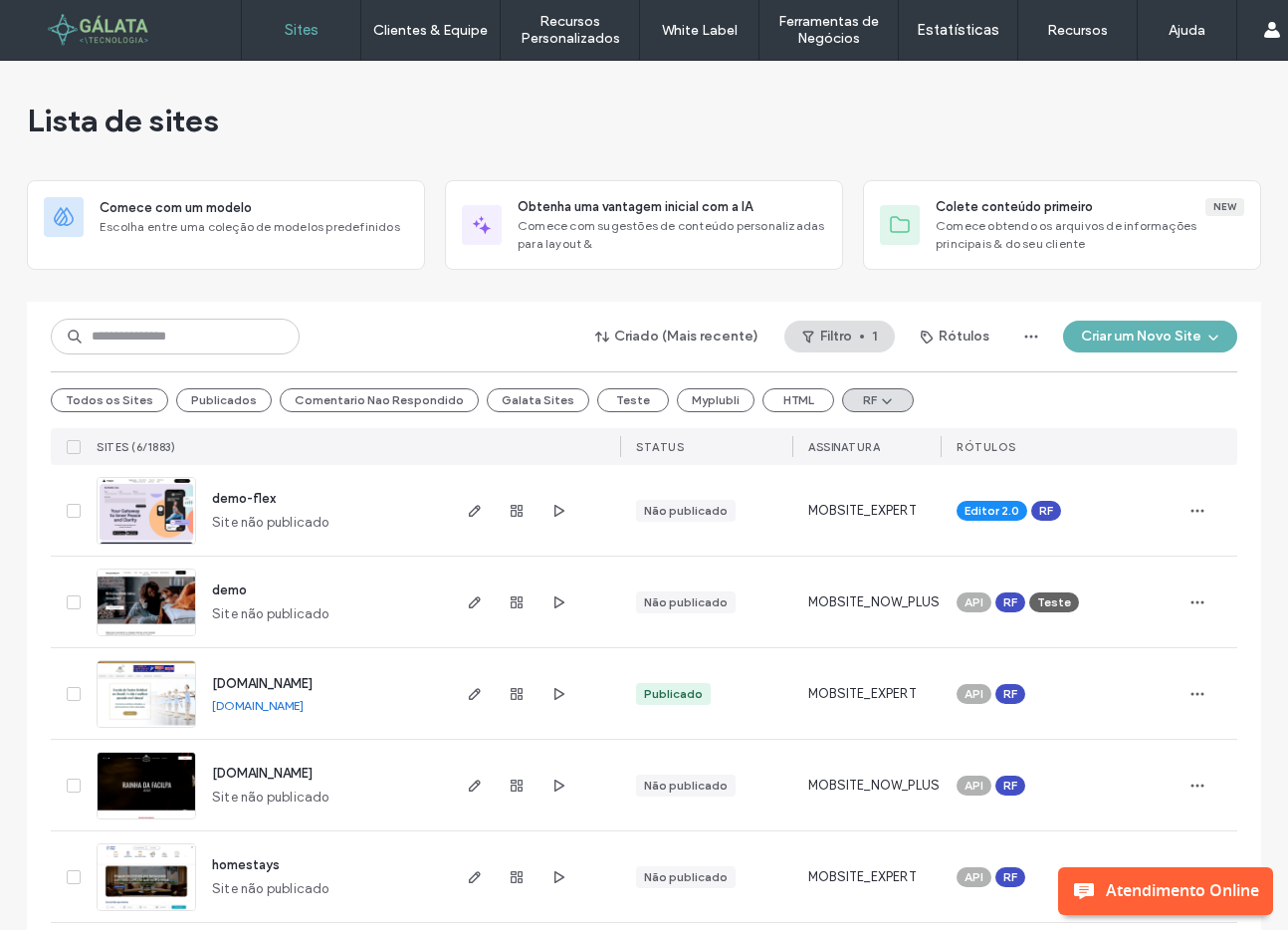 scroll, scrollTop: 109, scrollLeft: 0, axis: vertical 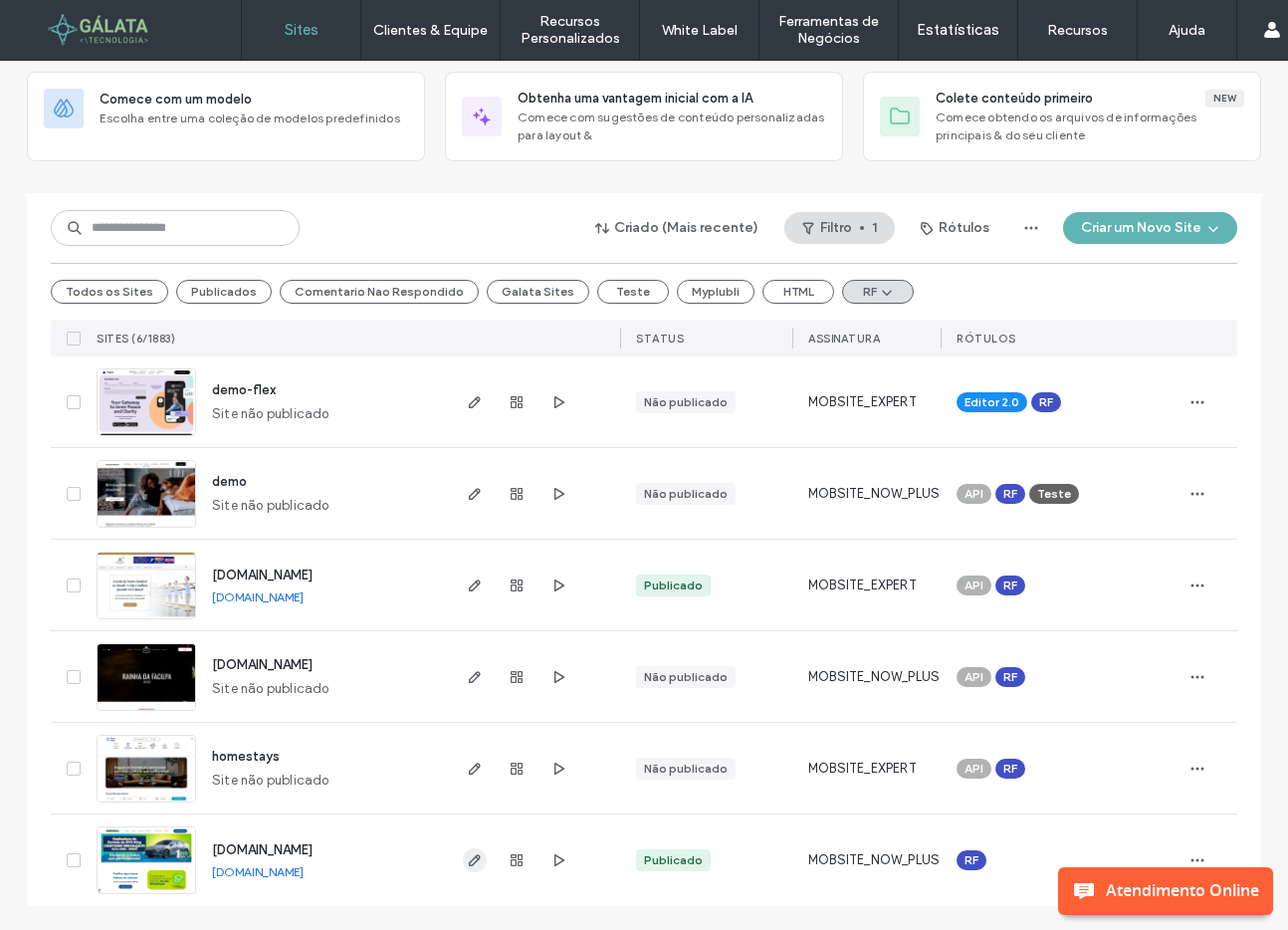 click 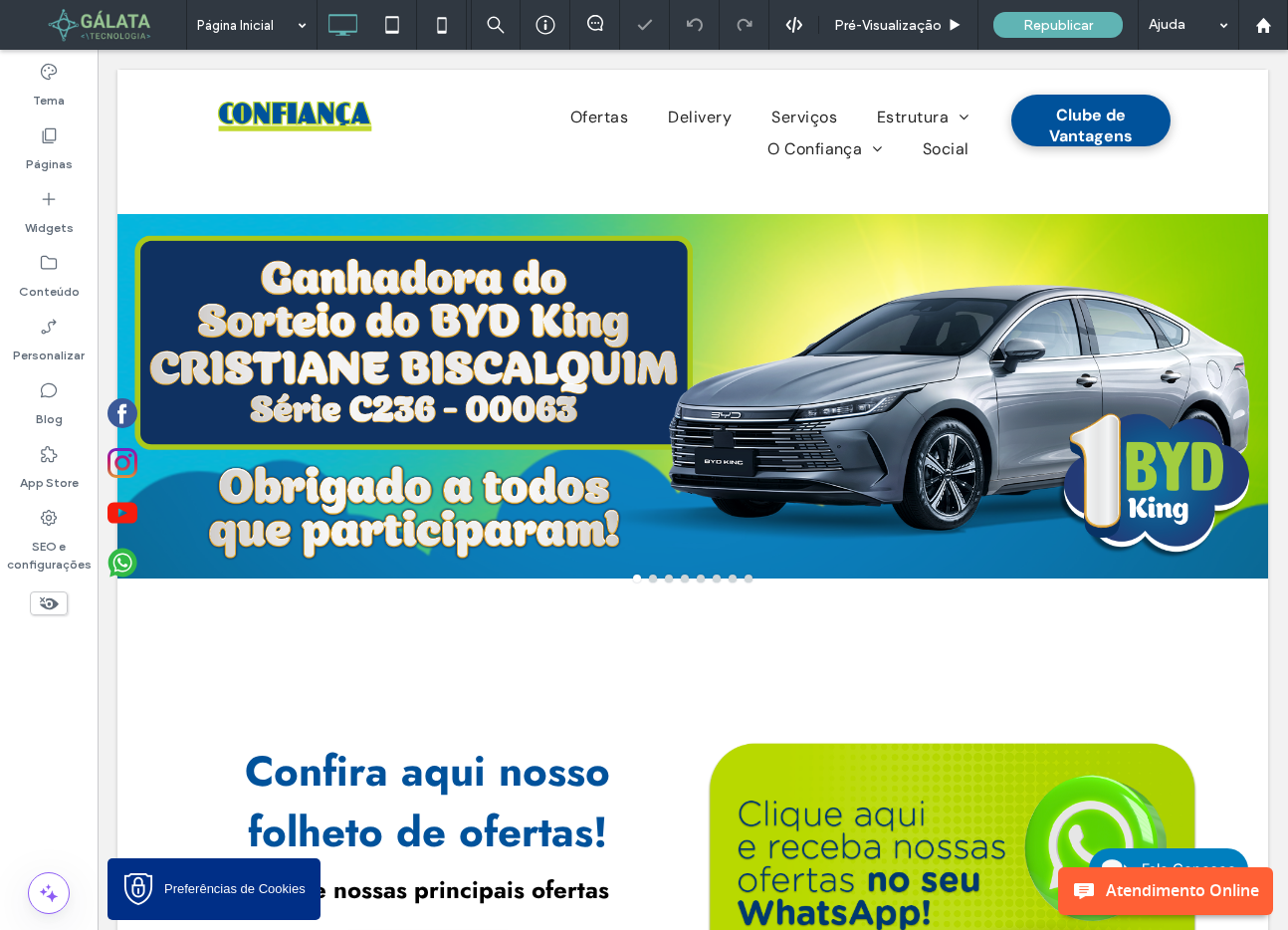 scroll, scrollTop: 0, scrollLeft: 0, axis: both 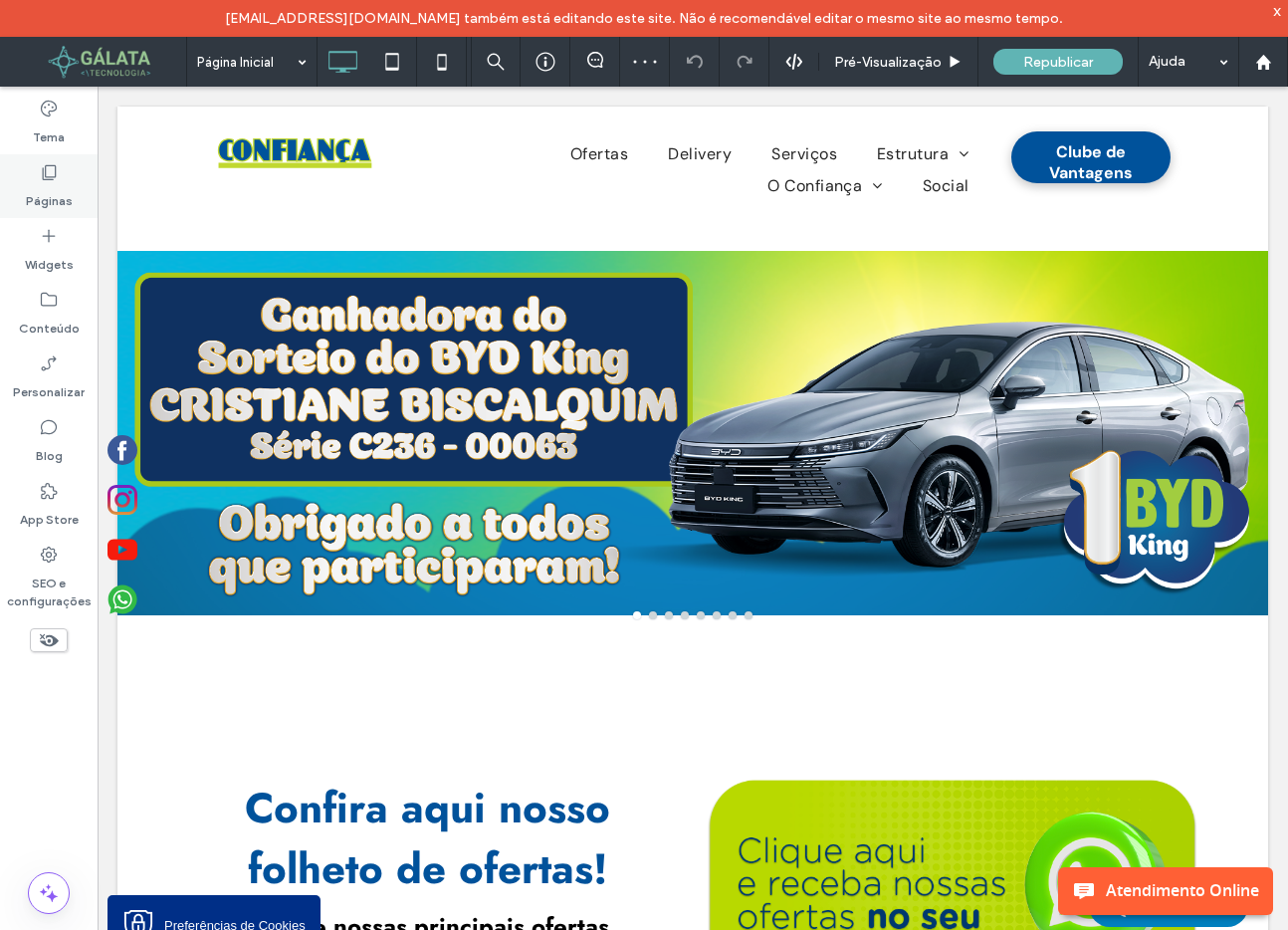 click on "Páginas" at bounding box center [49, 196] 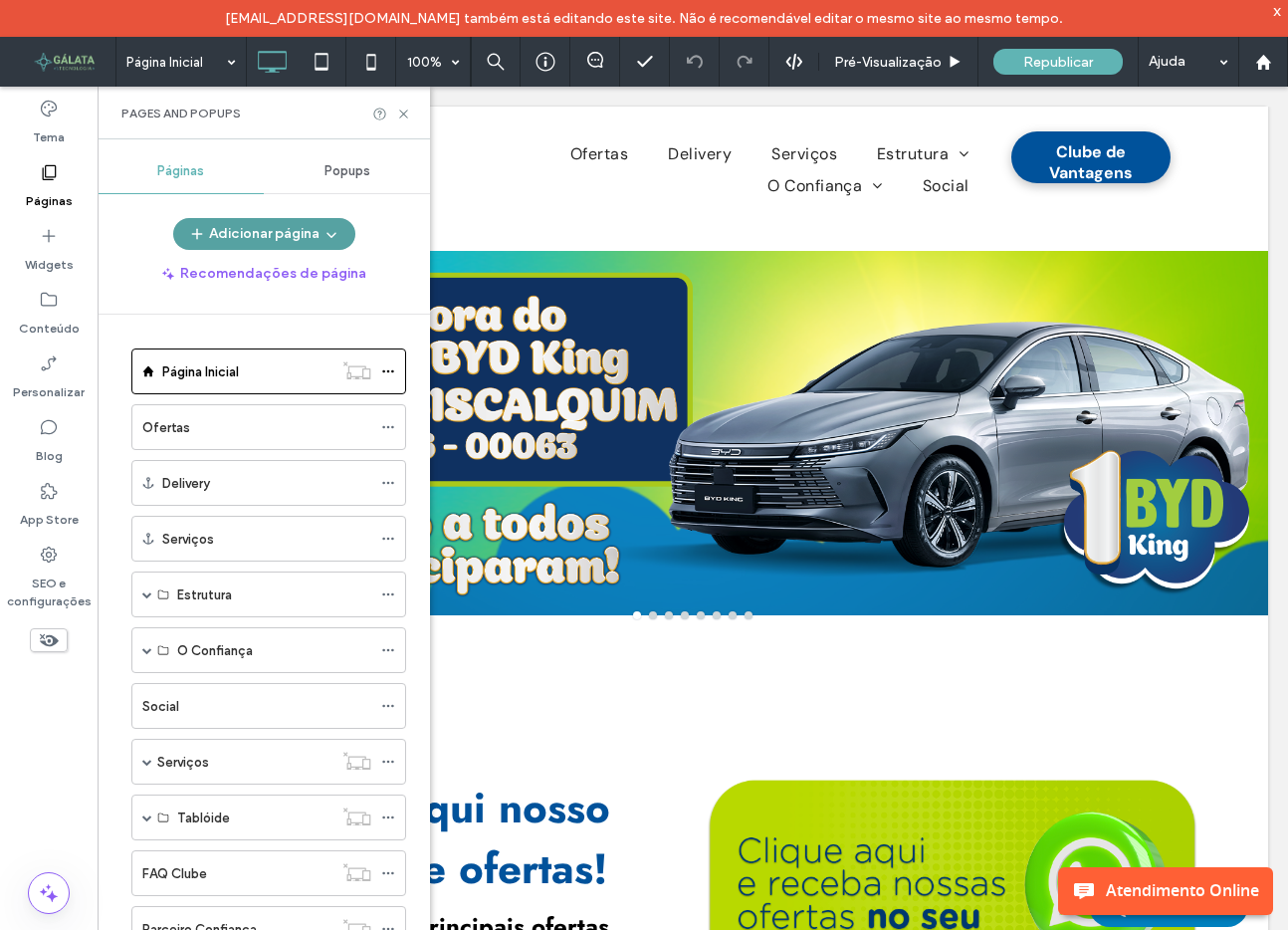 click at bounding box center [329, 234] 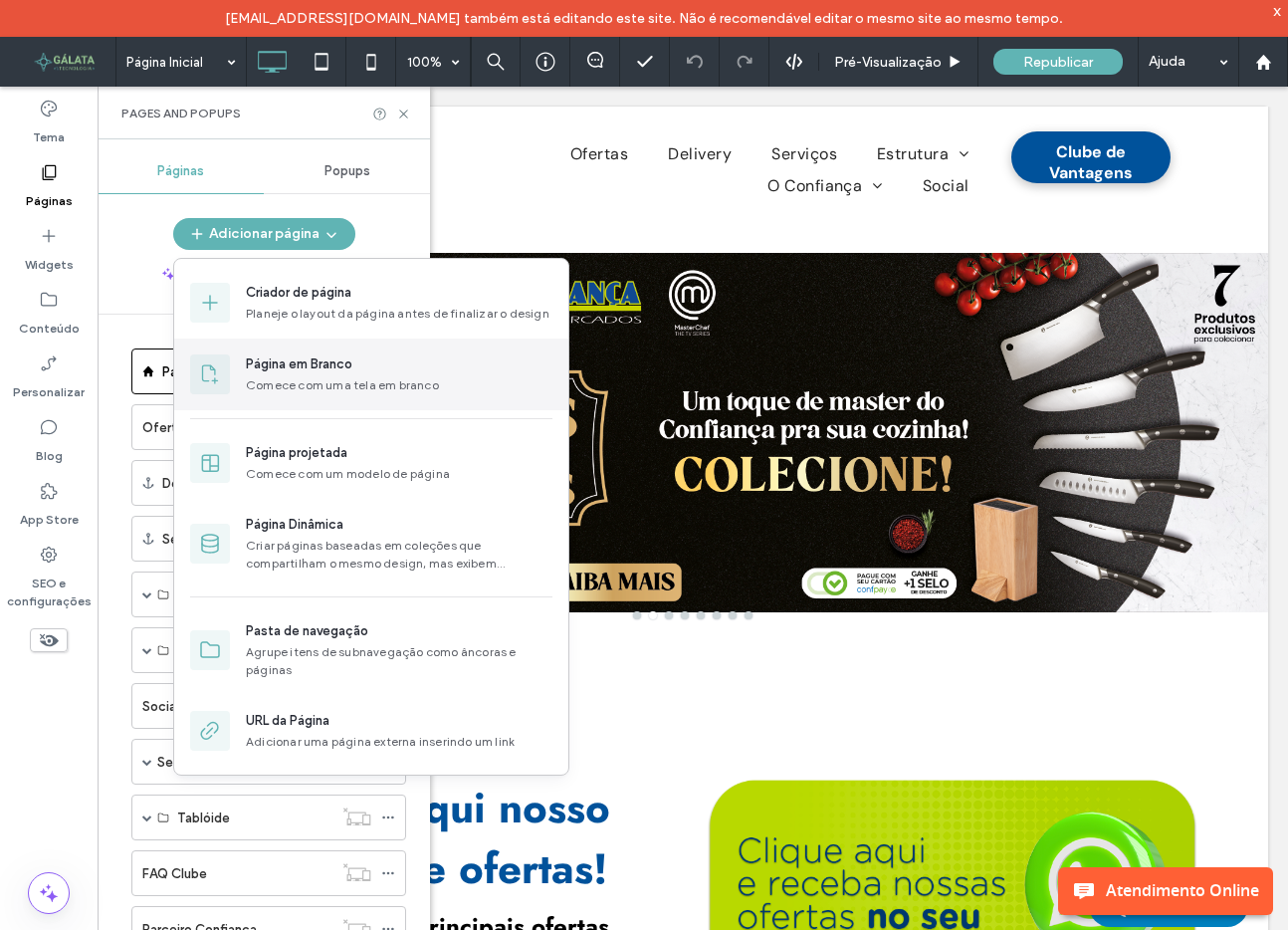 click on "Página em Branco" at bounding box center (299, 364) 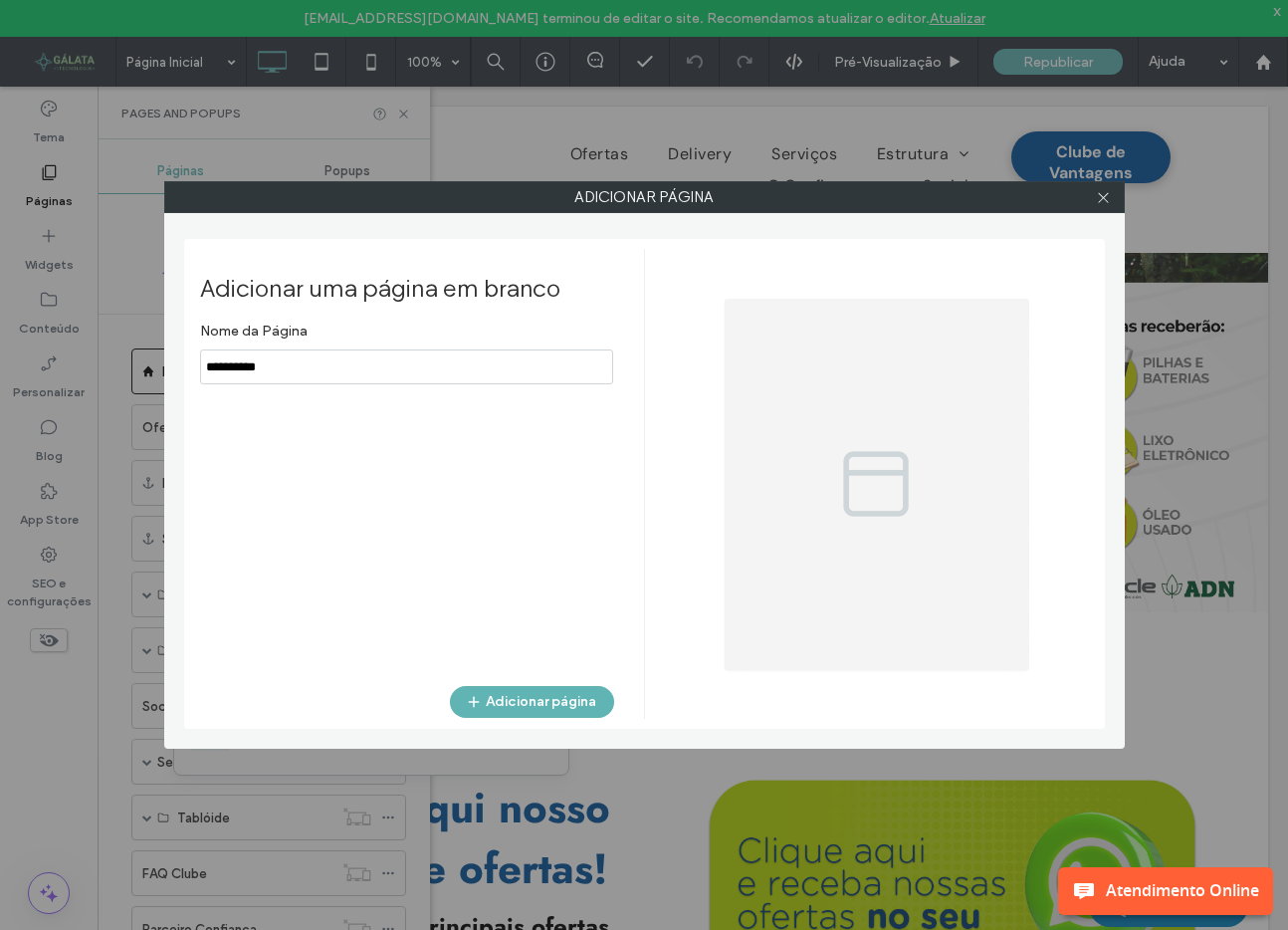 click at bounding box center [406, 366] 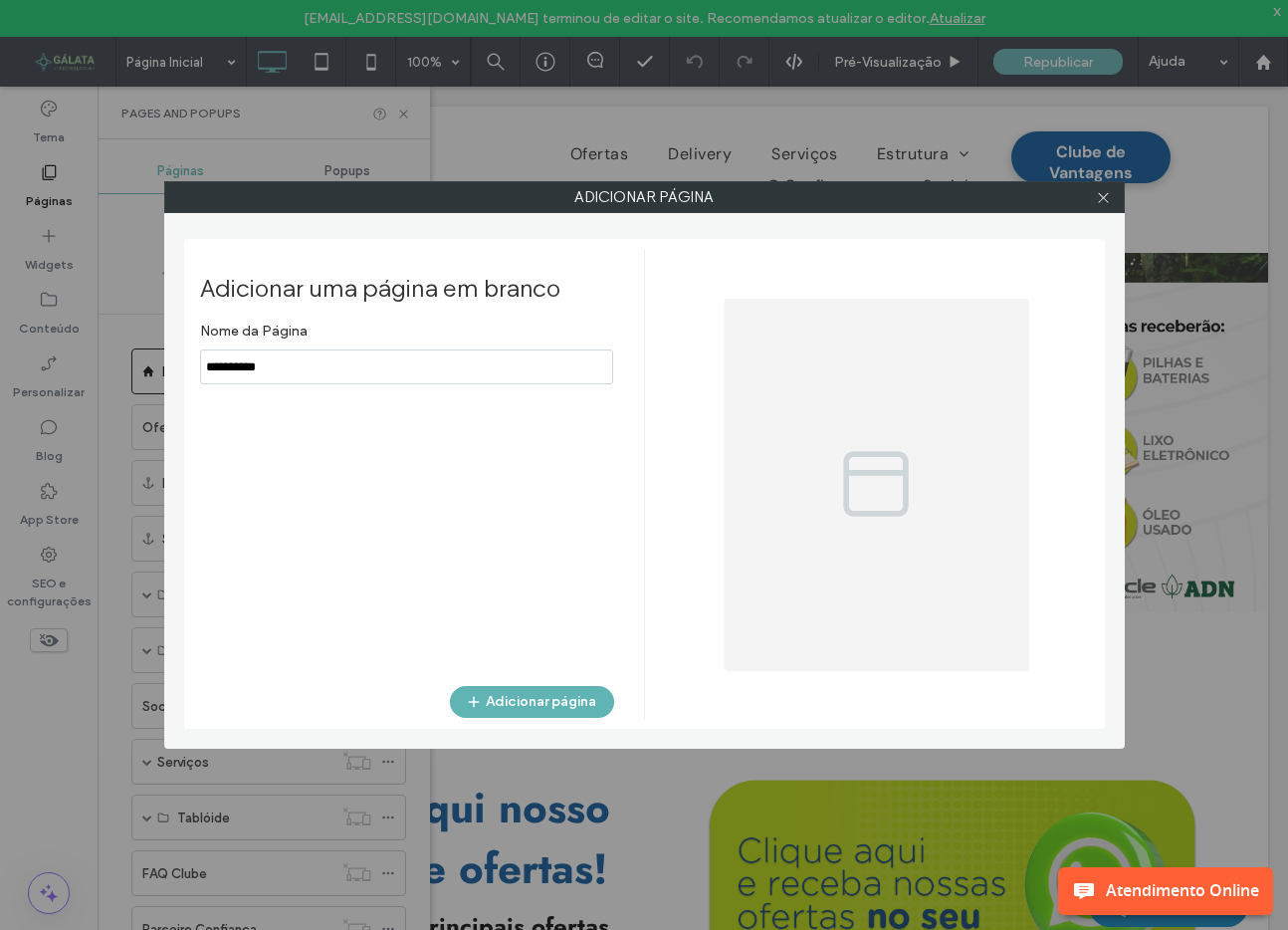 click at bounding box center [406, 366] 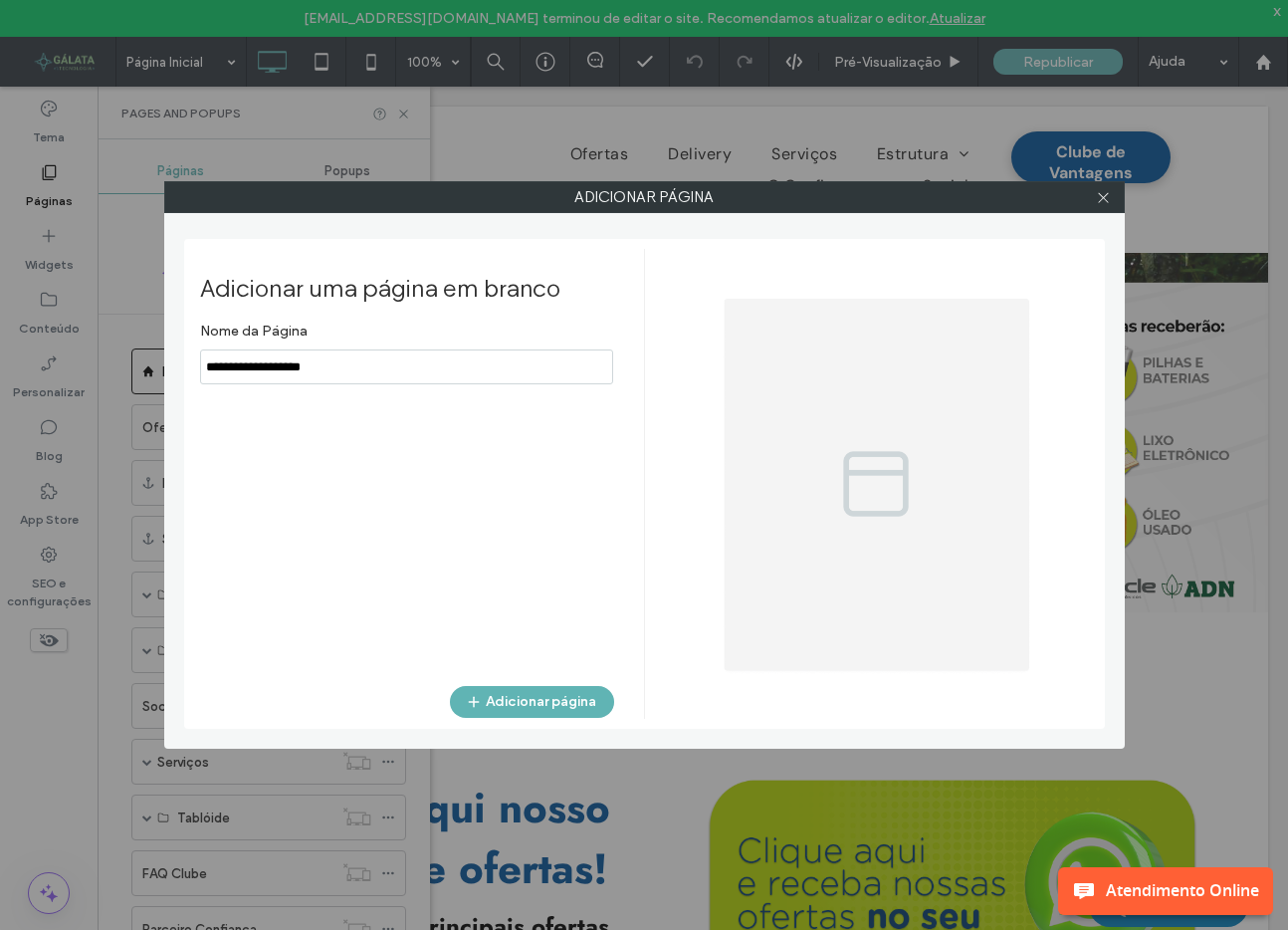 click at bounding box center (406, 366) 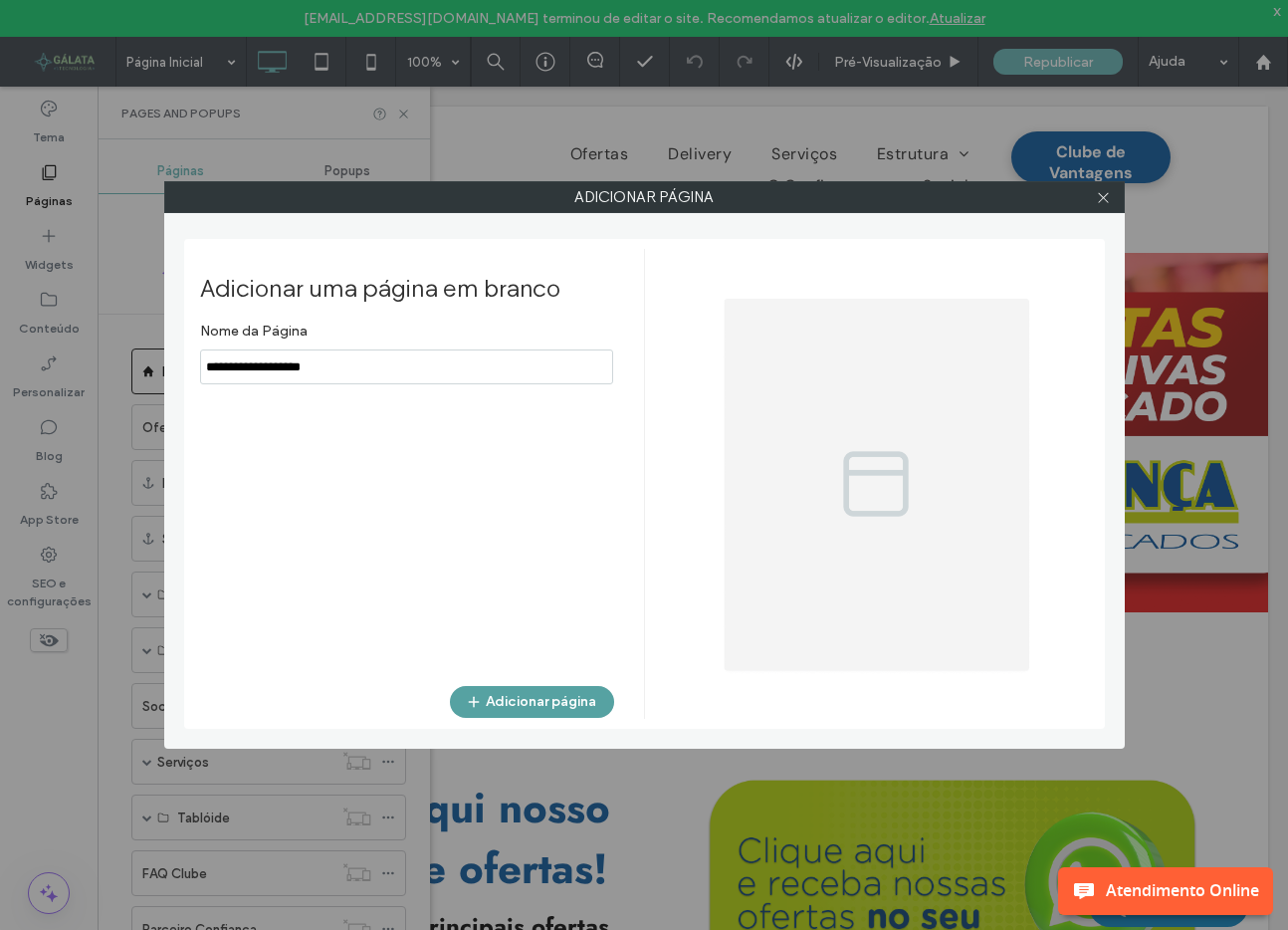 type on "**********" 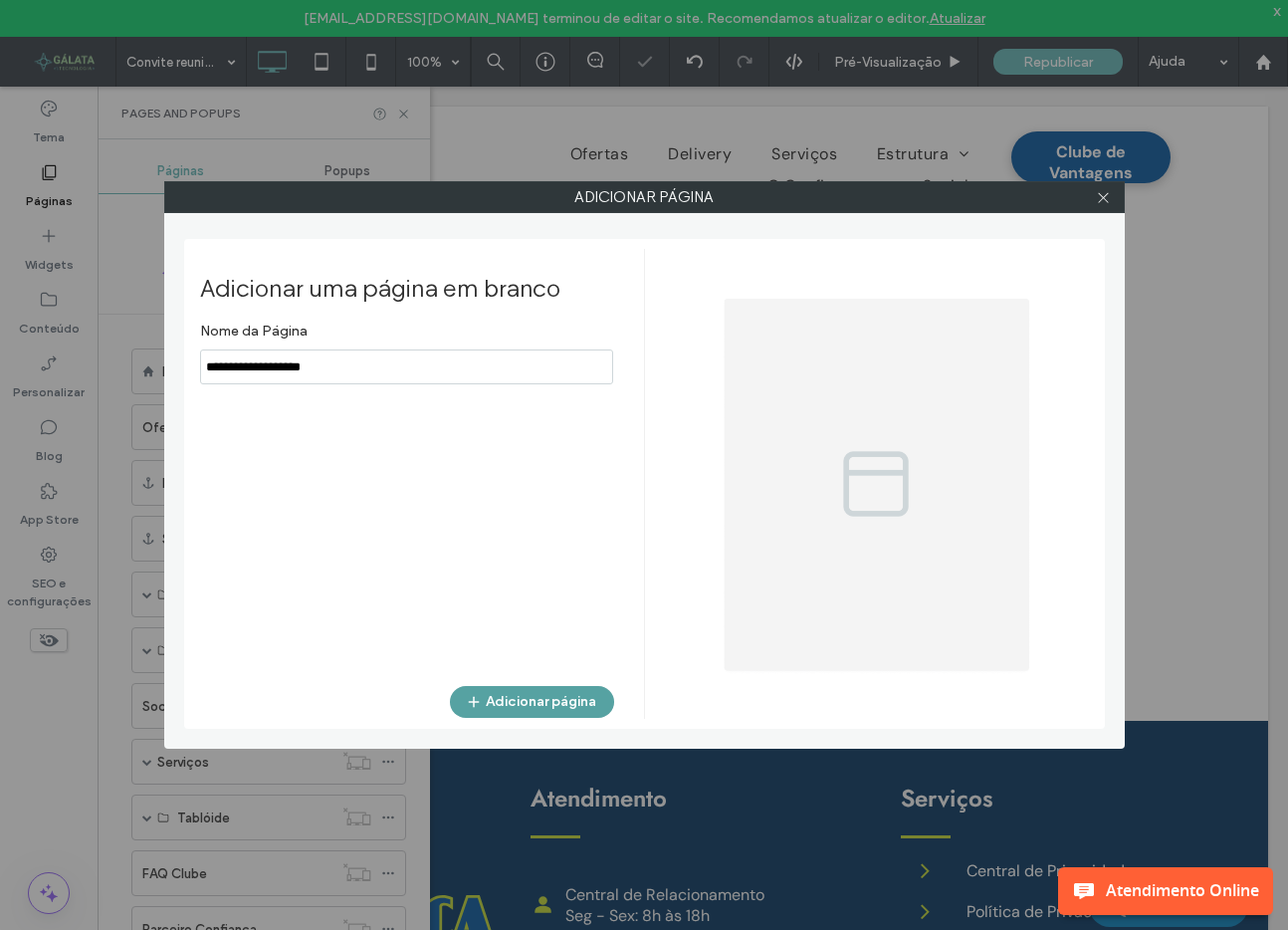 scroll, scrollTop: 0, scrollLeft: 0, axis: both 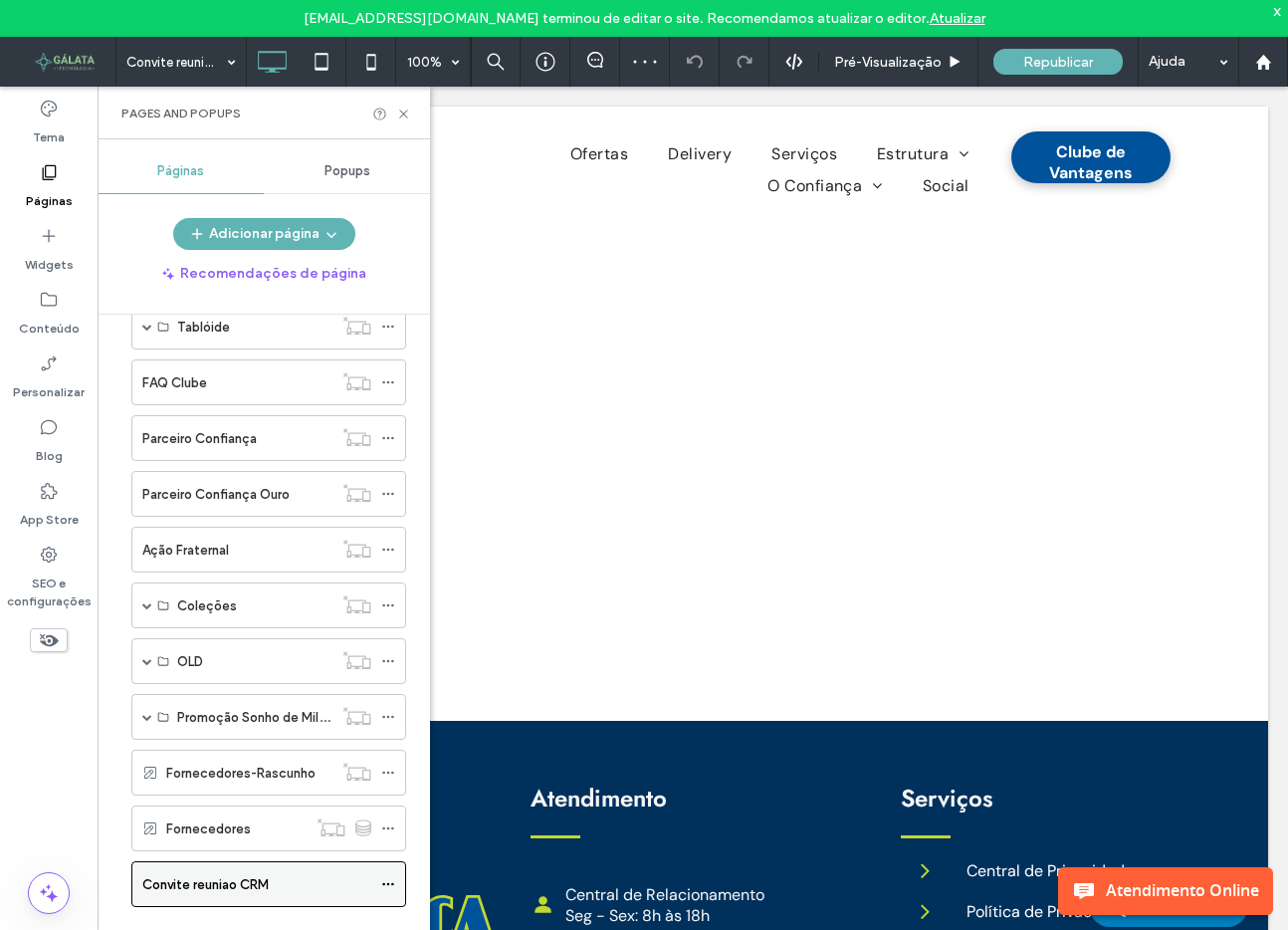 click 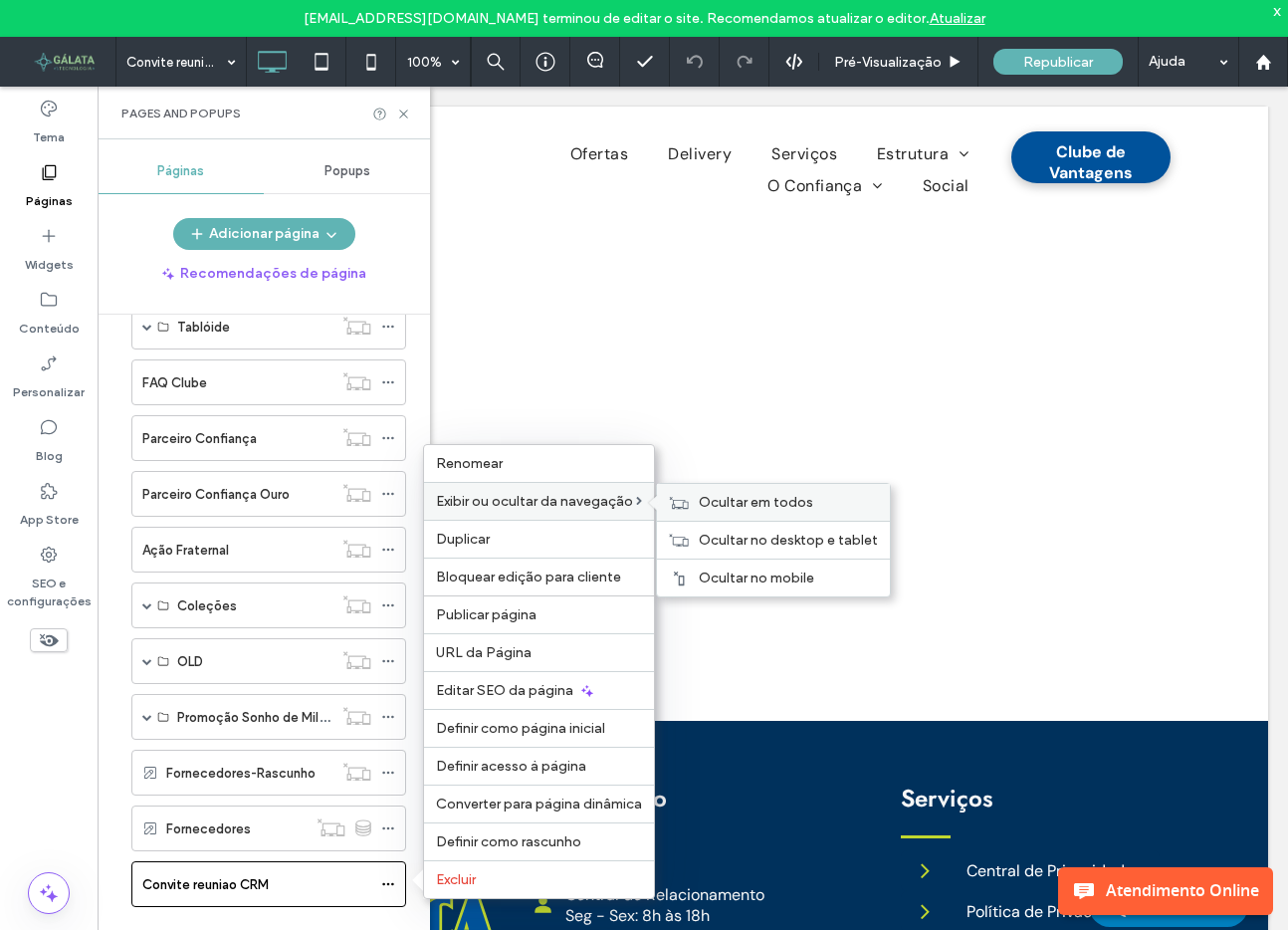 click on "Ocultar em todos" at bounding box center [755, 502] 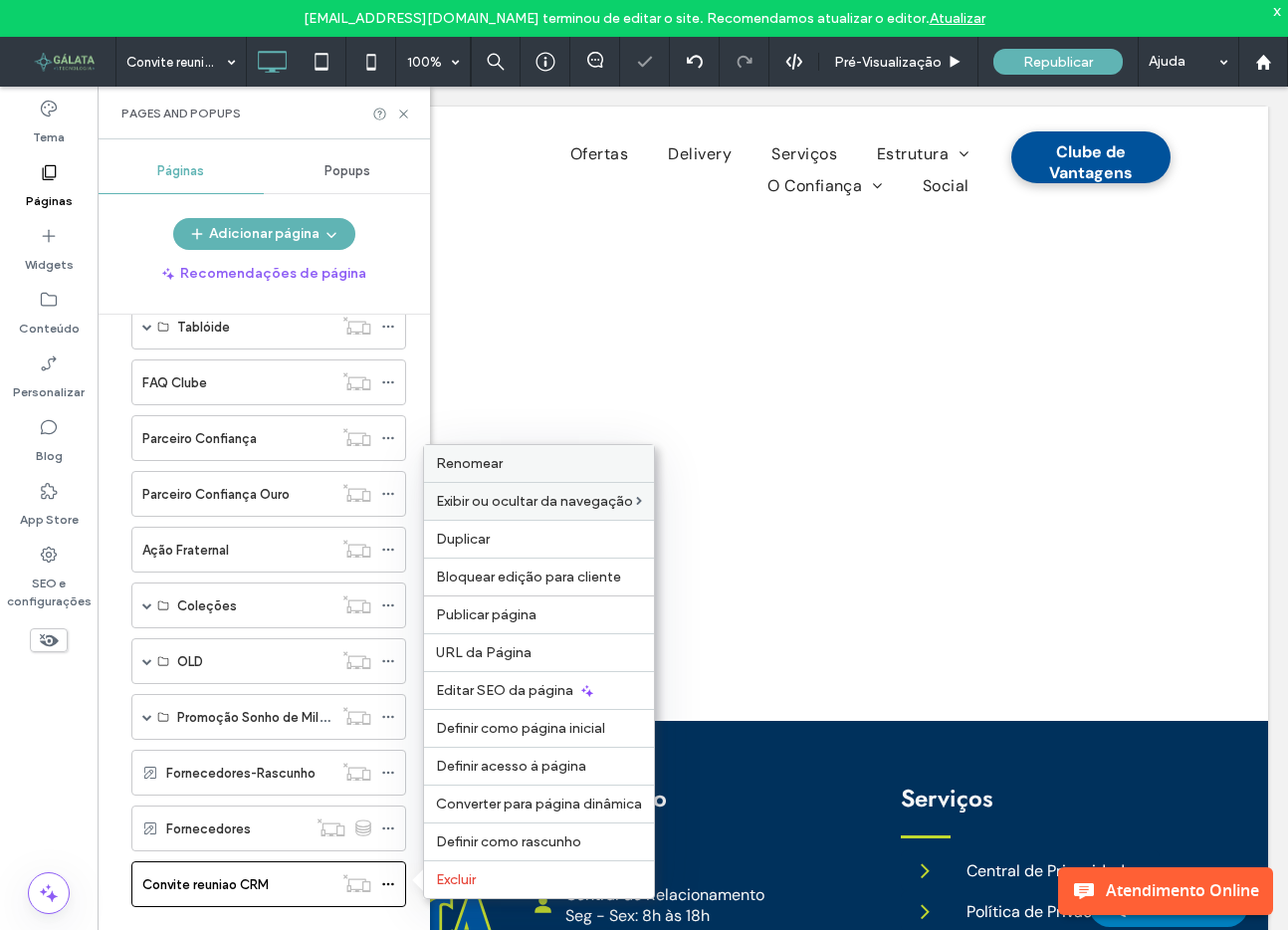 click on "Renomear" at bounding box center [469, 463] 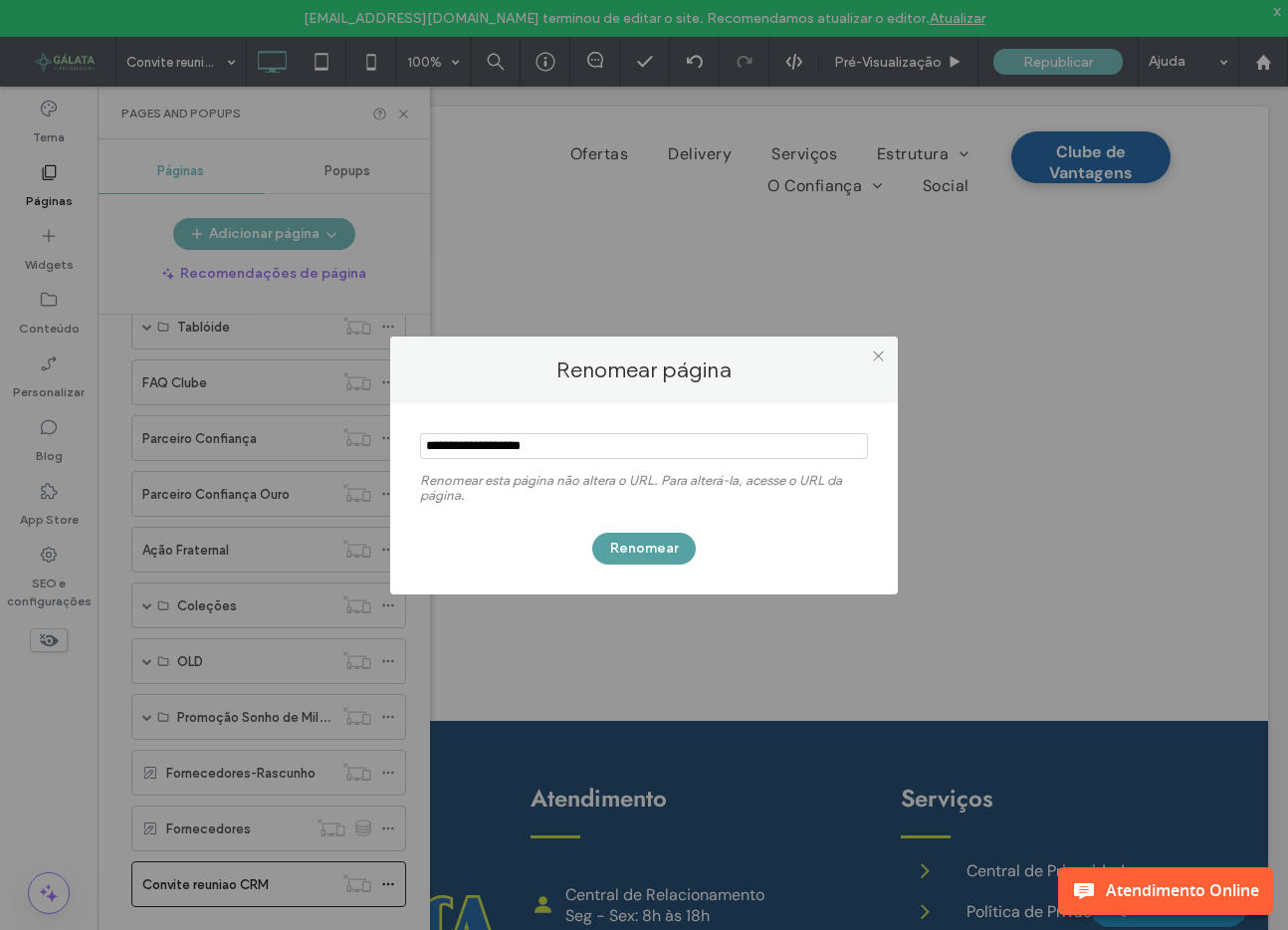 type on "**********" 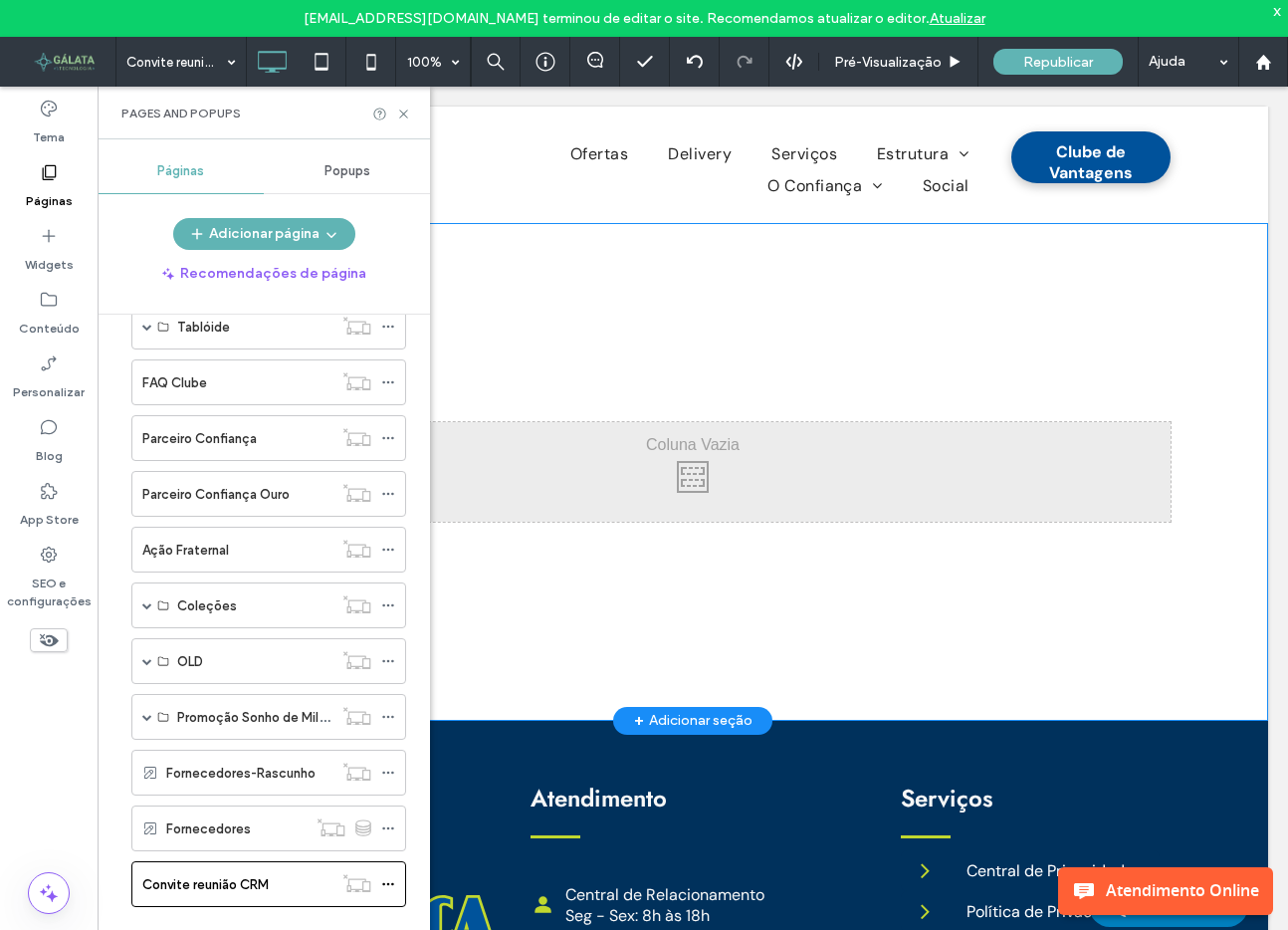 click on "Click To Paste" at bounding box center (693, 472) 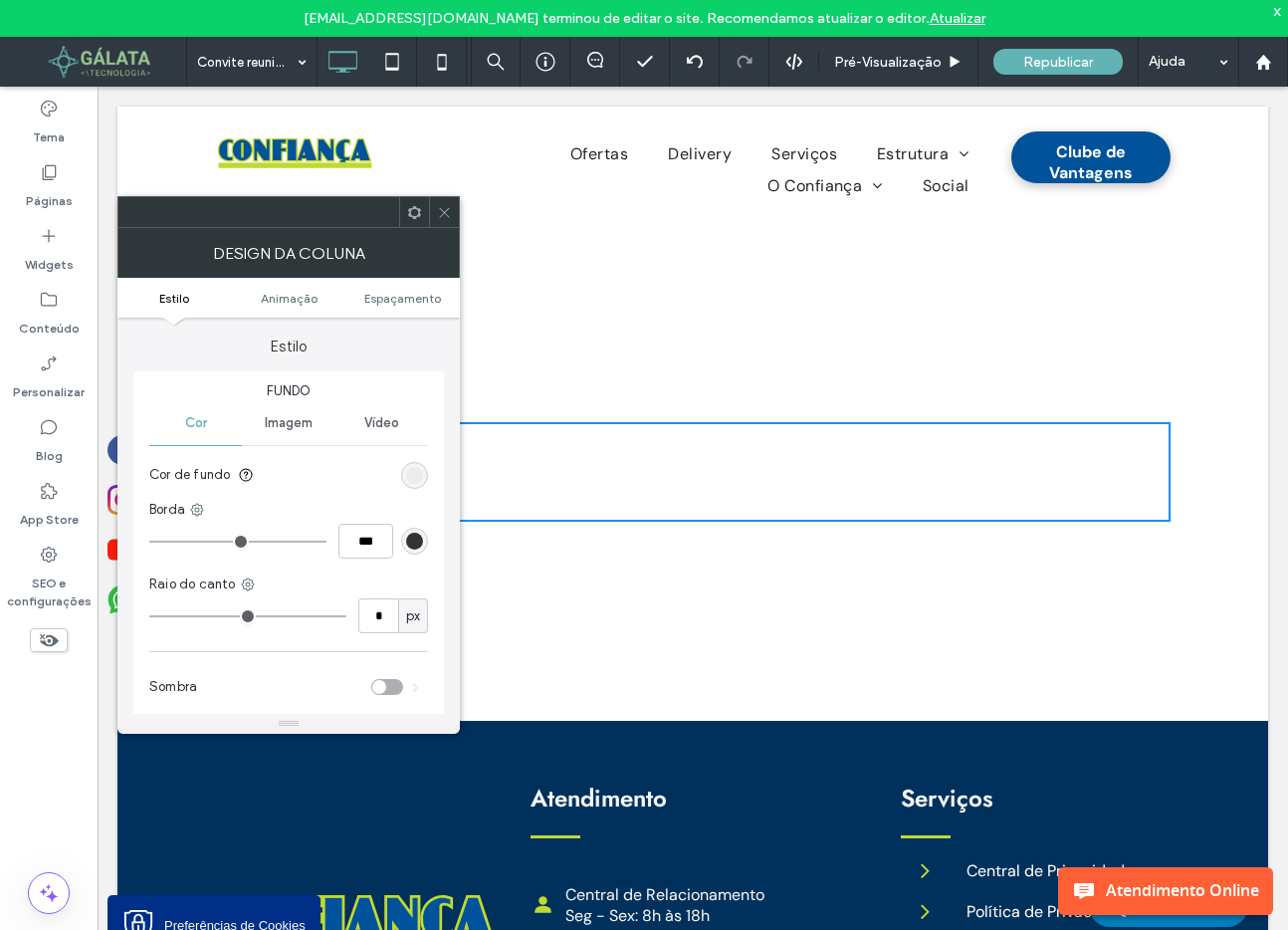 click 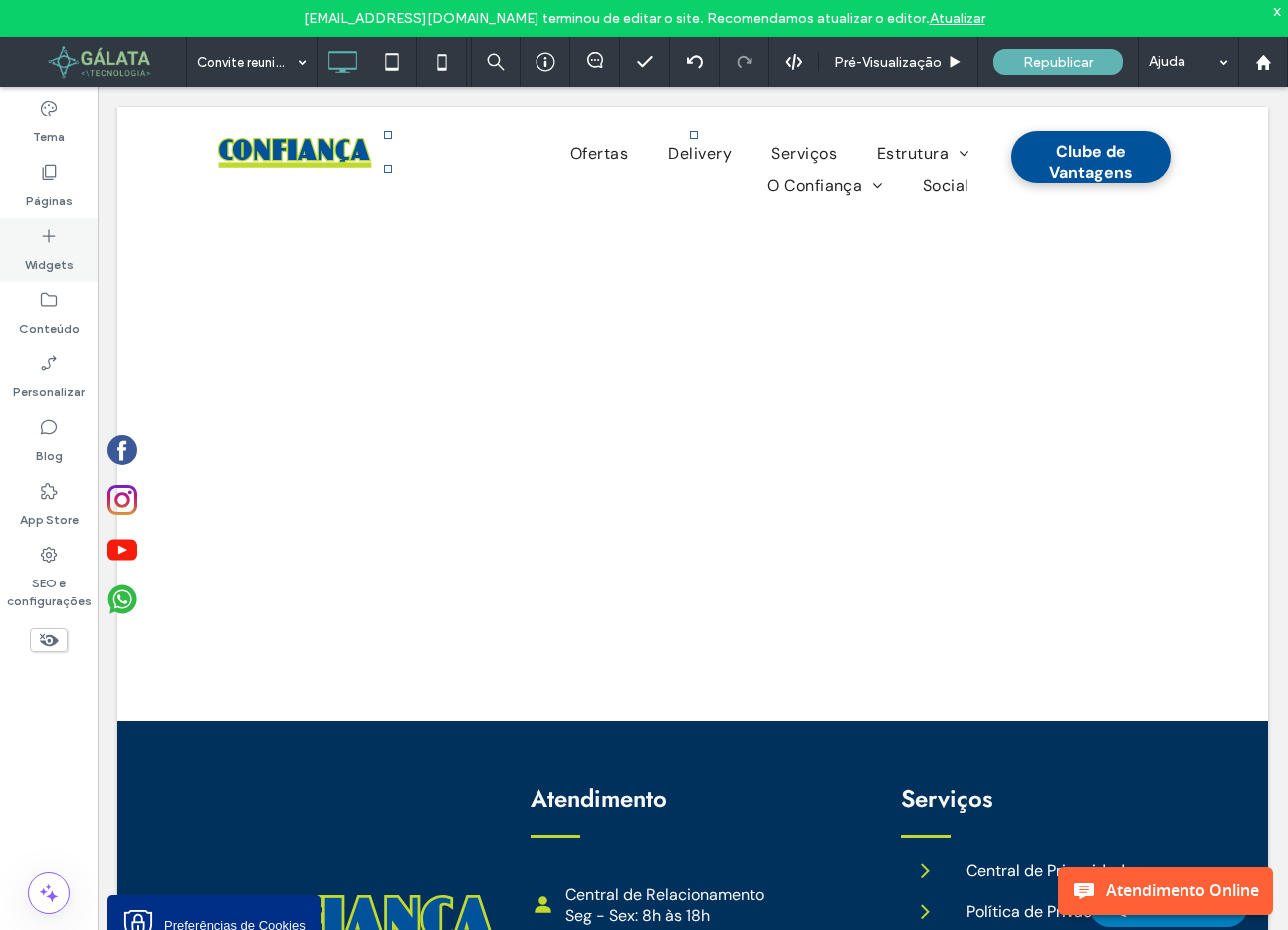 click 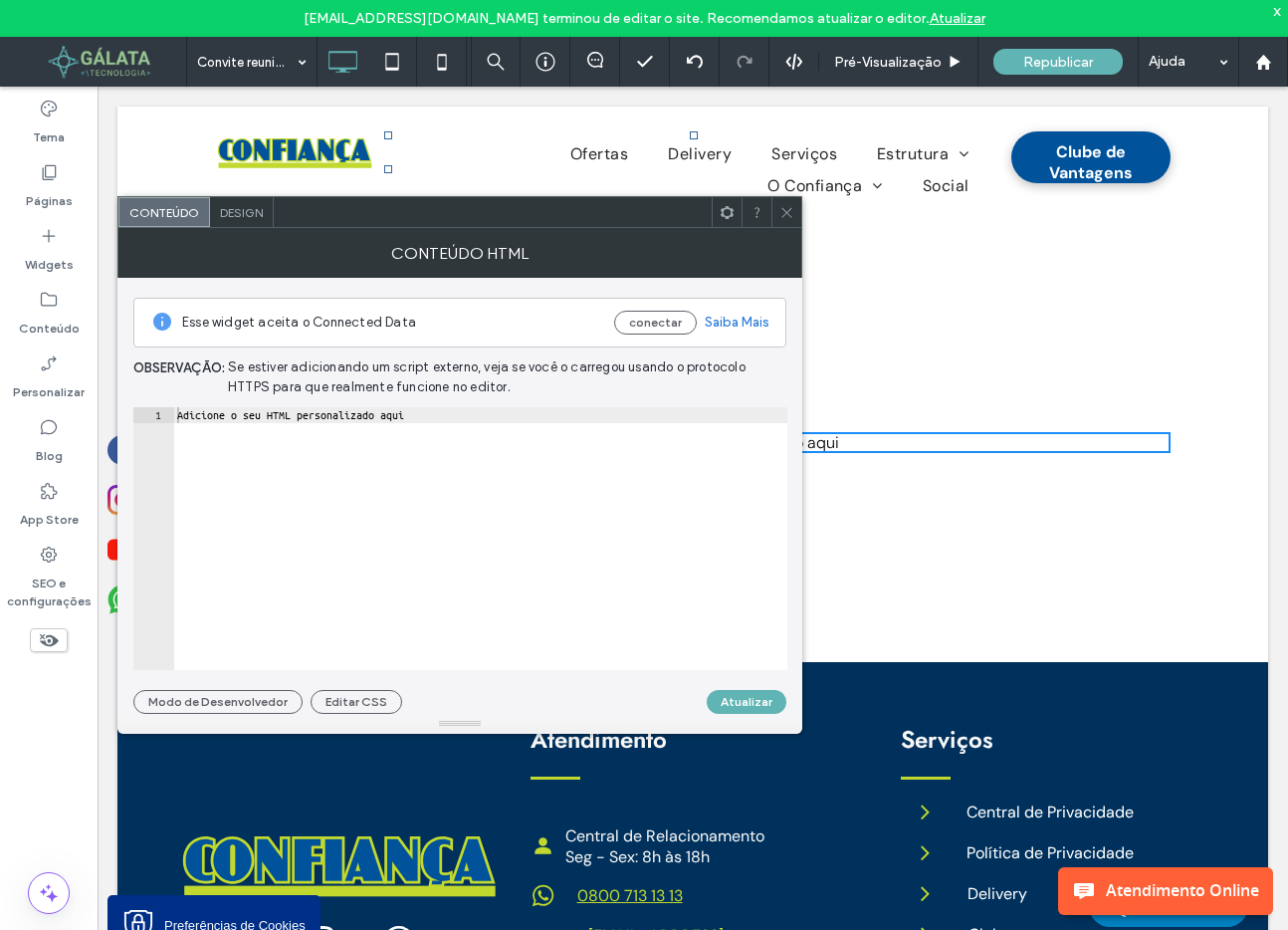click on "Adicione o seu HTML personalizado aqui" at bounding box center [480, 555] 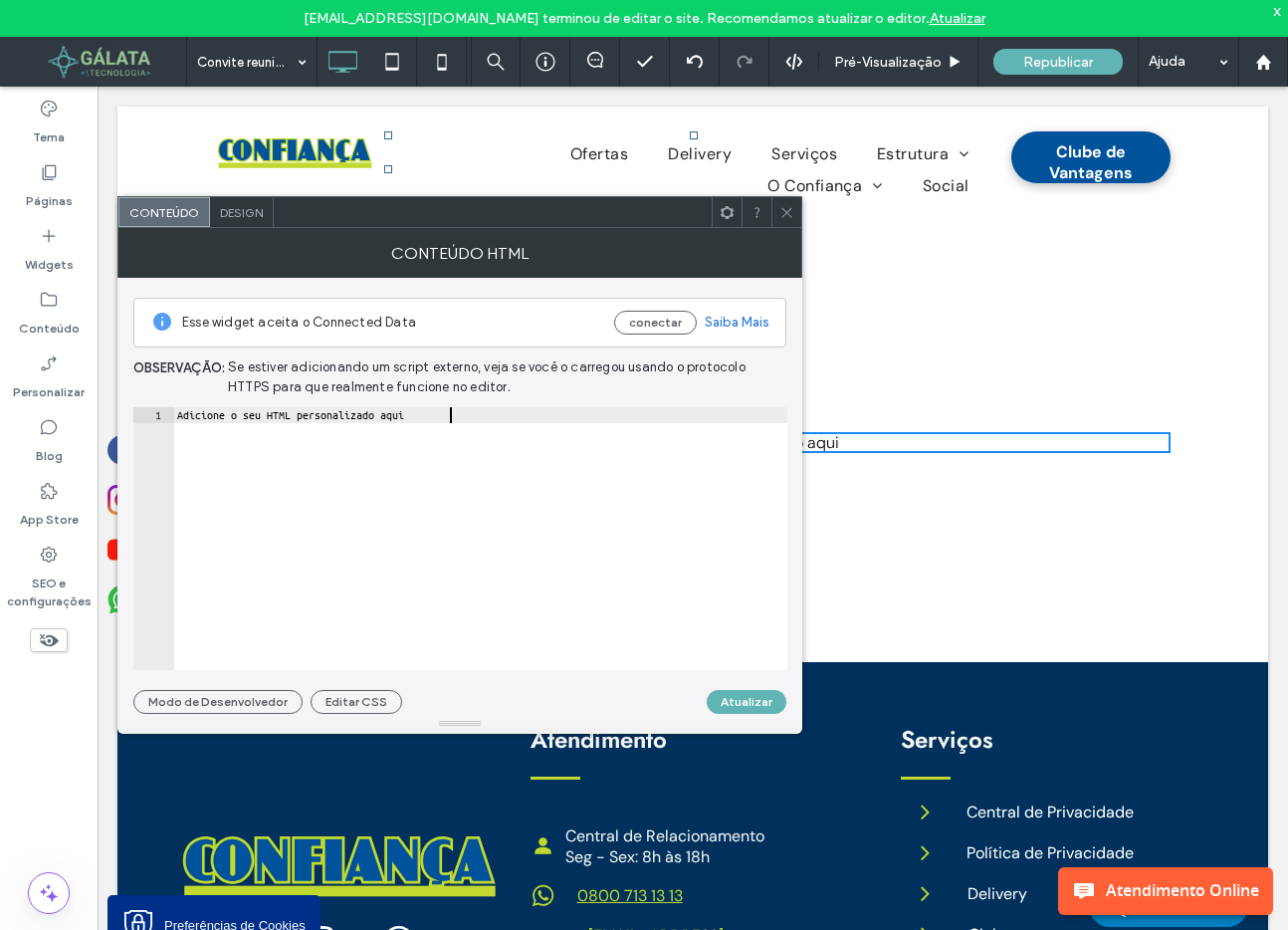 click on "Adicione o seu HTML personalizado aqui" at bounding box center [480, 555] 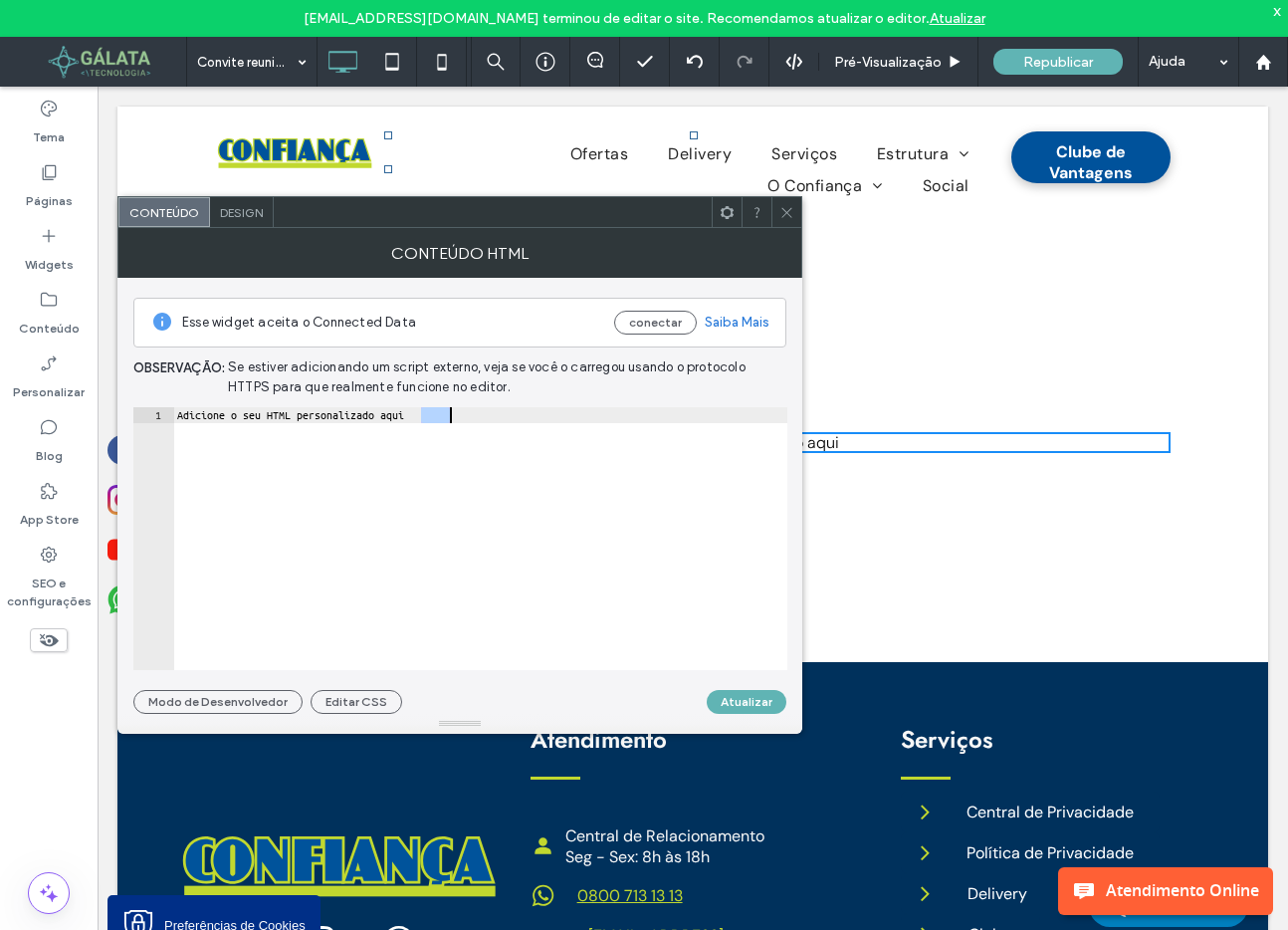 click on "Adicione o seu HTML personalizado aqui" at bounding box center (480, 555) 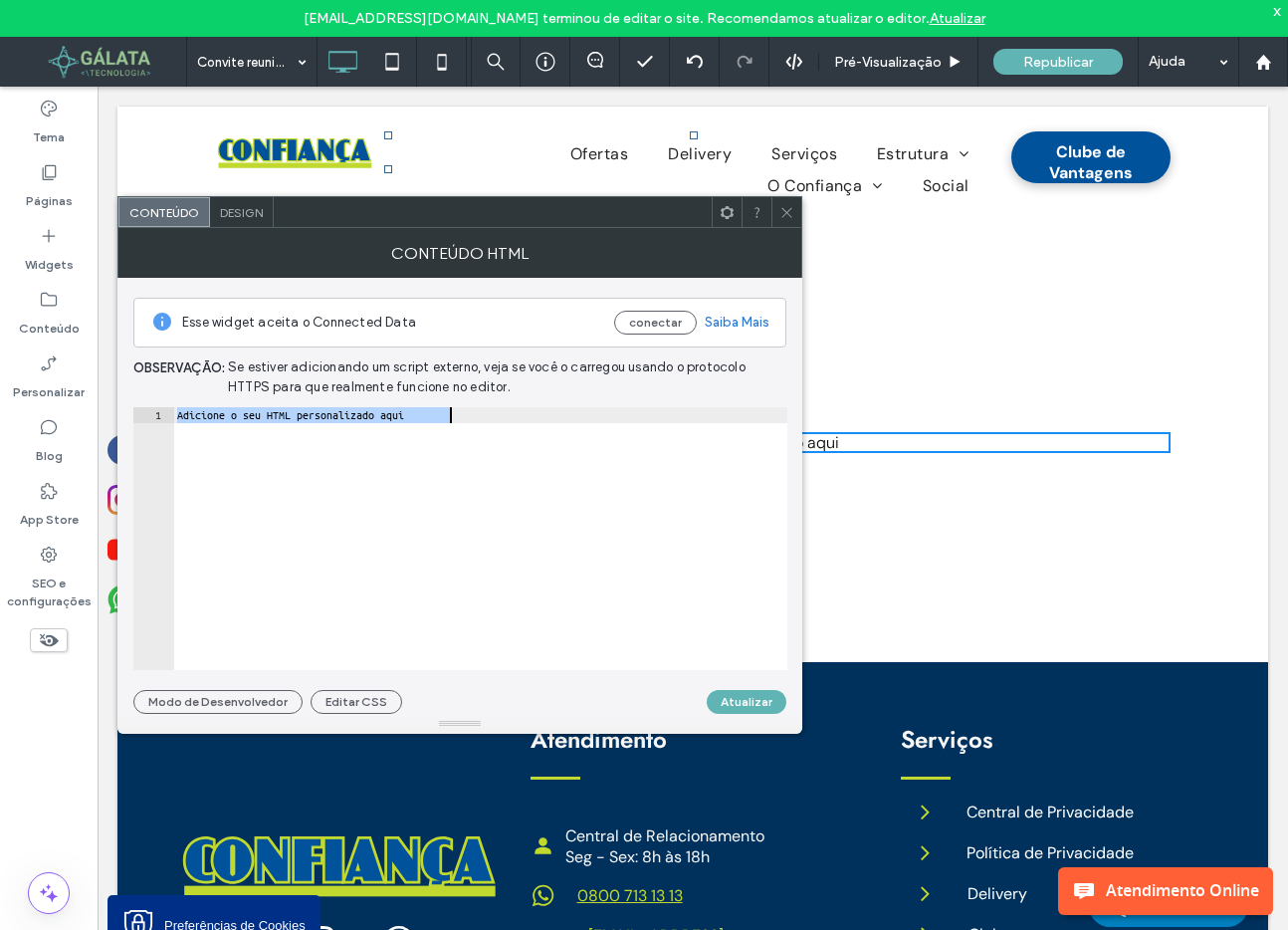 paste on "**********" 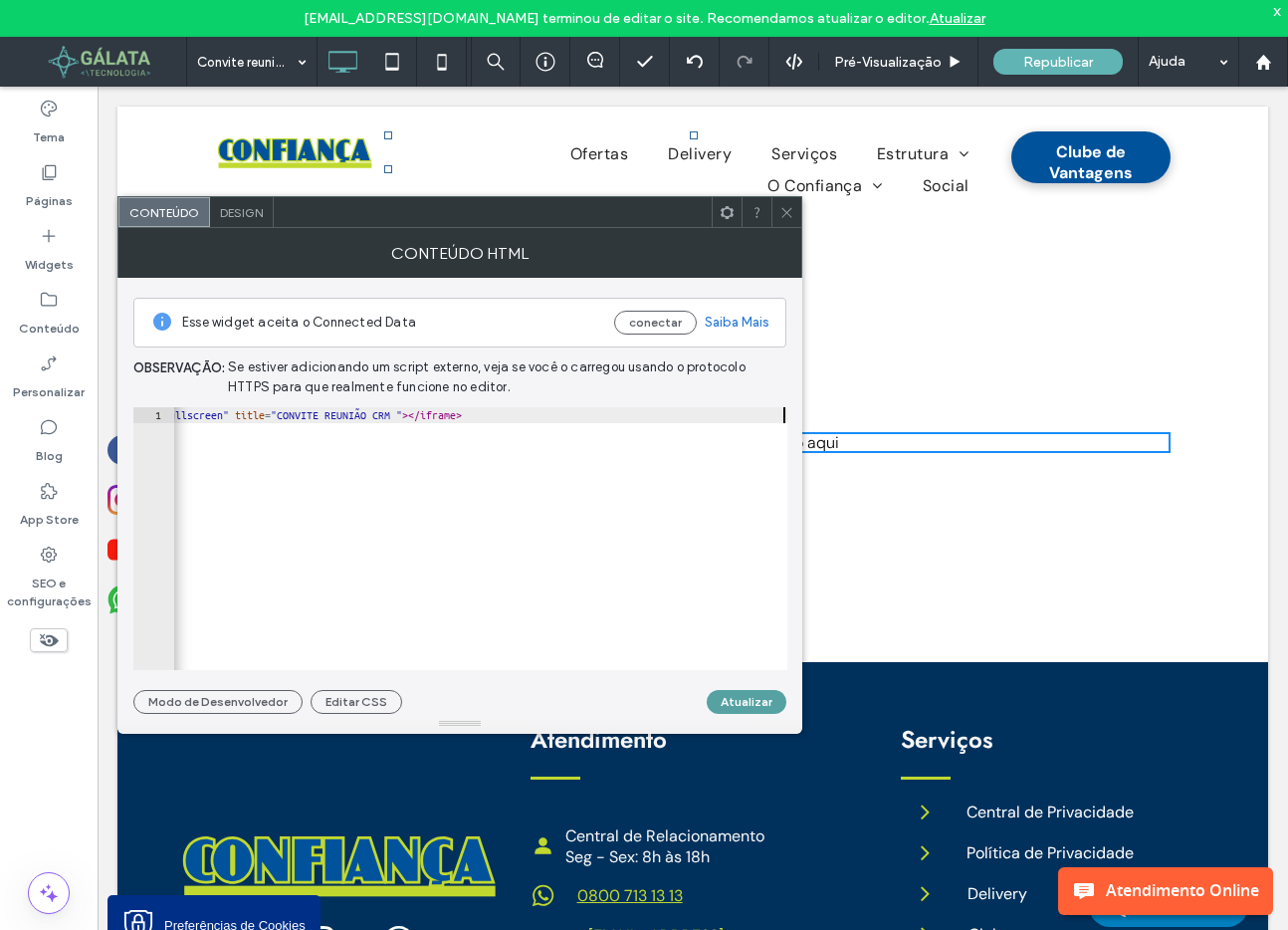 click on "Atualizar" at bounding box center (747, 702) 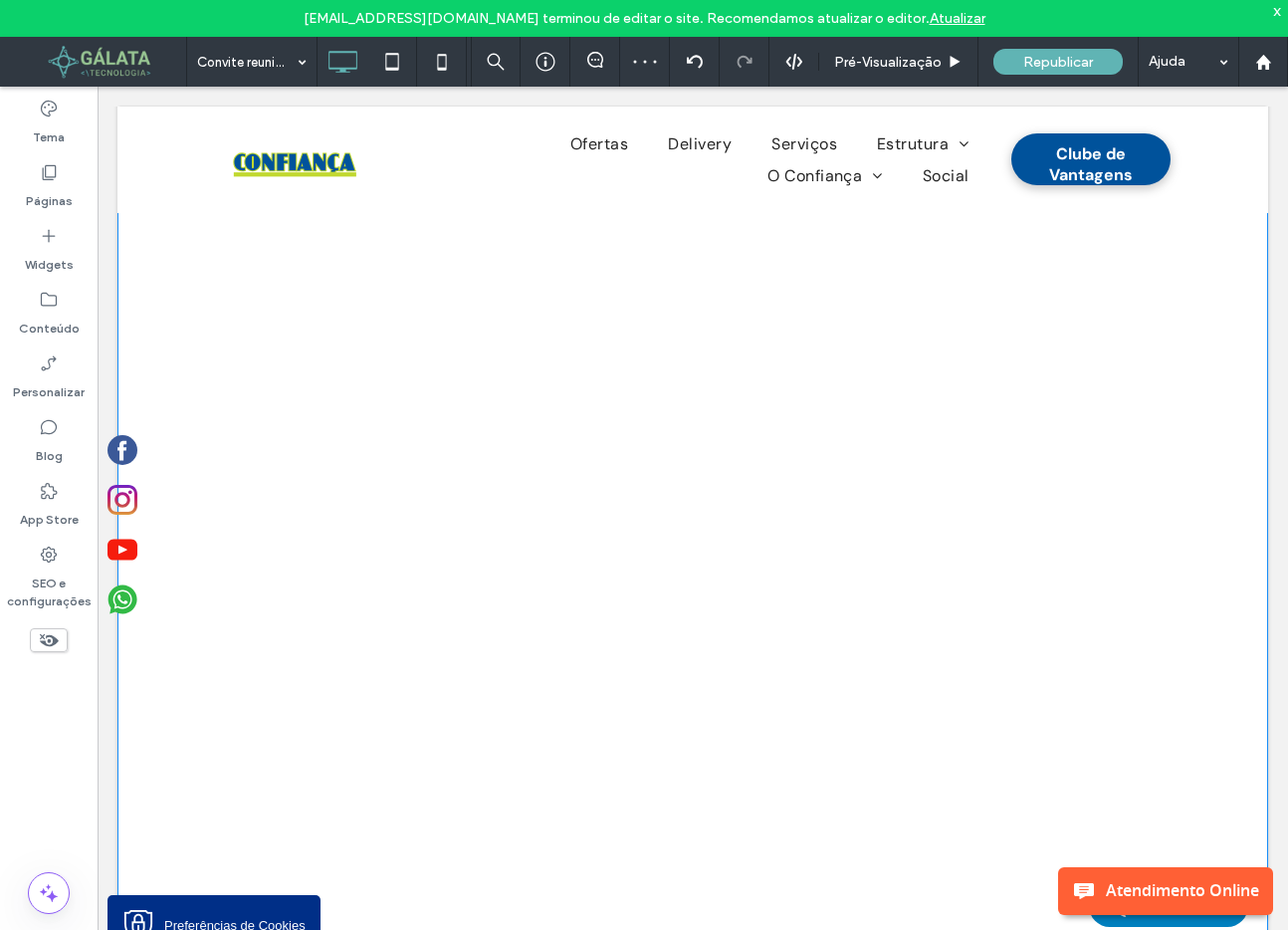 scroll, scrollTop: 0, scrollLeft: 0, axis: both 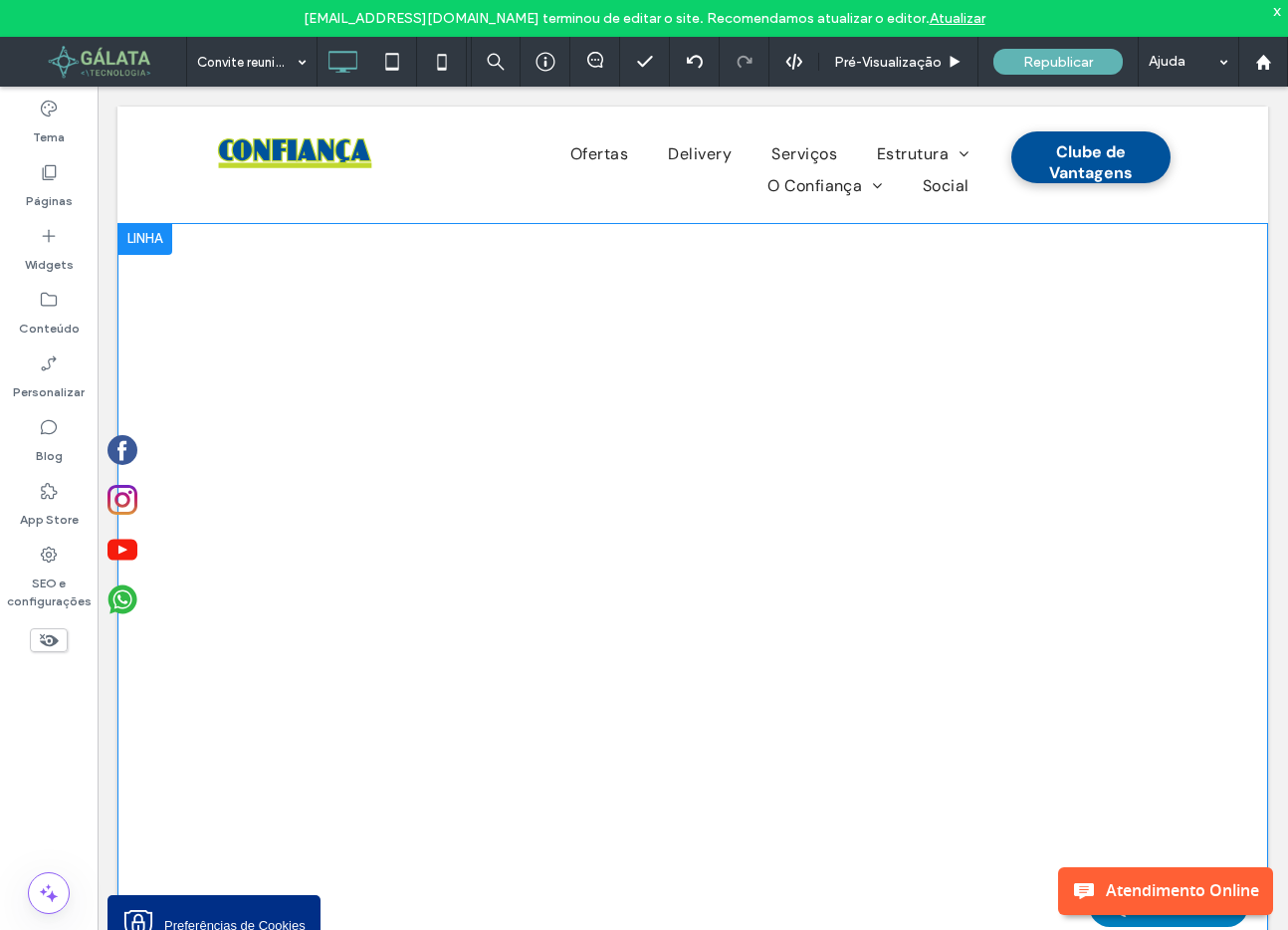 click on "Click To Paste
Linha" at bounding box center [693, 656] 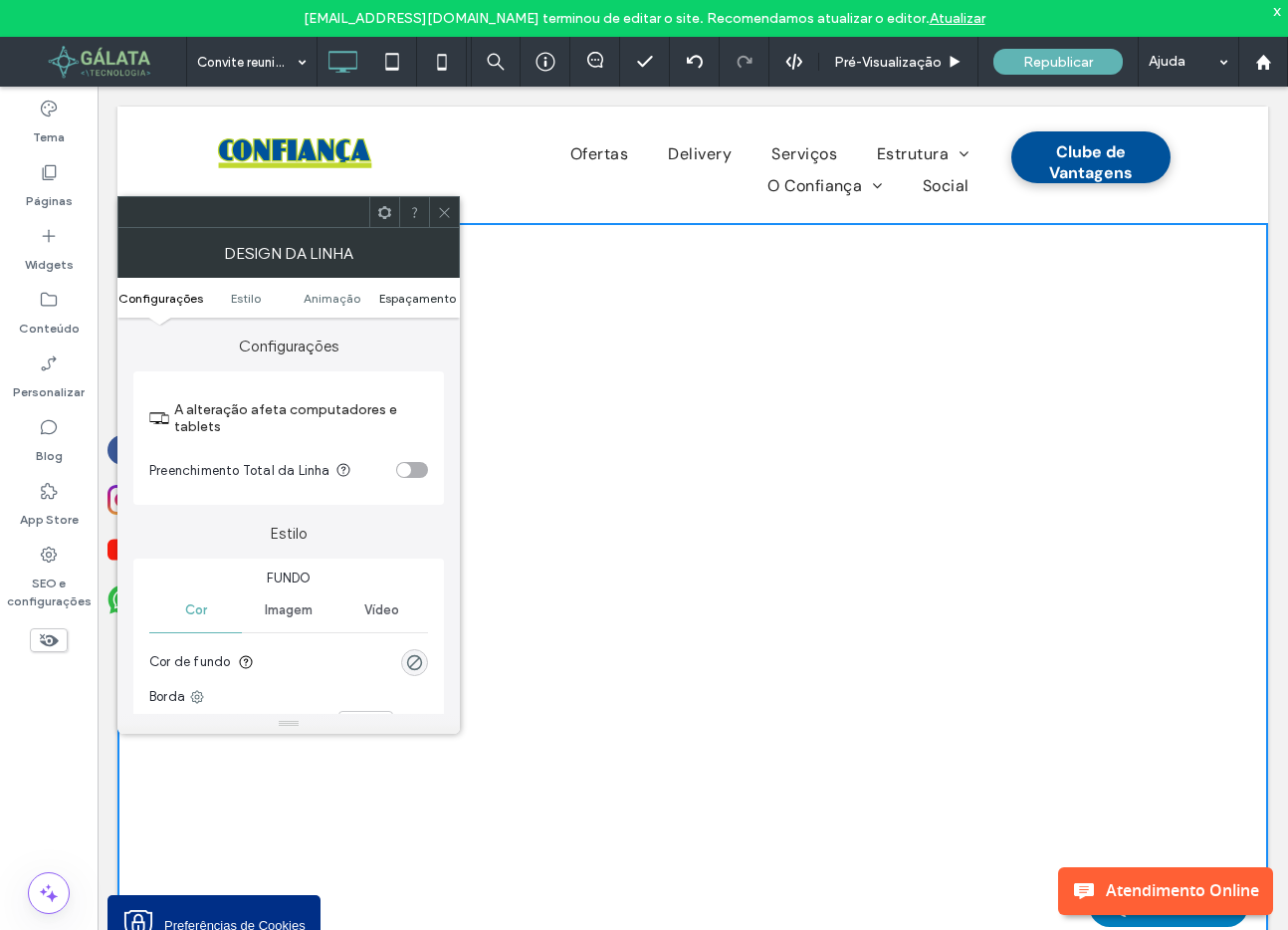 click on "Espaçamento" at bounding box center [417, 298] 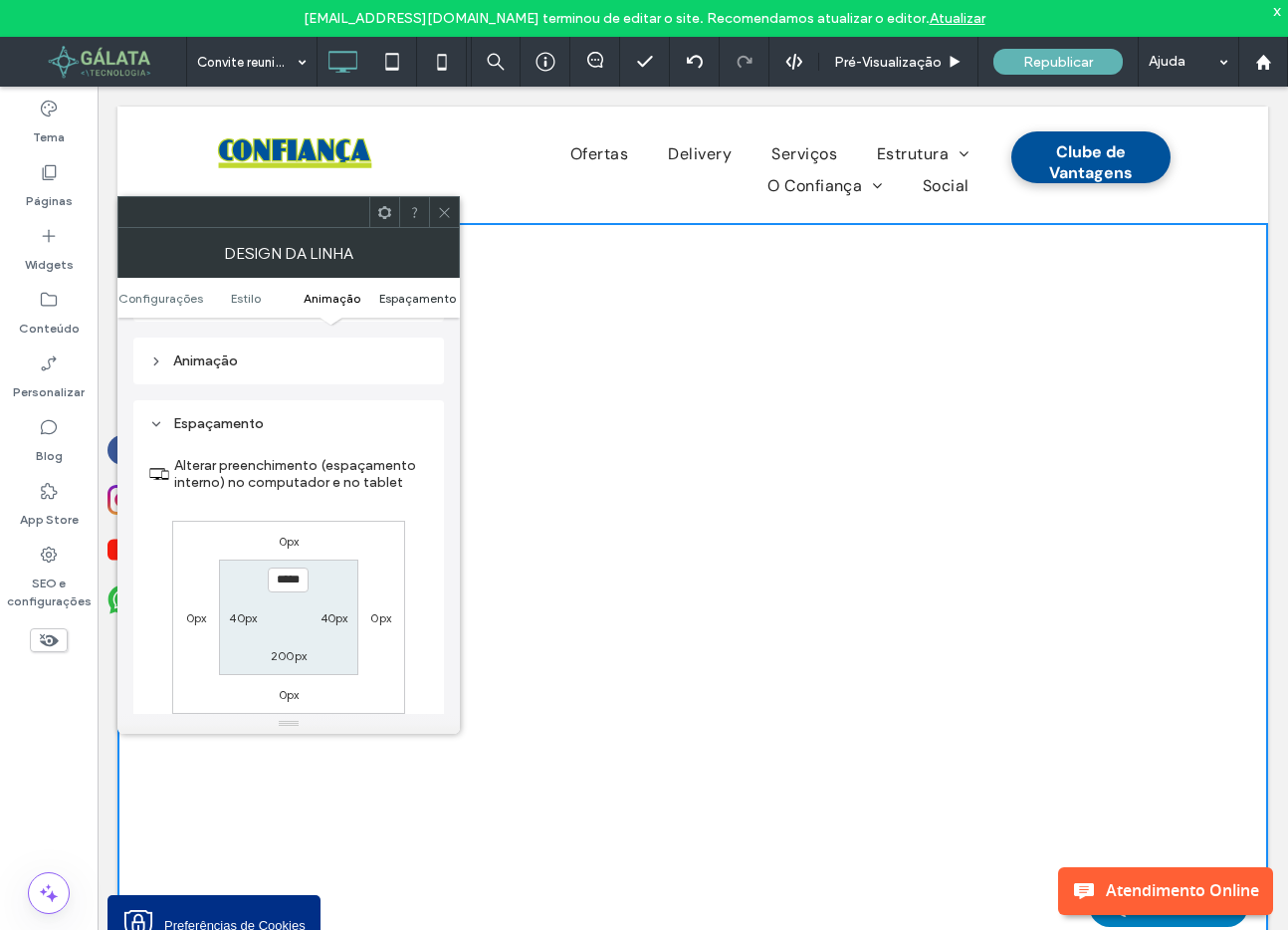 scroll, scrollTop: 580, scrollLeft: 0, axis: vertical 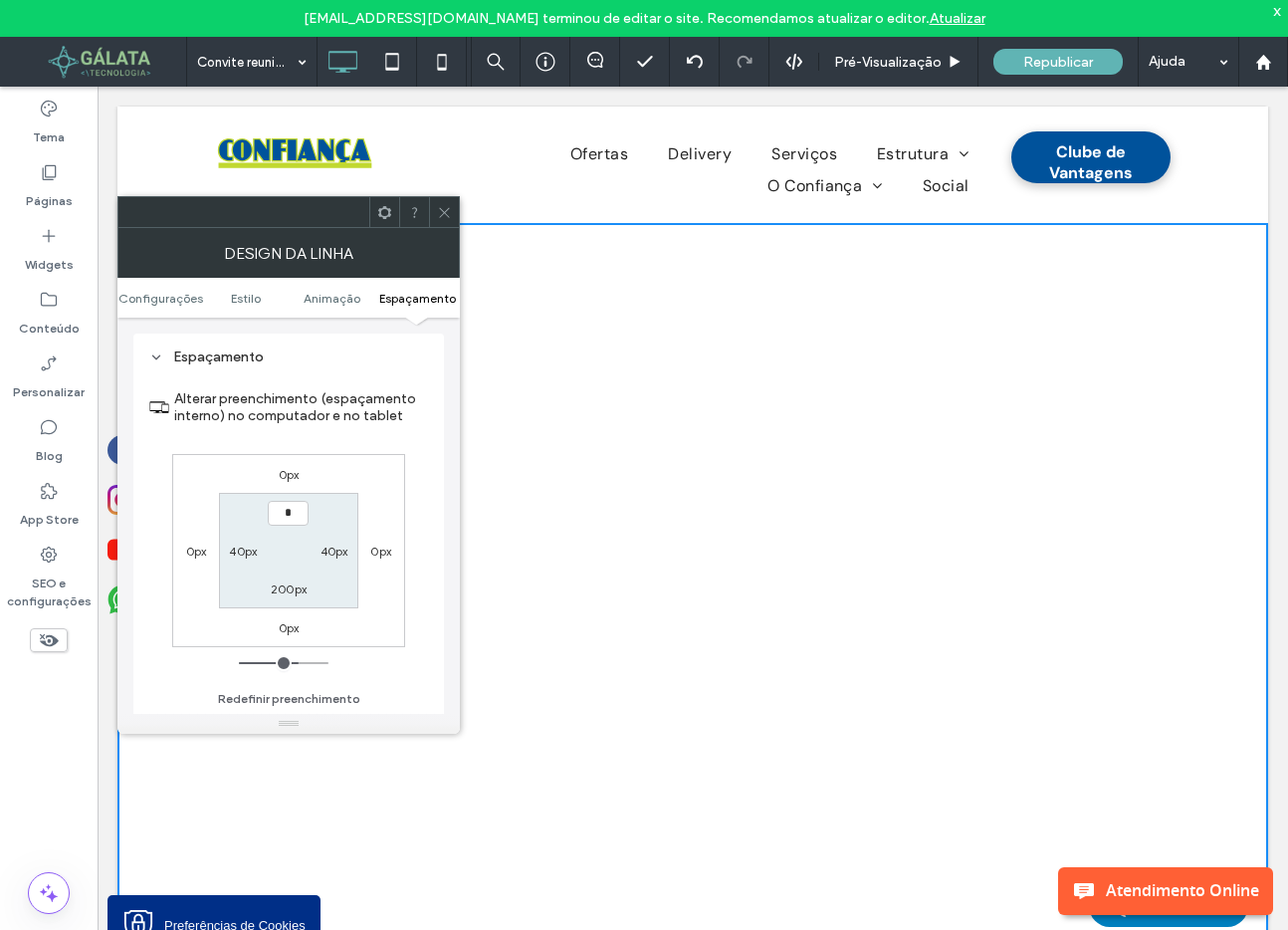 type on "**" 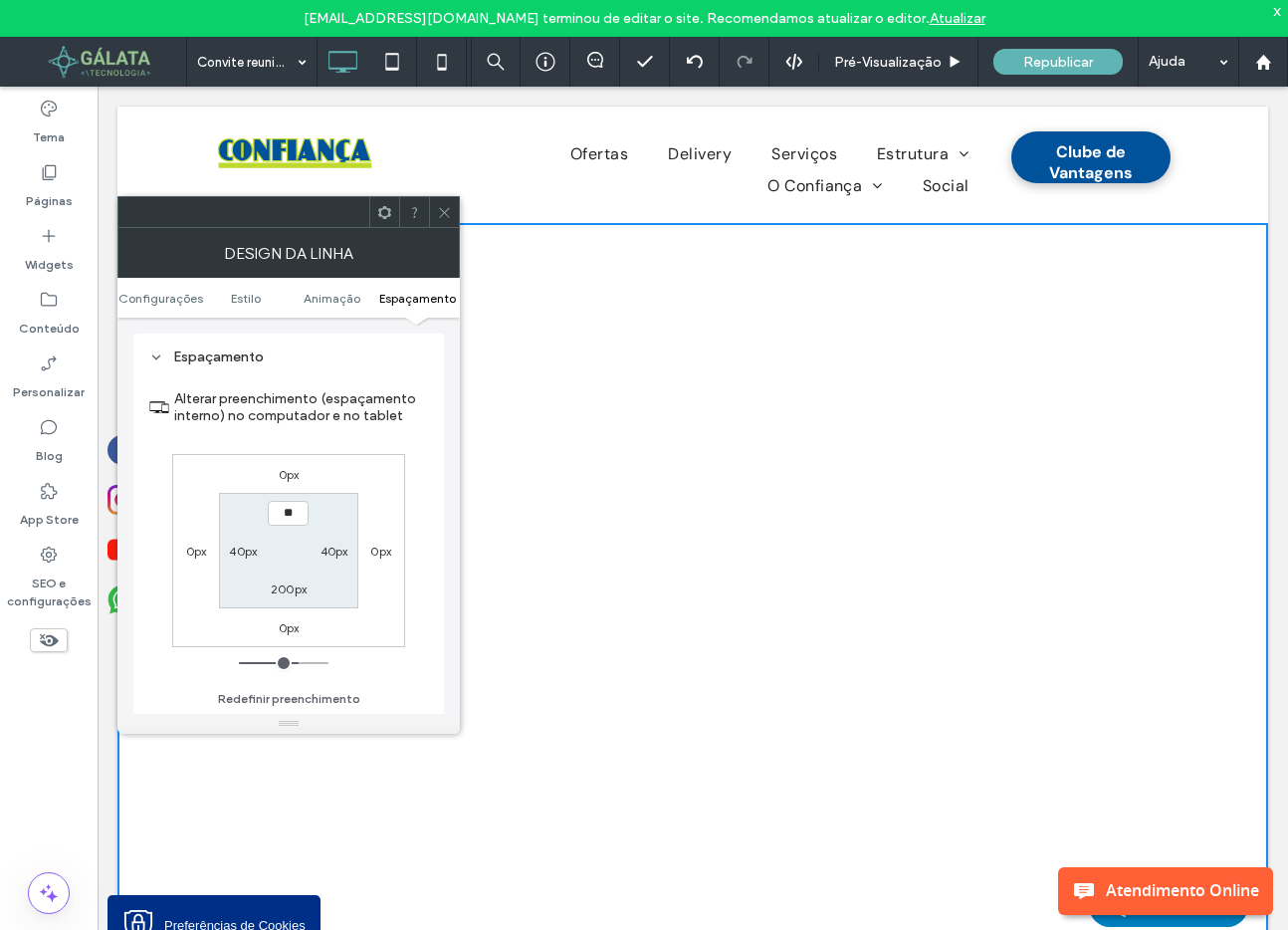 click on "200px" at bounding box center (289, 588) 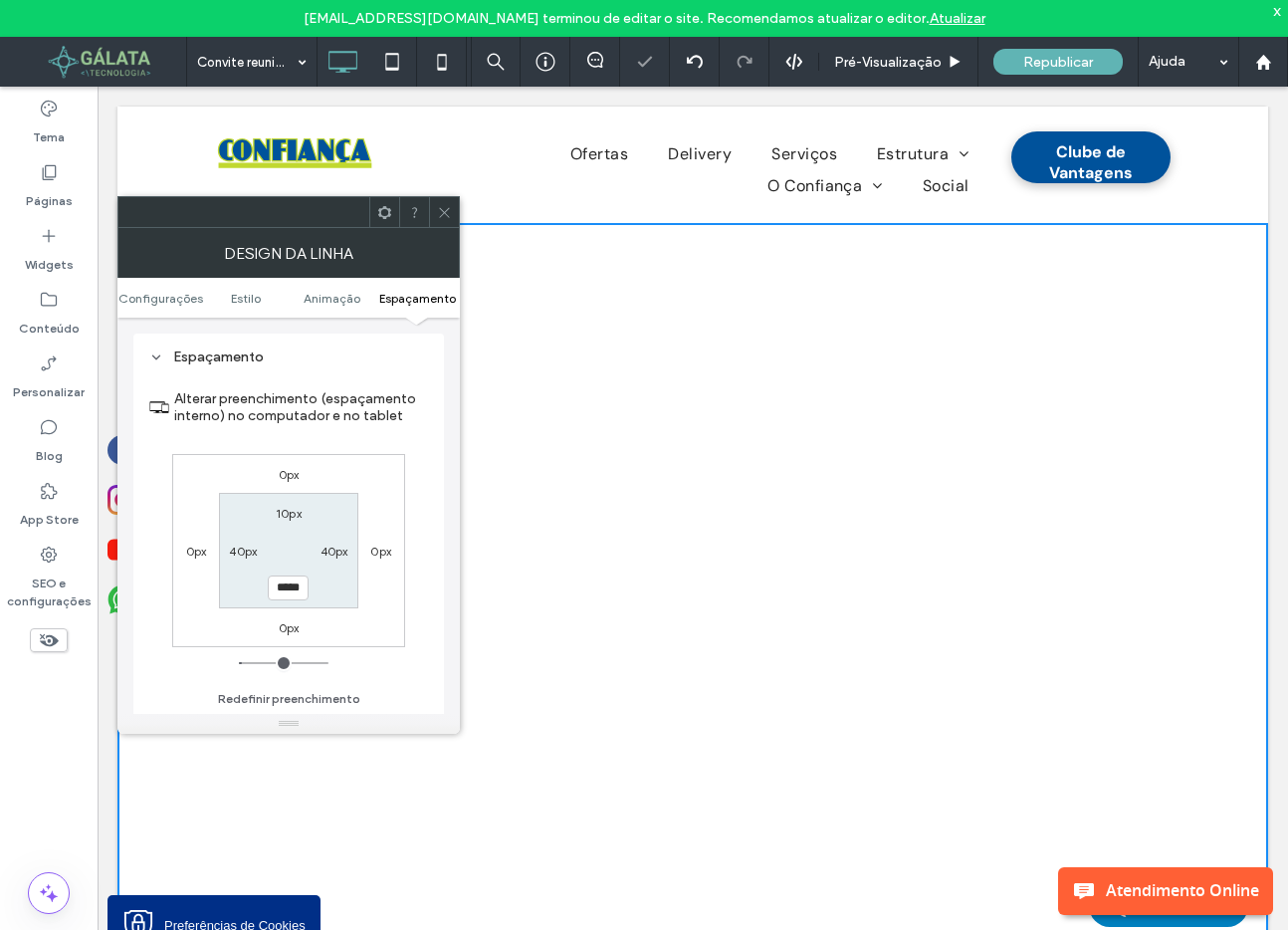 type on "**" 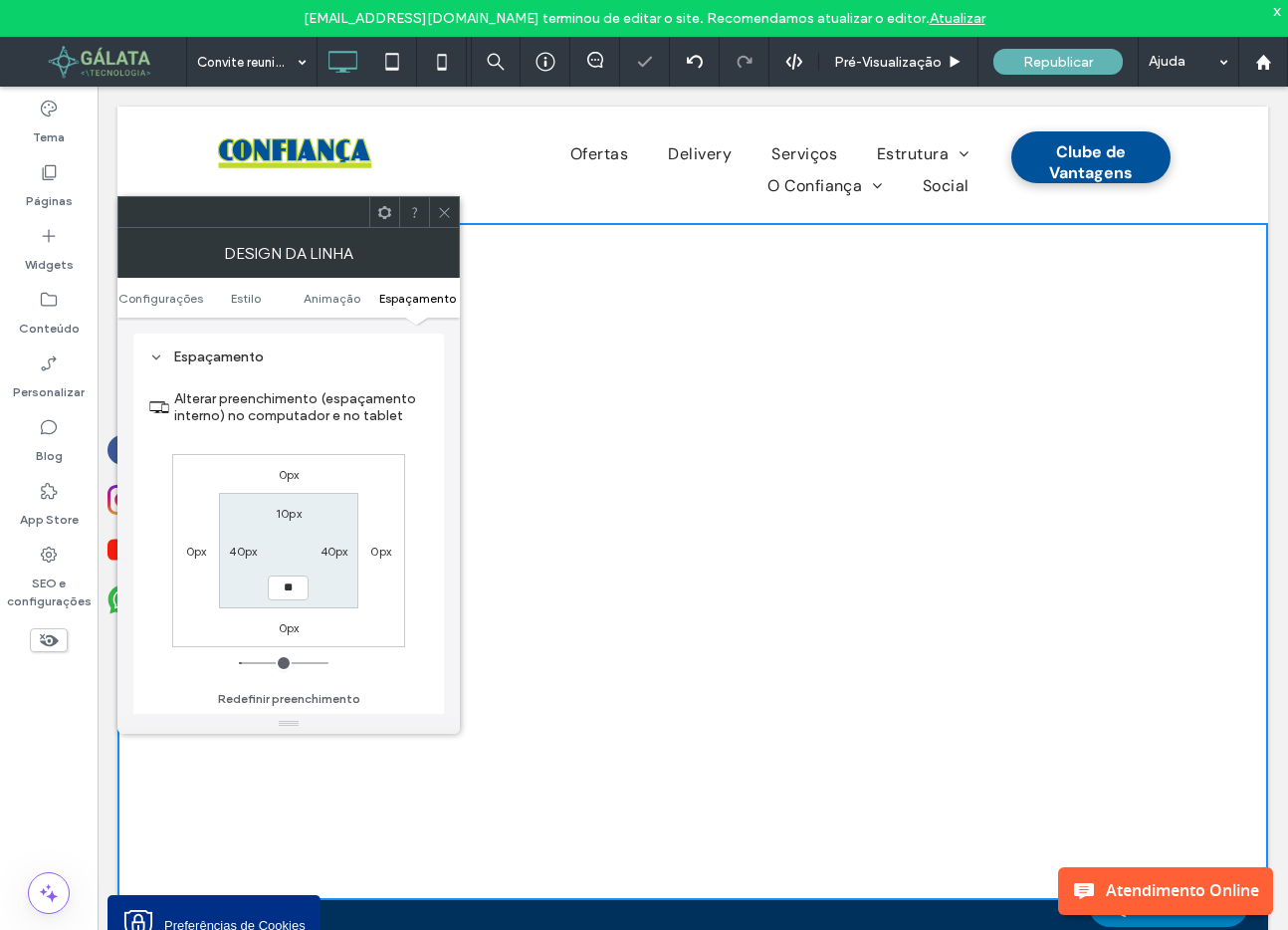 type on "**" 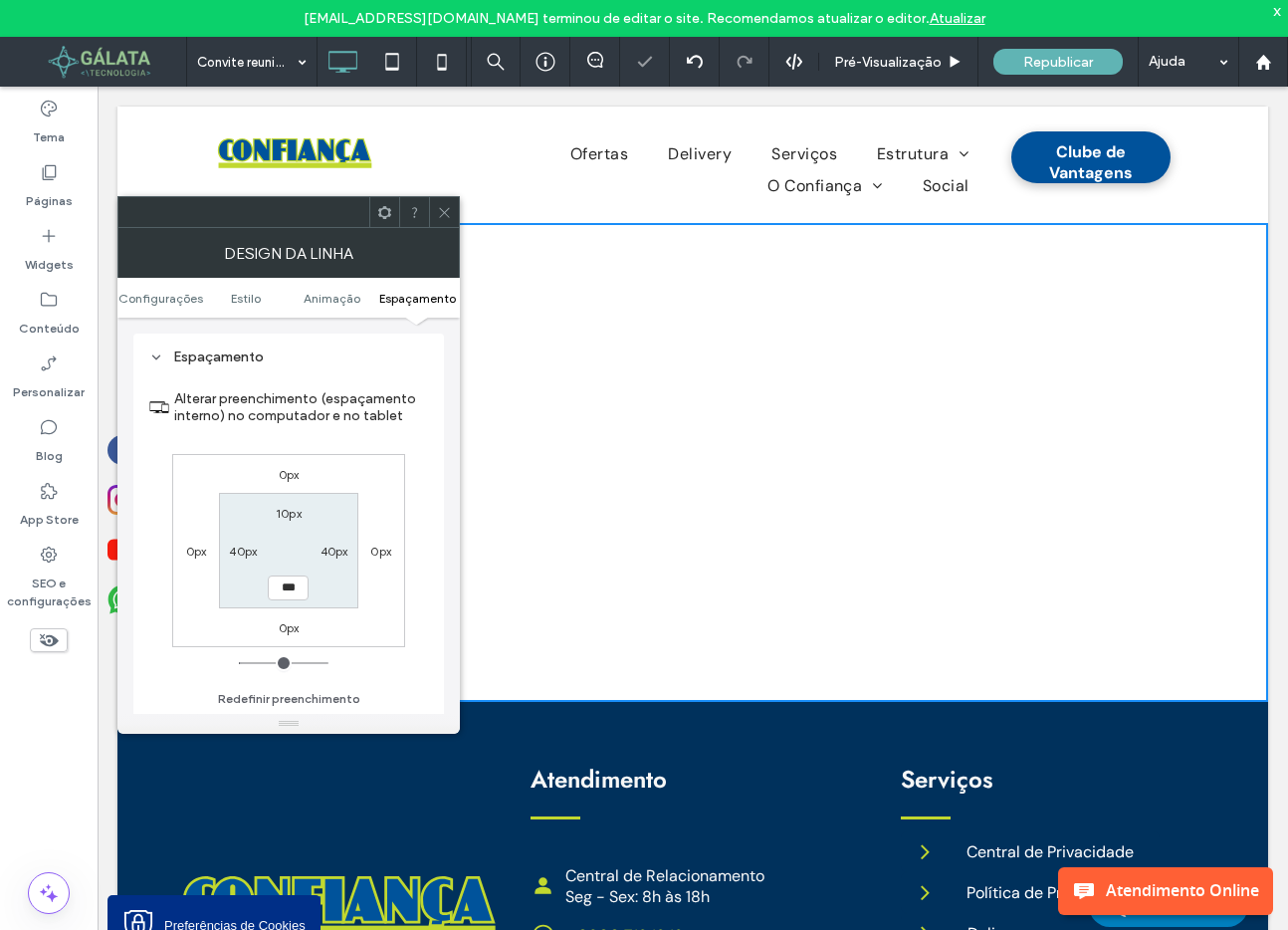 click on "0px 0px 0px 0px 10px 40px *** 40px" at bounding box center (289, 551) 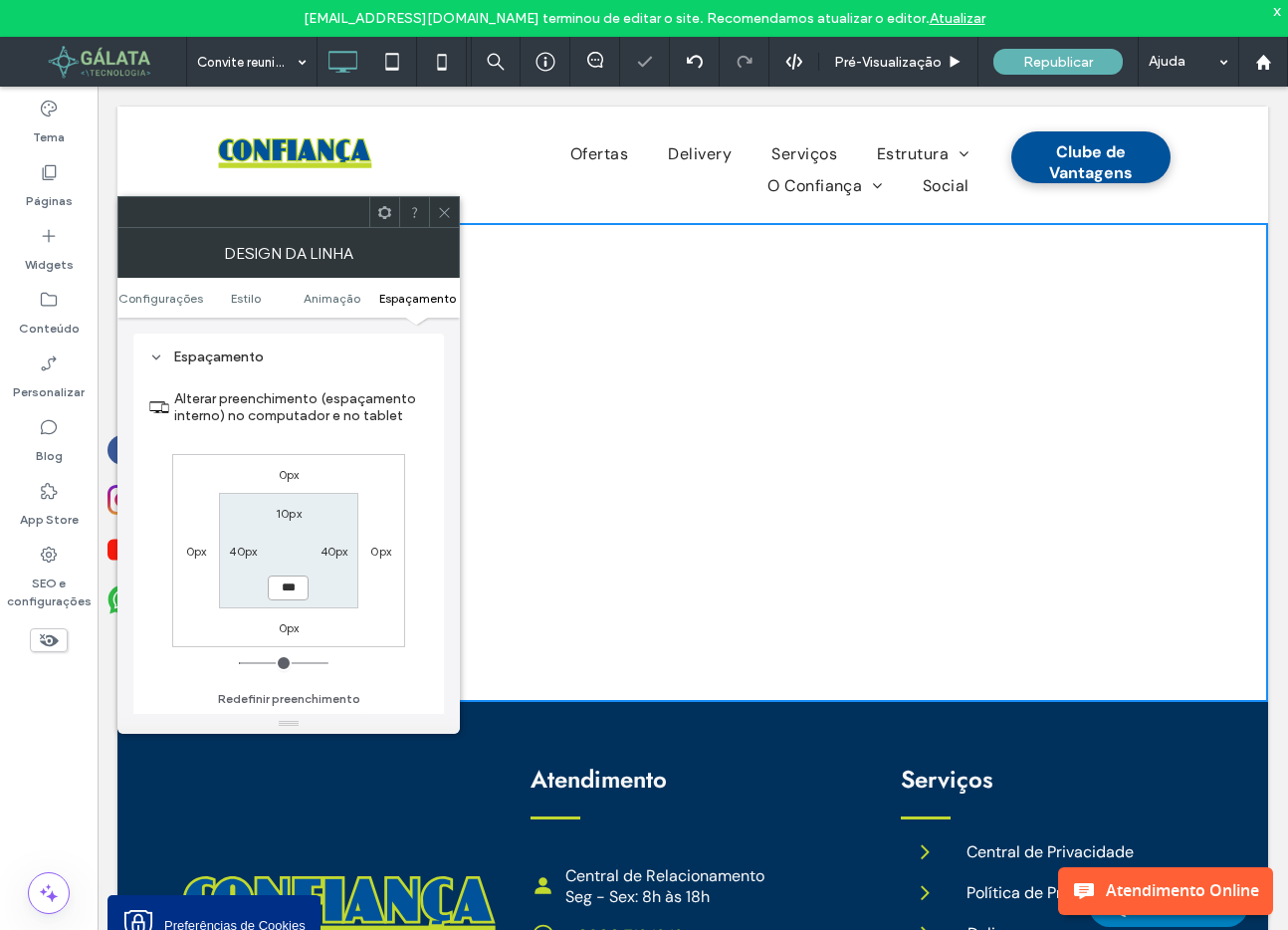 click on "***" at bounding box center [288, 587] 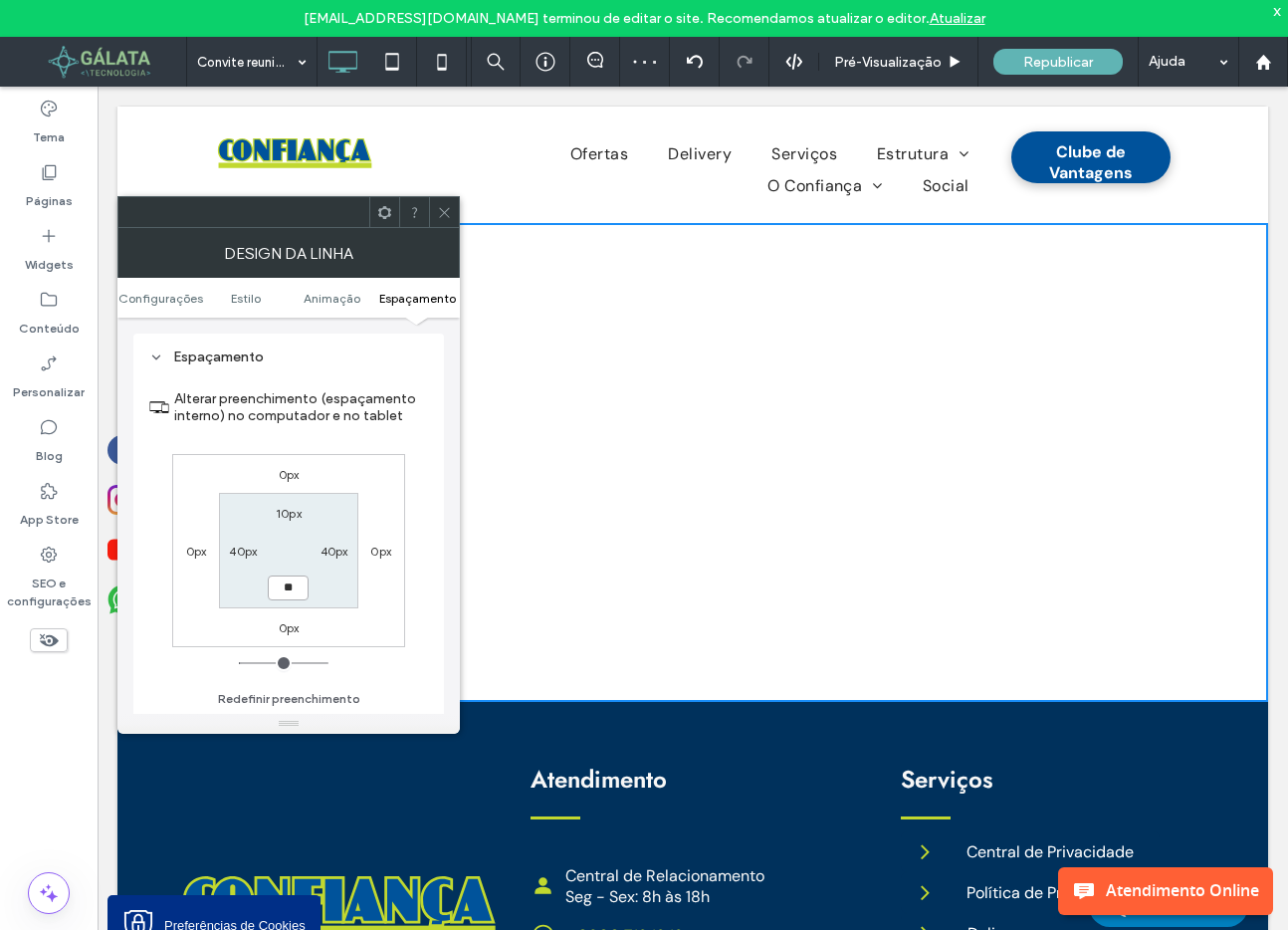 type on "**" 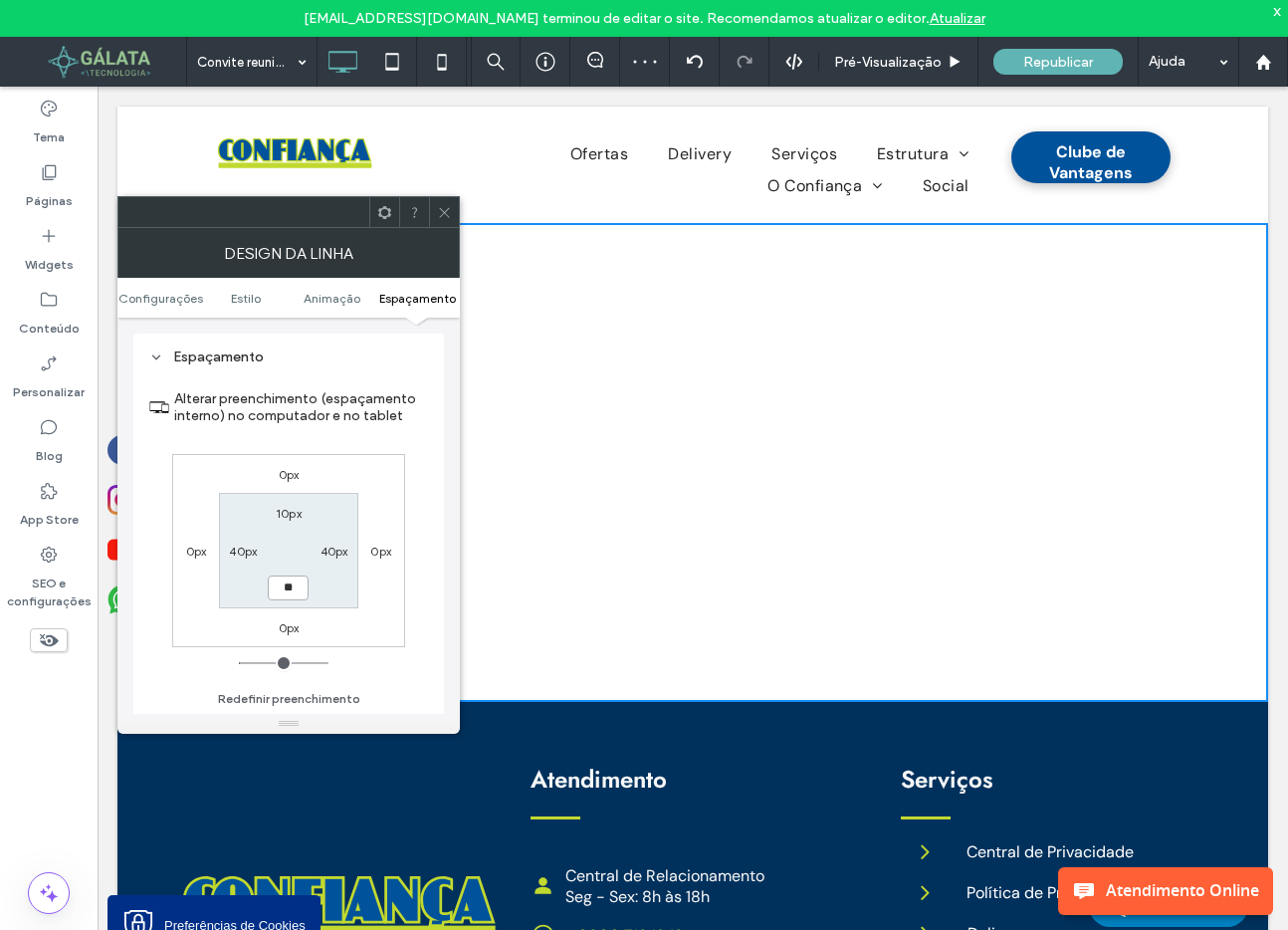 type on "**" 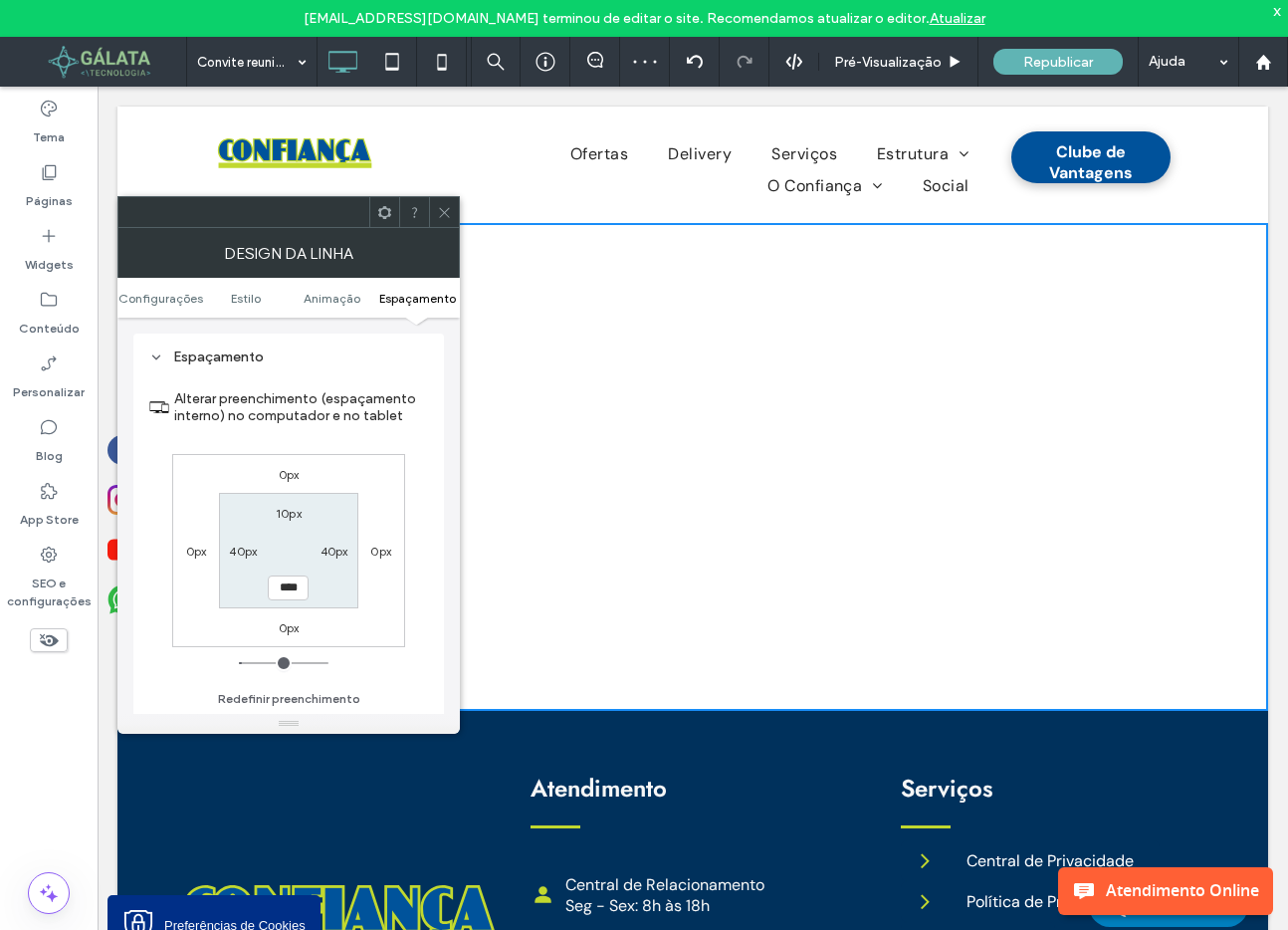 click on "0px" at bounding box center [289, 474] 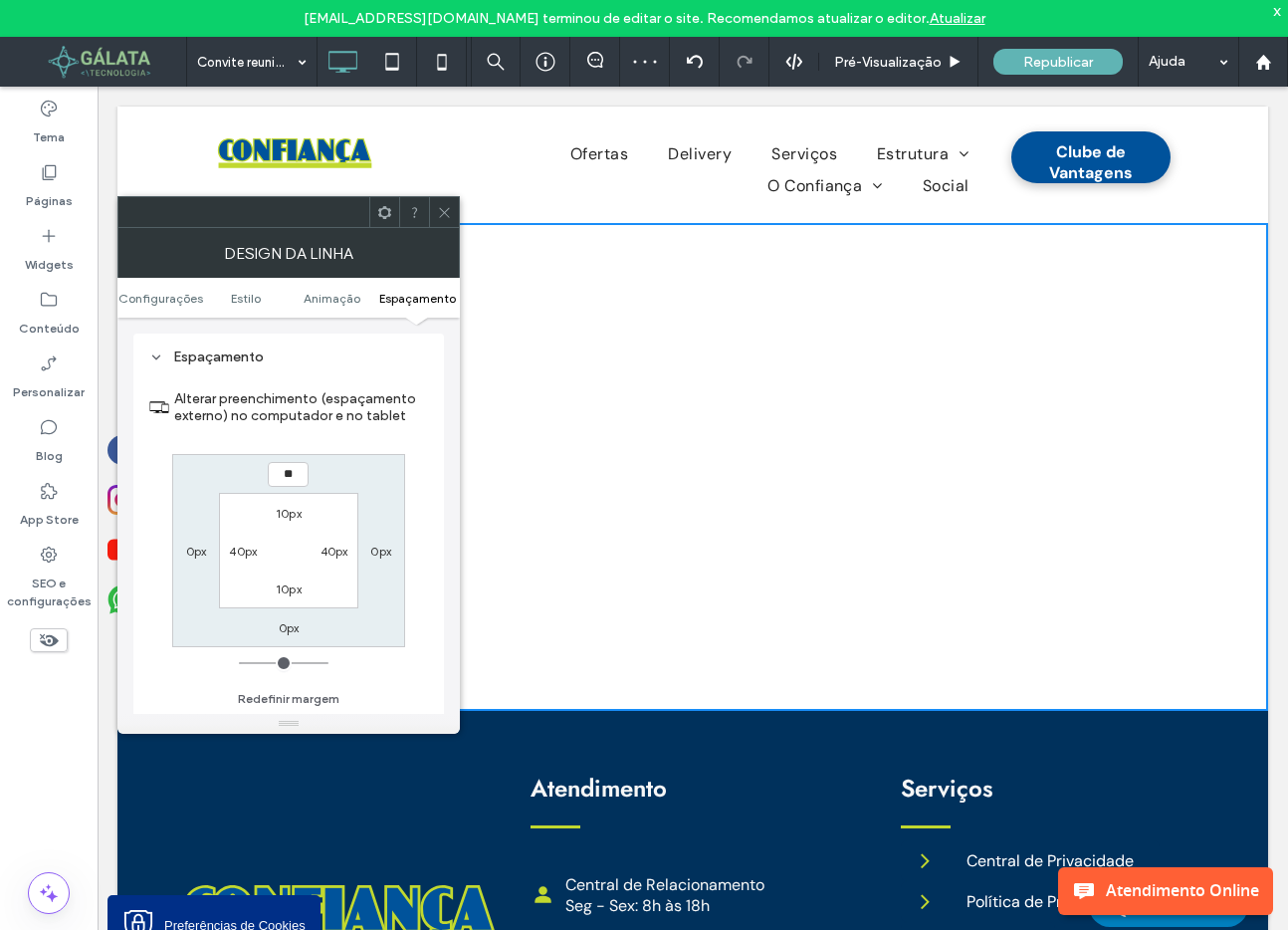 type on "**" 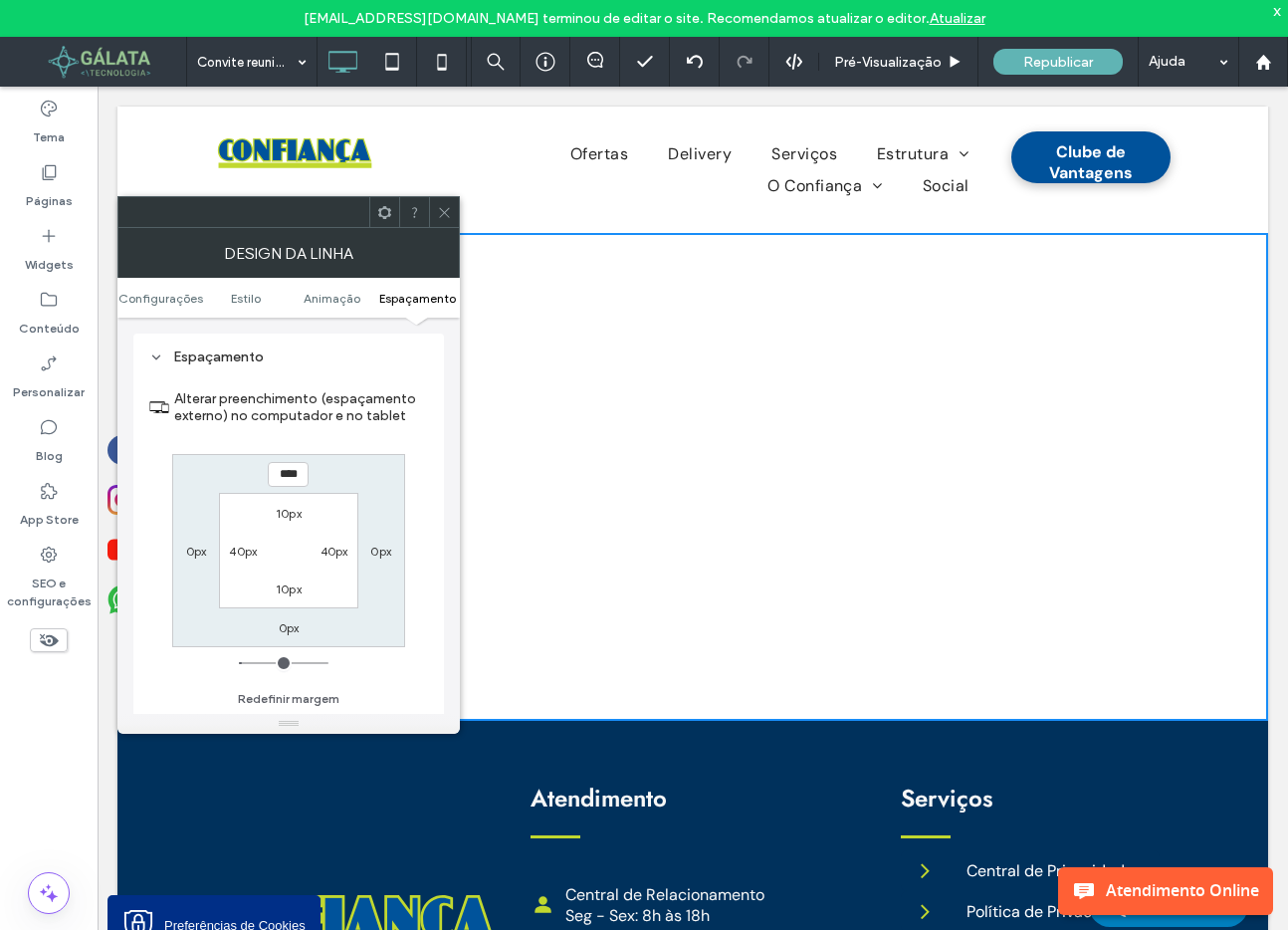 click 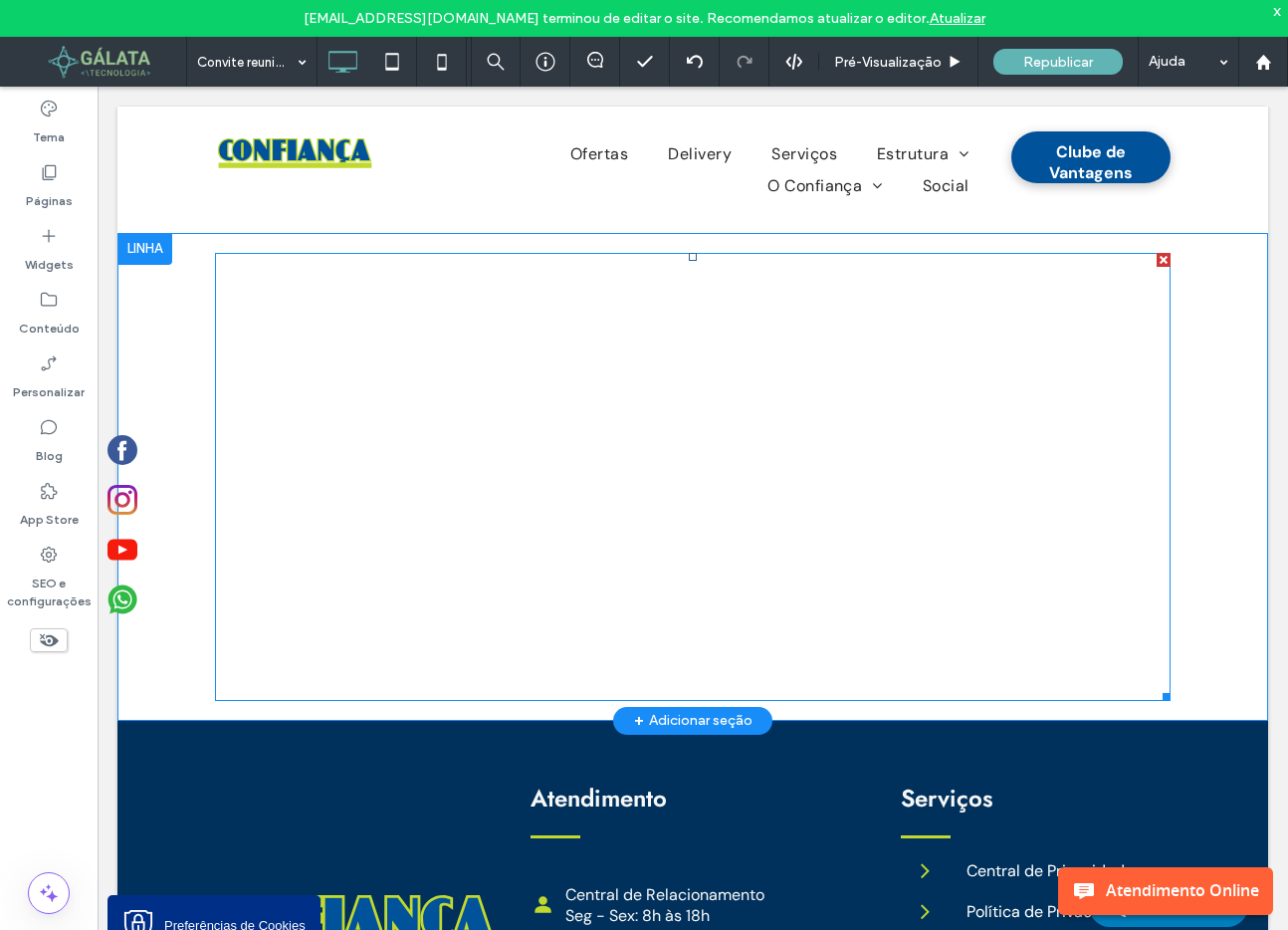 click at bounding box center (693, 477) 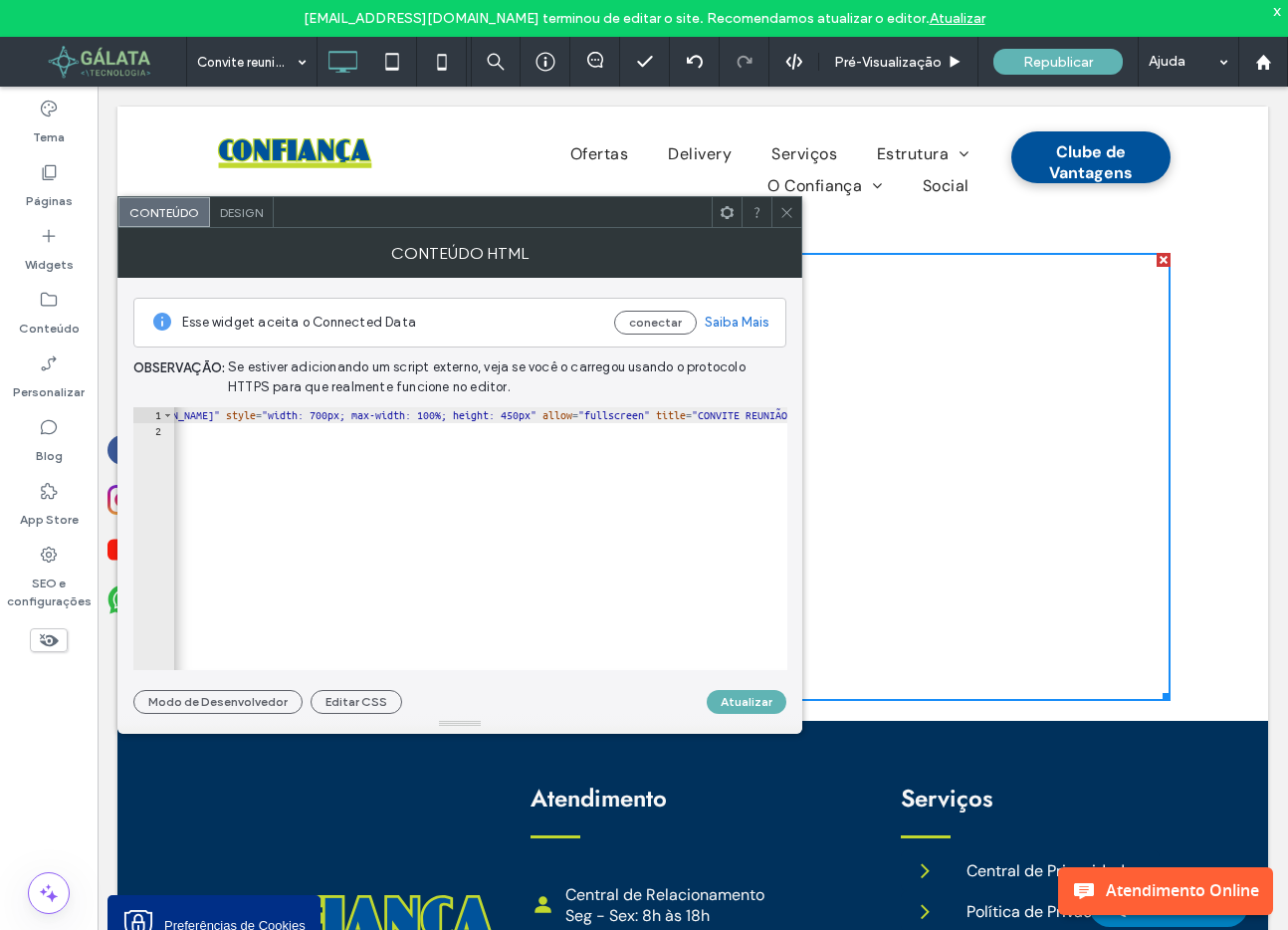 scroll, scrollTop: 0, scrollLeft: 160, axis: horizontal 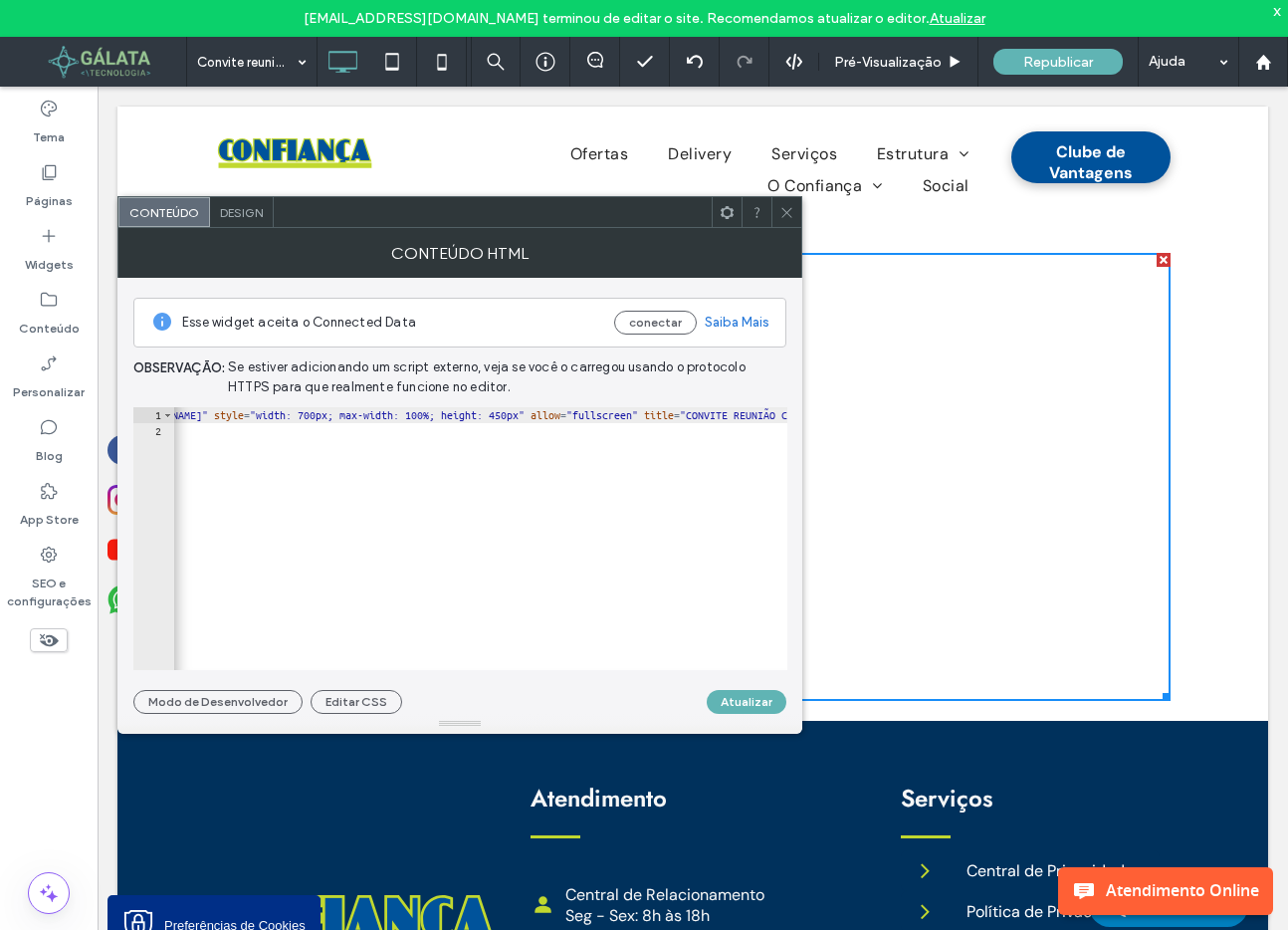 click on "< iframe   src = "https://gamma.app/embed/txl5c62ythxnij5"   style = "width: 700px; max-width: 100%; height: 450px"   allow = "fullscreen"   title = "CONVITE REUNIÃO CRM " >   </ iframe >" at bounding box center [572, 547] 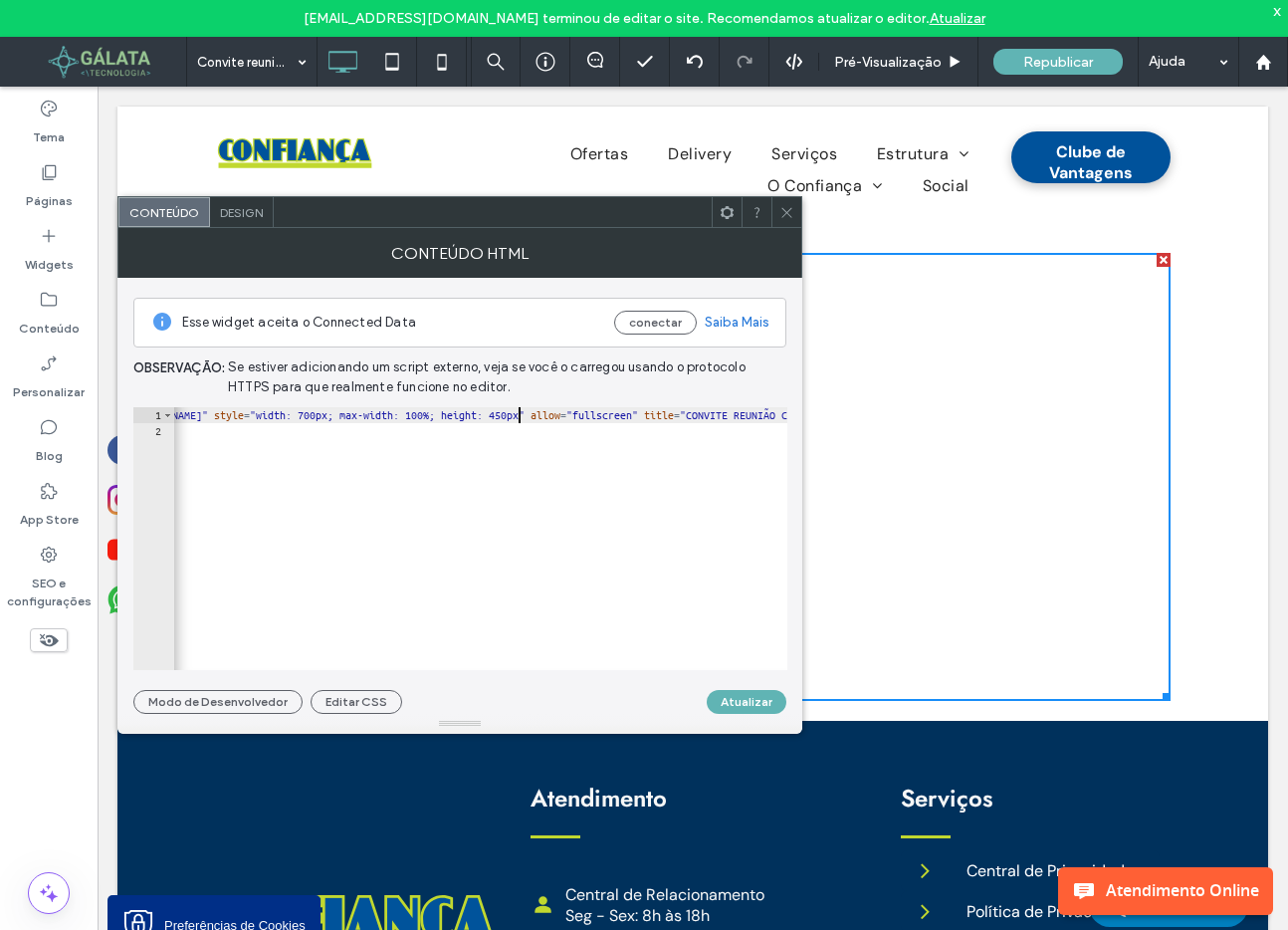 click on "< iframe   src = "https://gamma.app/embed/txl5c62ythxnij5"   style = "width: 700px; max-width: 100%; height: 450px"   allow = "fullscreen"   title = "CONVITE REUNIÃO CRM " >   </ iframe >" at bounding box center [572, 547] 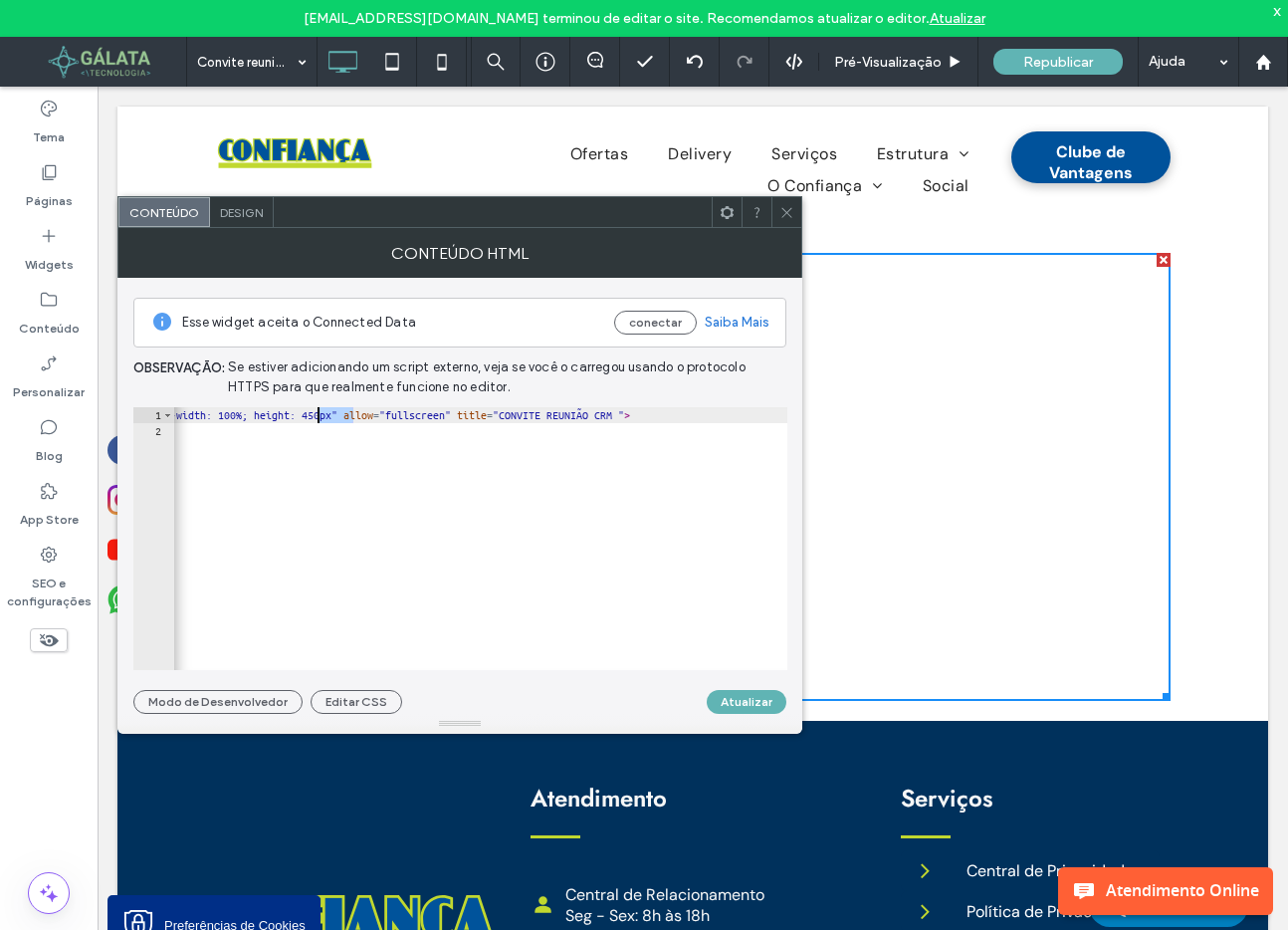 scroll, scrollTop: 0, scrollLeft: 360, axis: horizontal 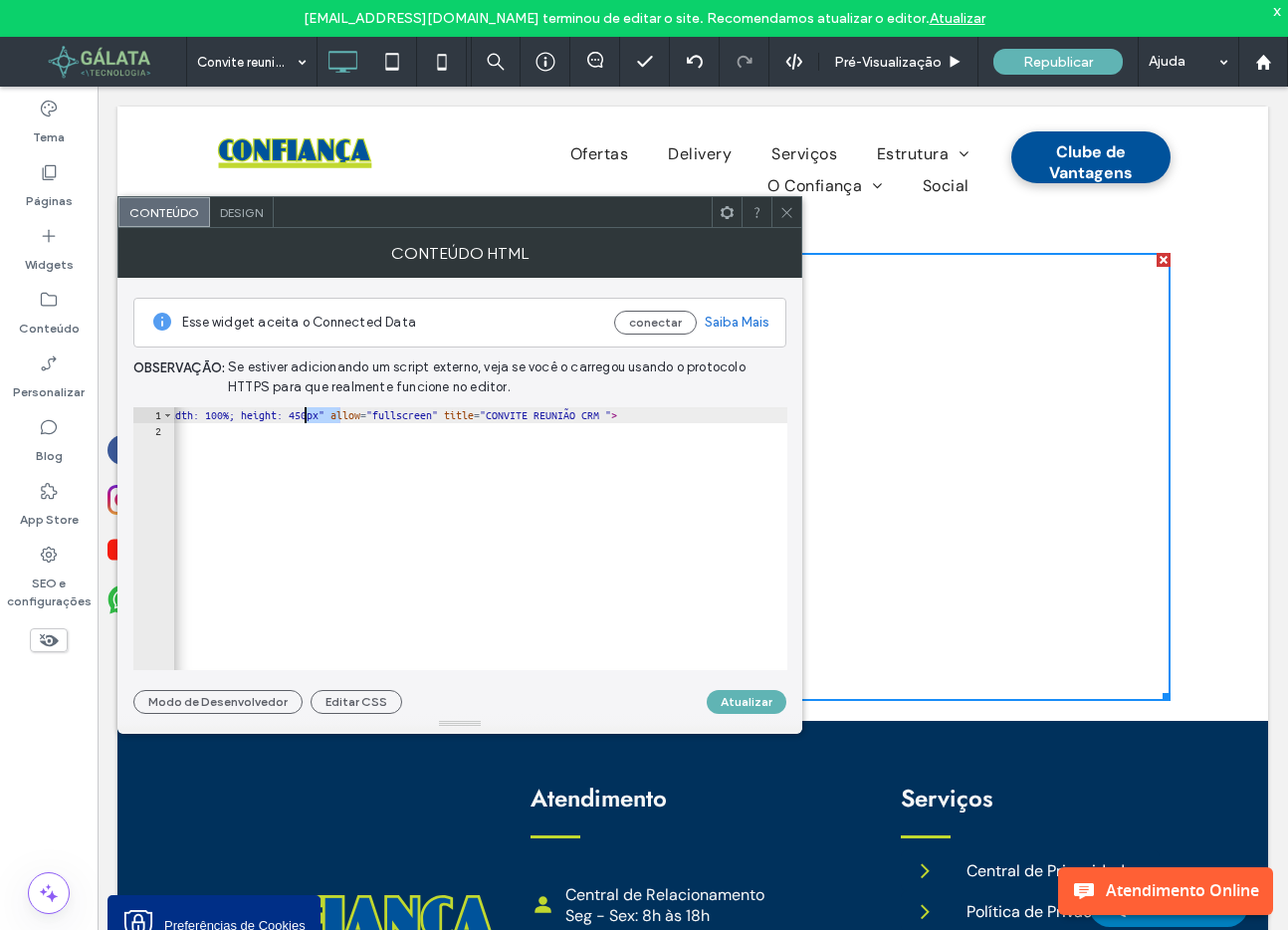 click on "< iframe   src = "https://gamma.app/embed/txl5c62ythxnij5"   style = "width: 700px; max-width: 100%; height: 450px"   allow = "fullscreen"   title = "CONVITE REUNIÃO CRM " >   </ iframe >" at bounding box center (372, 547) 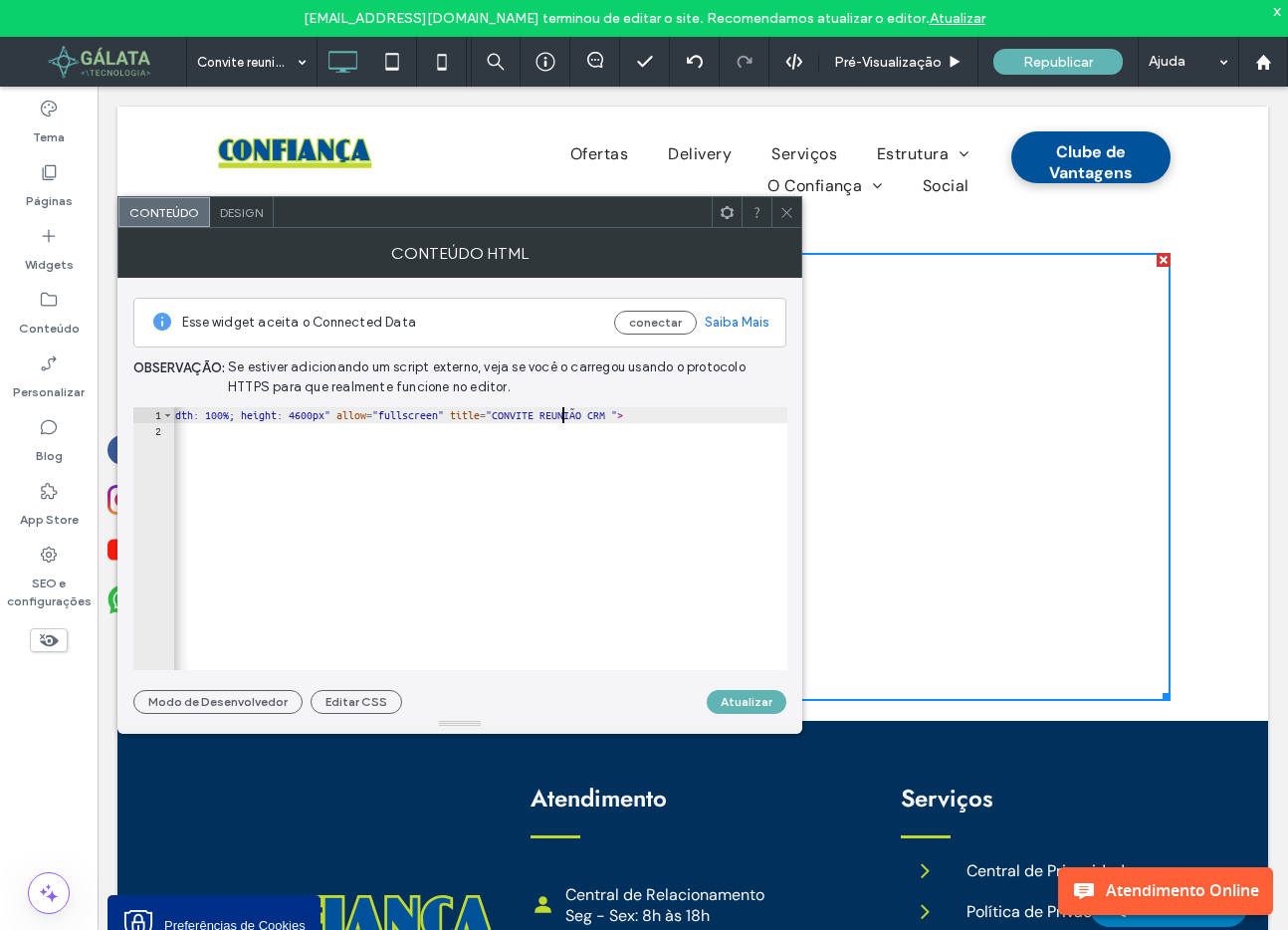 scroll, scrollTop: 0, scrollLeft: 62, axis: horizontal 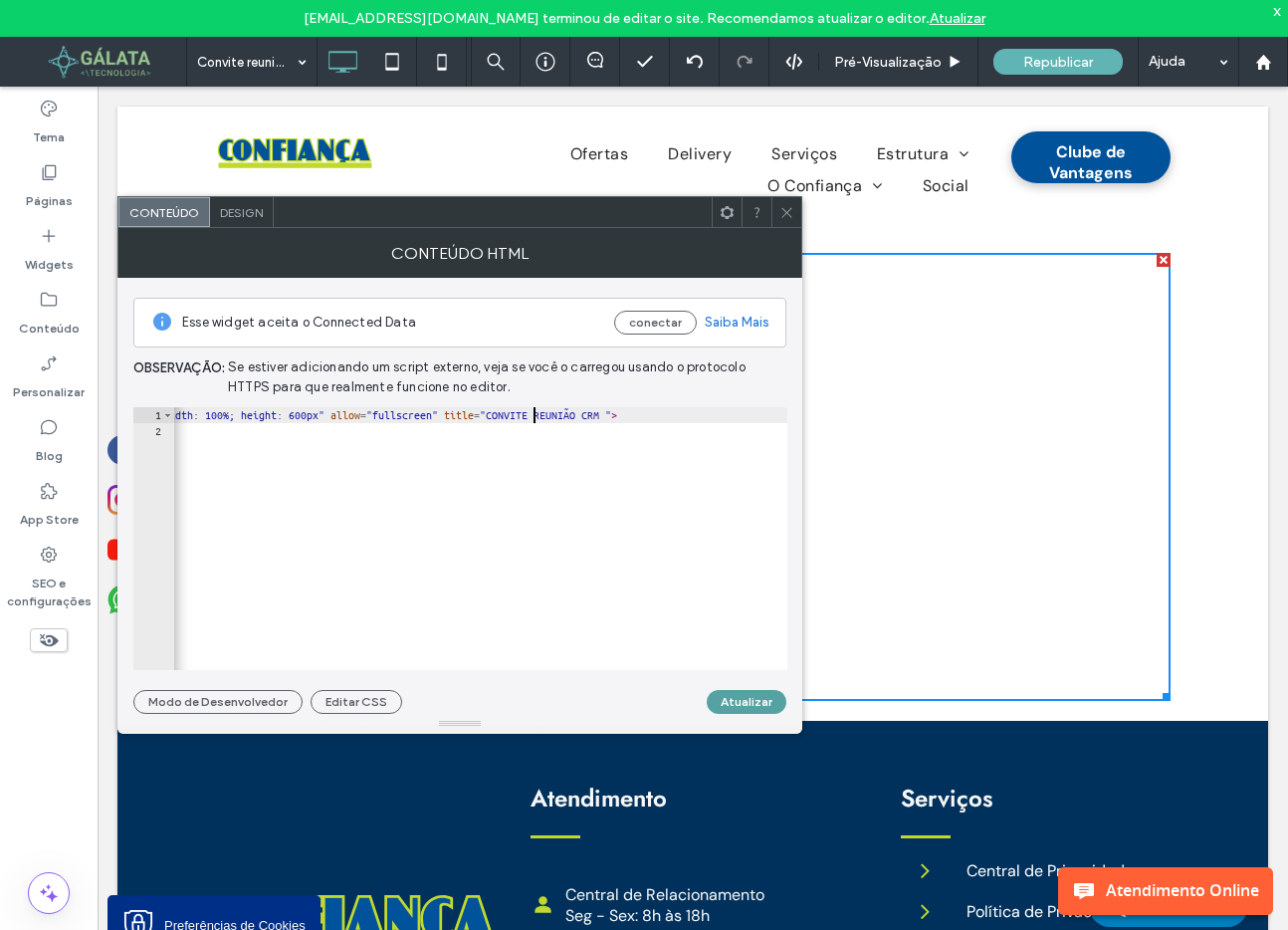 type on "**********" 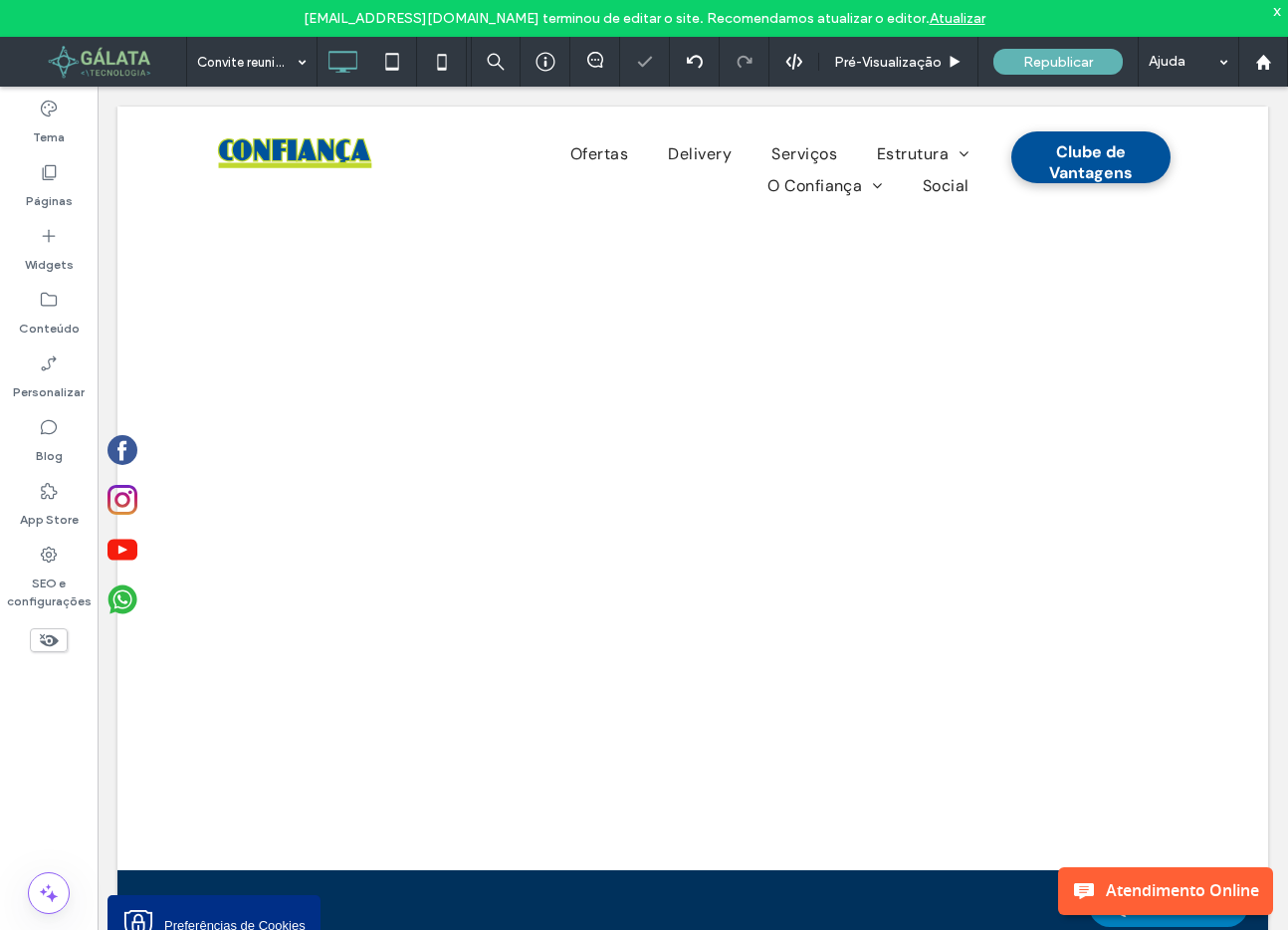 scroll, scrollTop: 0, scrollLeft: 0, axis: both 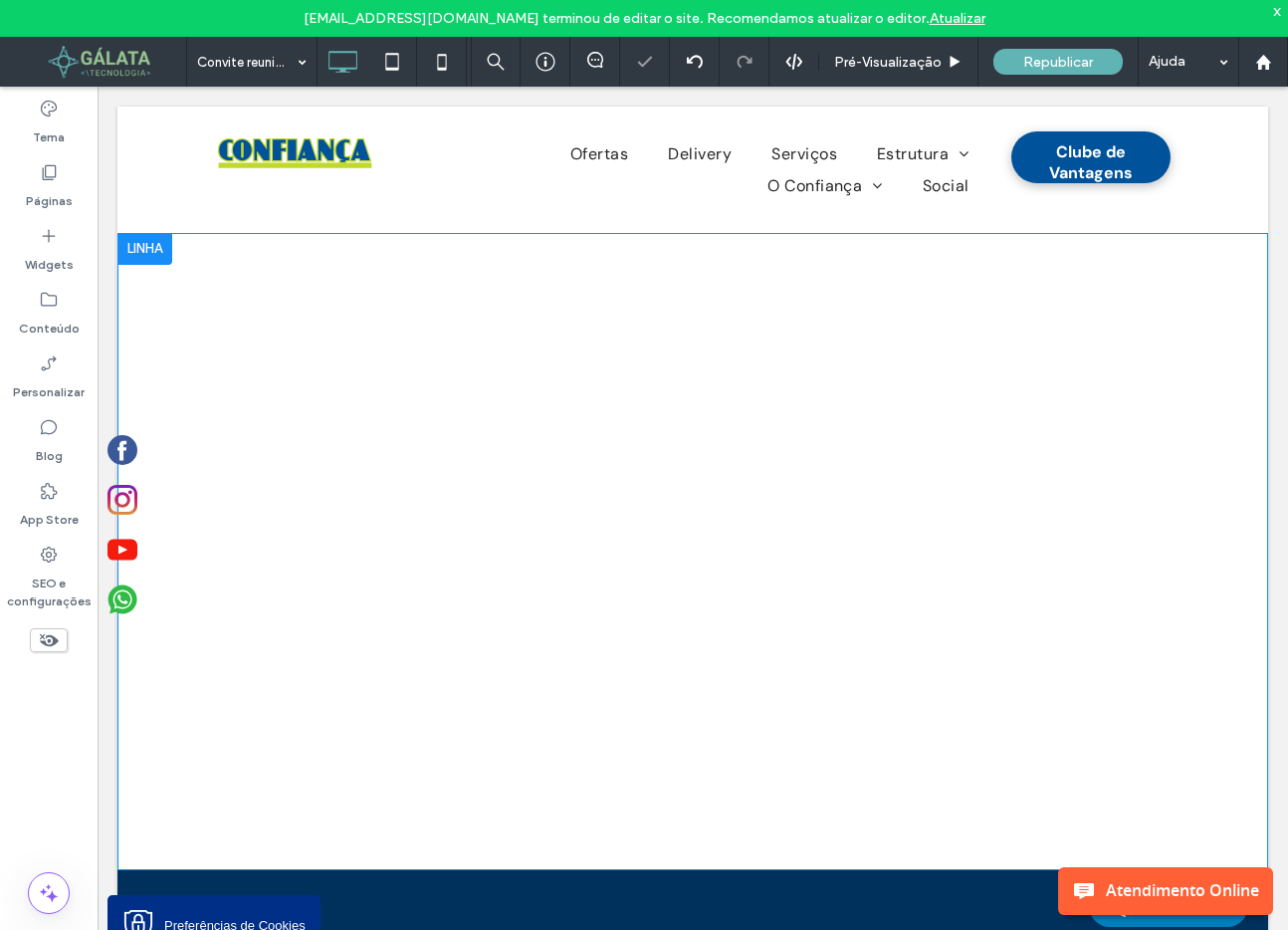 click at bounding box center [693, 552] 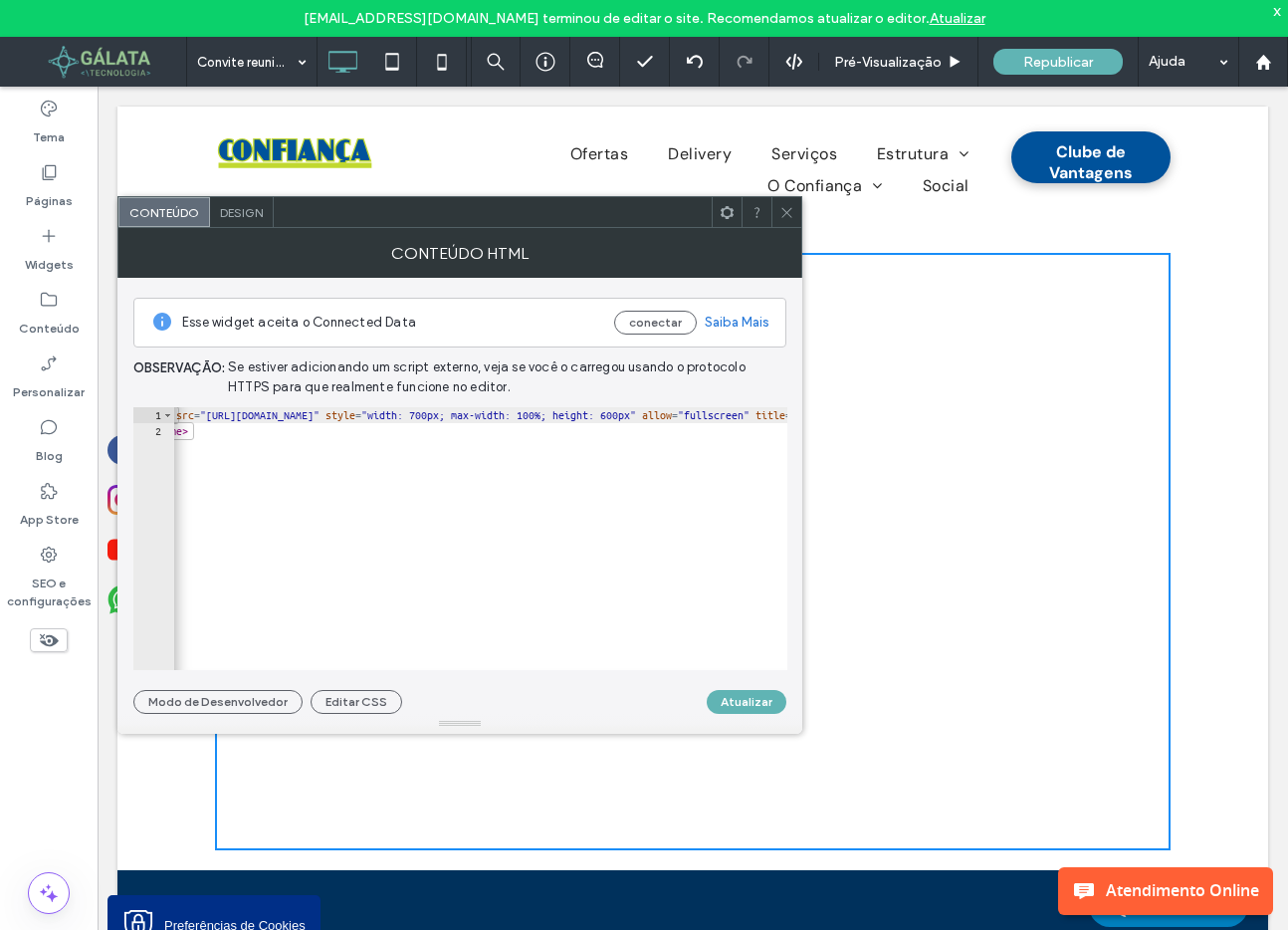 scroll, scrollTop: 0, scrollLeft: 82, axis: horizontal 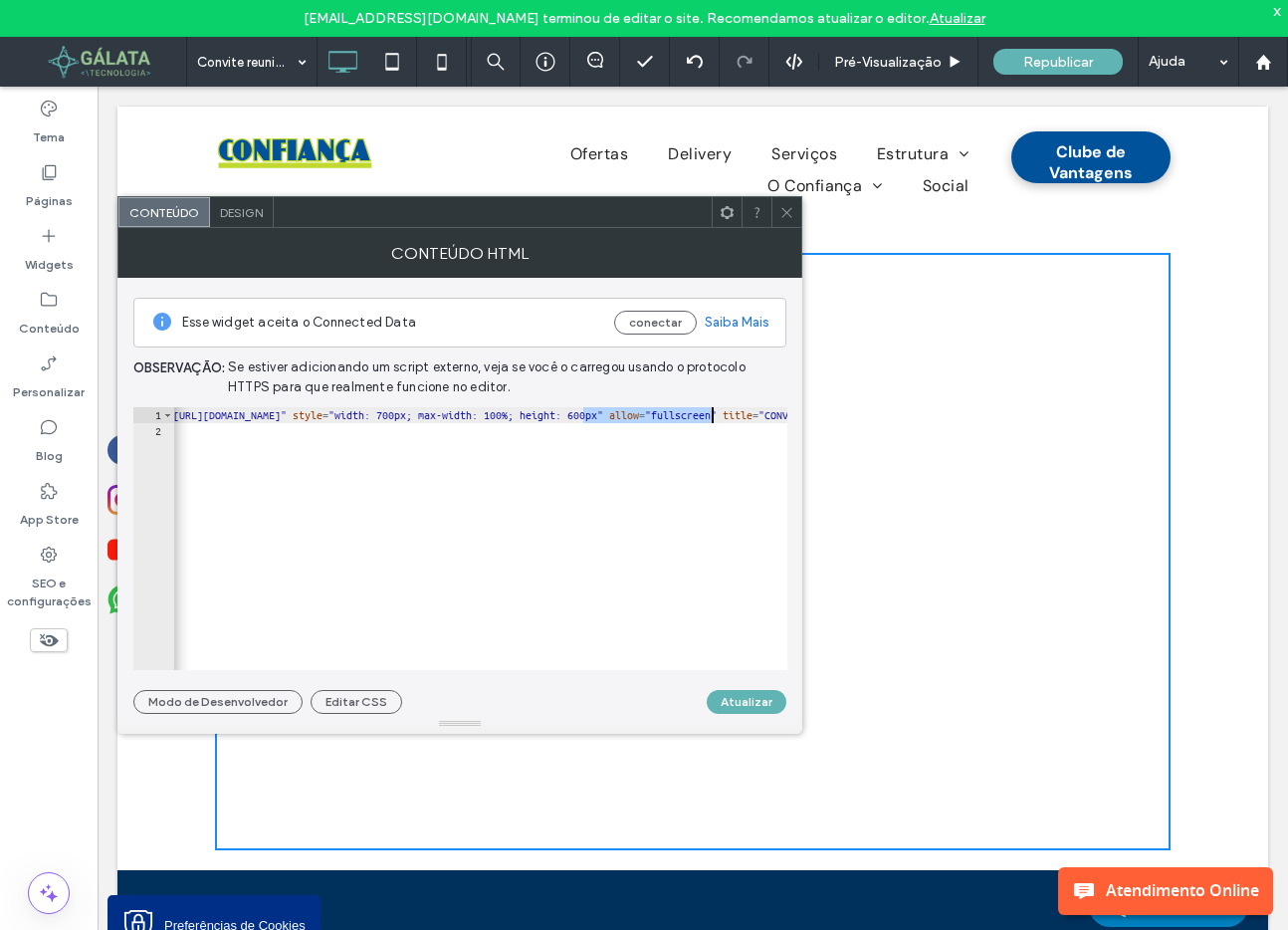 drag, startPoint x: 585, startPoint y: 417, endPoint x: 712, endPoint y: 416, distance: 127.00394 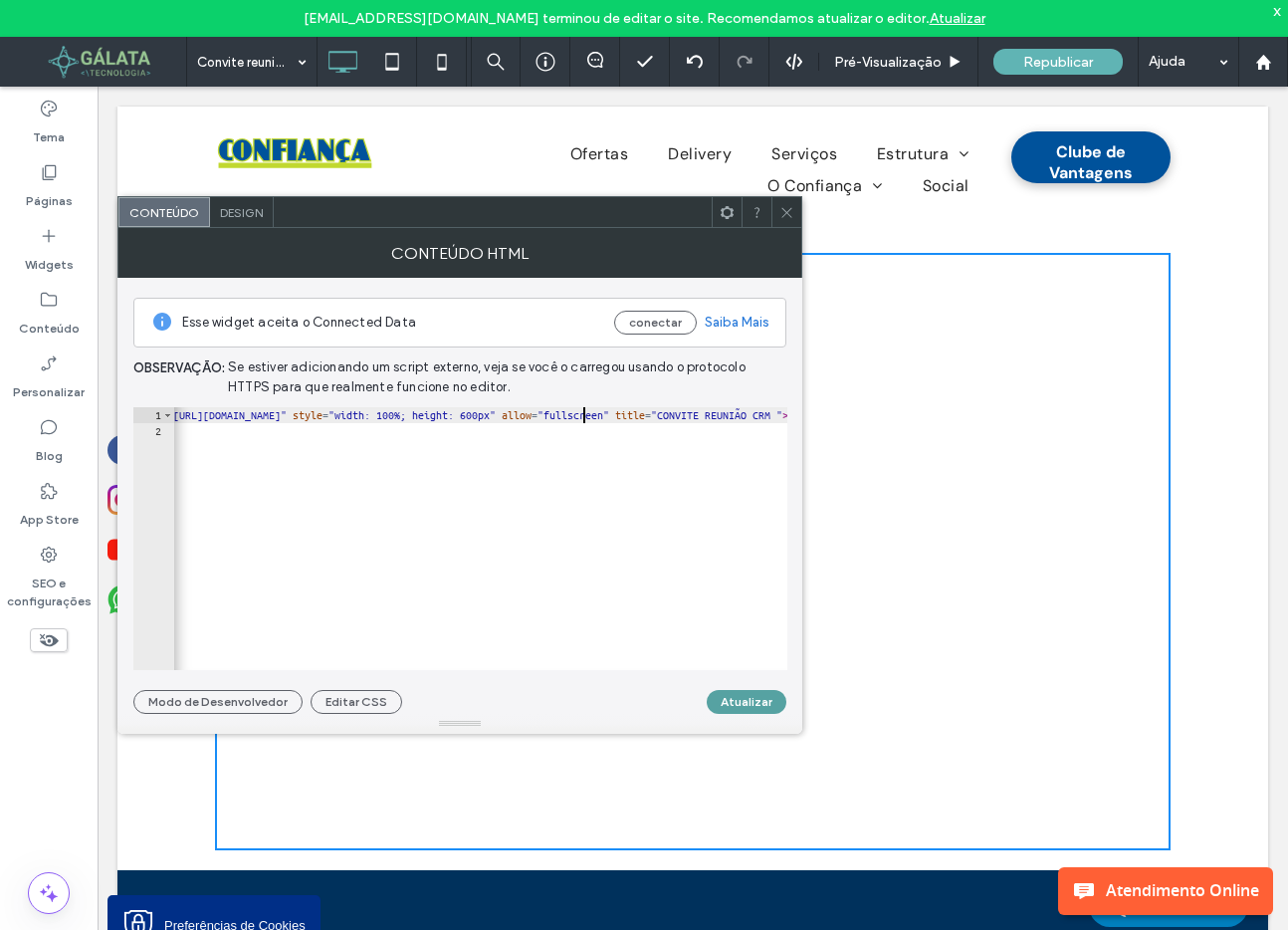 click on "Atualizar" at bounding box center (747, 702) 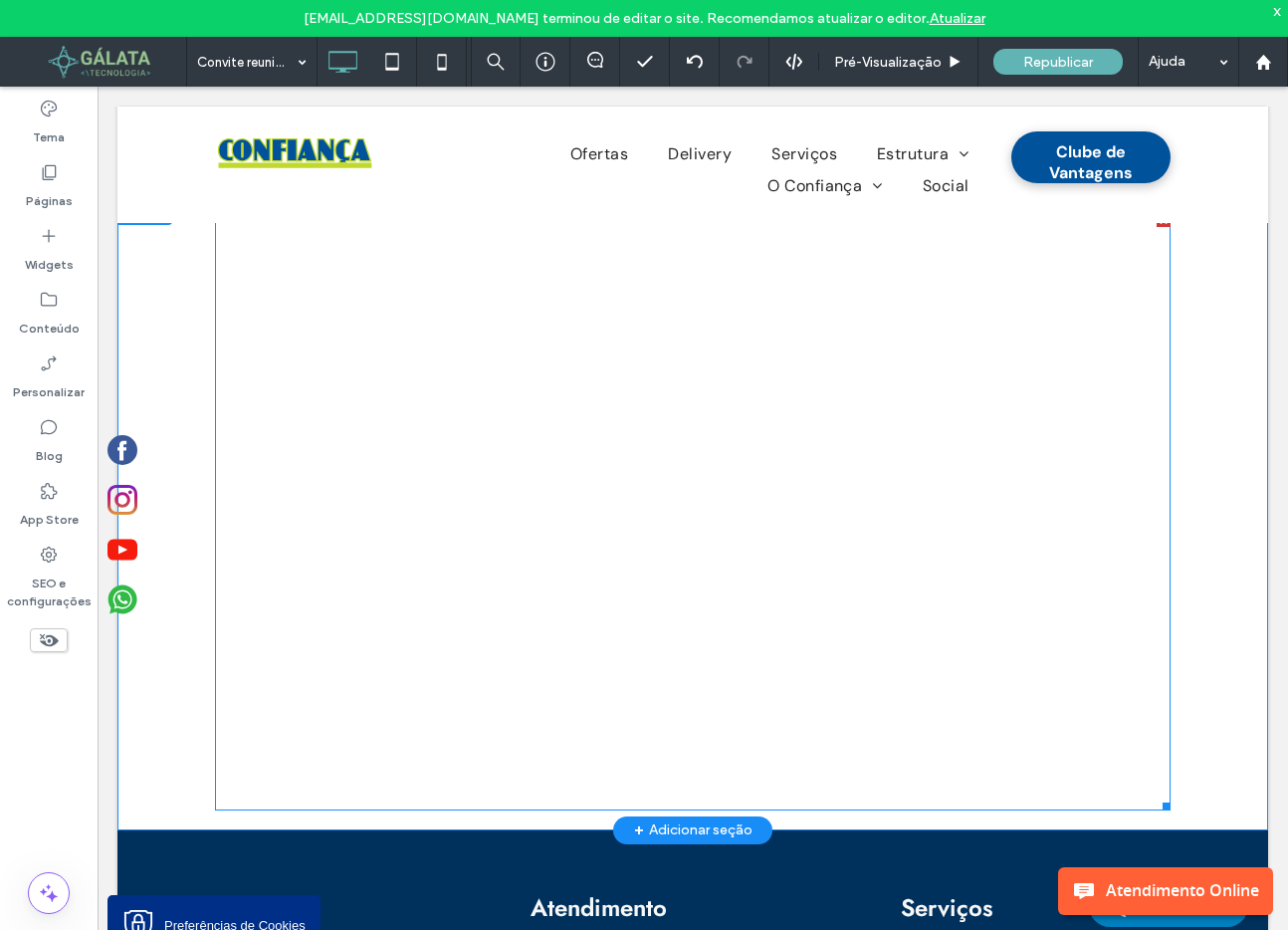 scroll, scrollTop: 0, scrollLeft: 0, axis: both 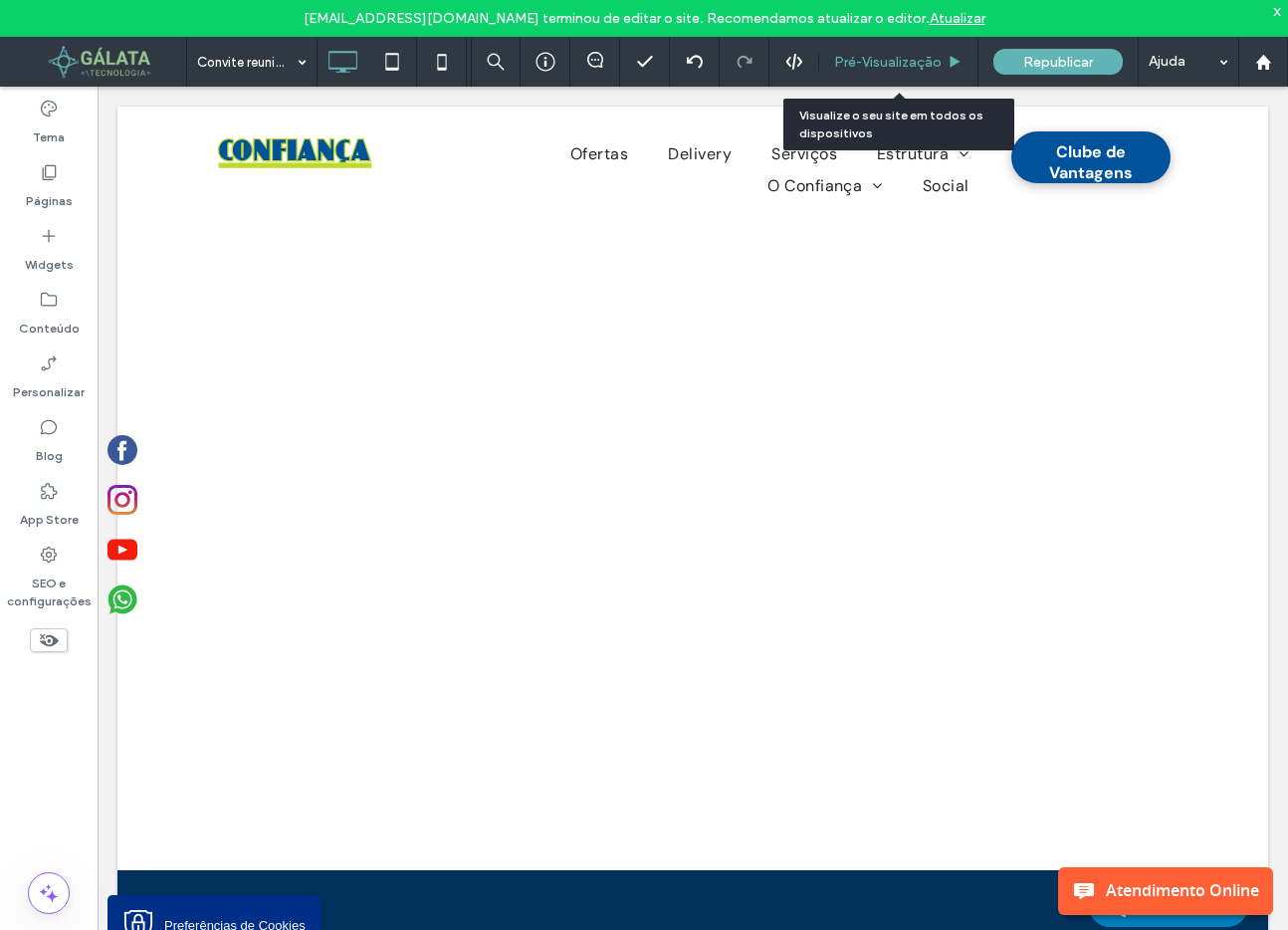 click on "Pré-Visualizaçāo" at bounding box center (888, 62) 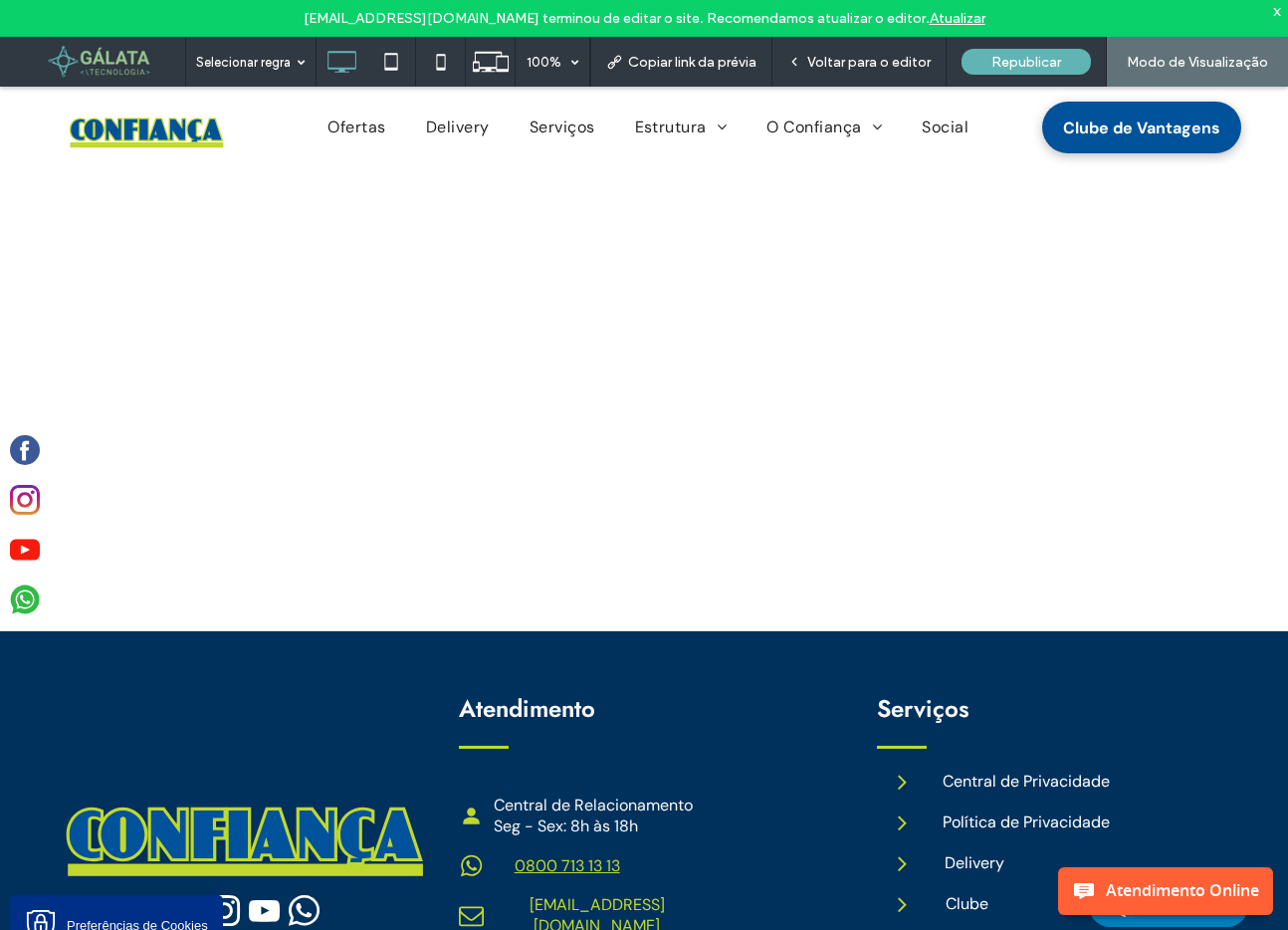 scroll, scrollTop: 0, scrollLeft: 0, axis: both 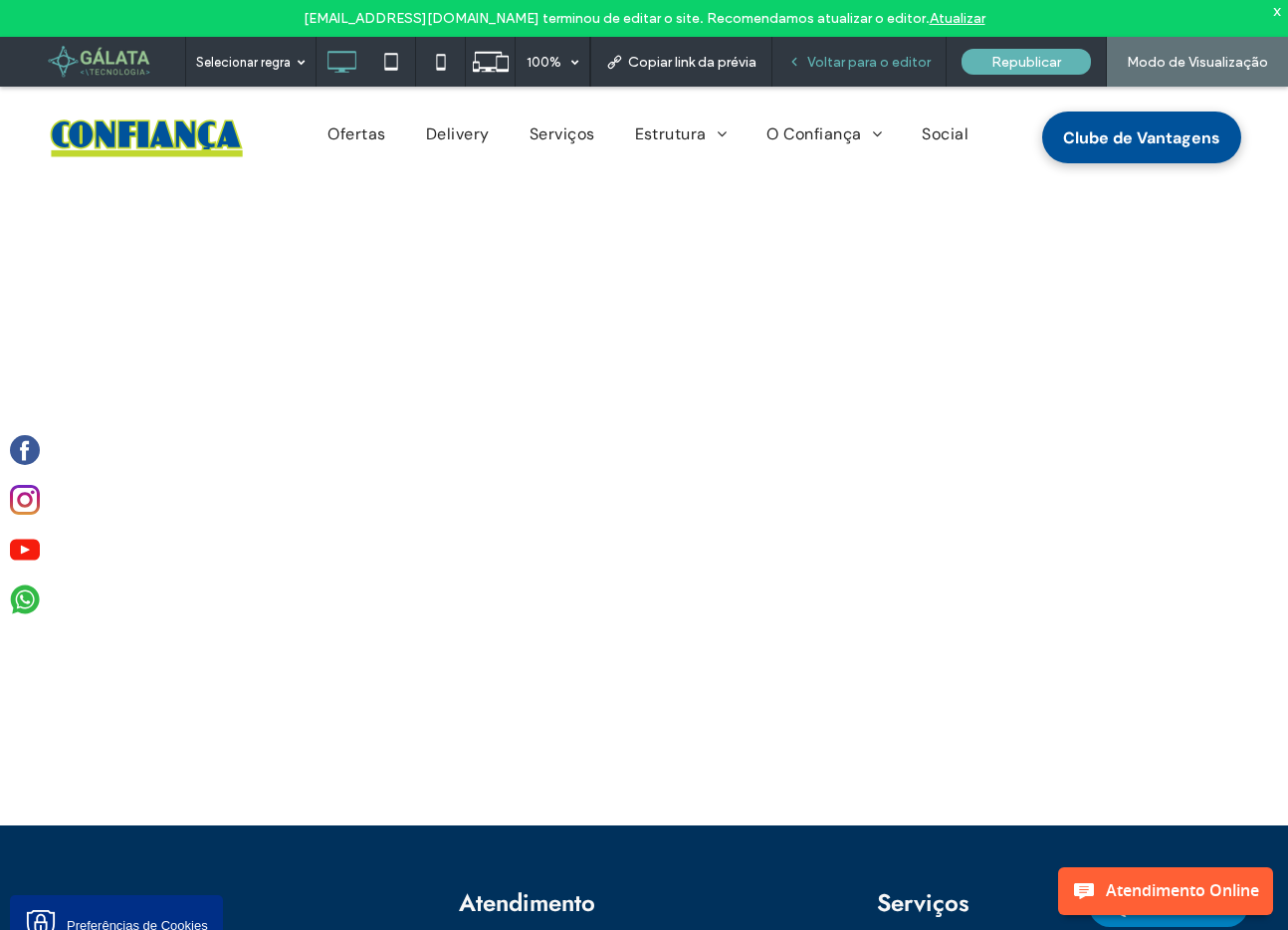 click on "Voltar para o editor" at bounding box center [869, 62] 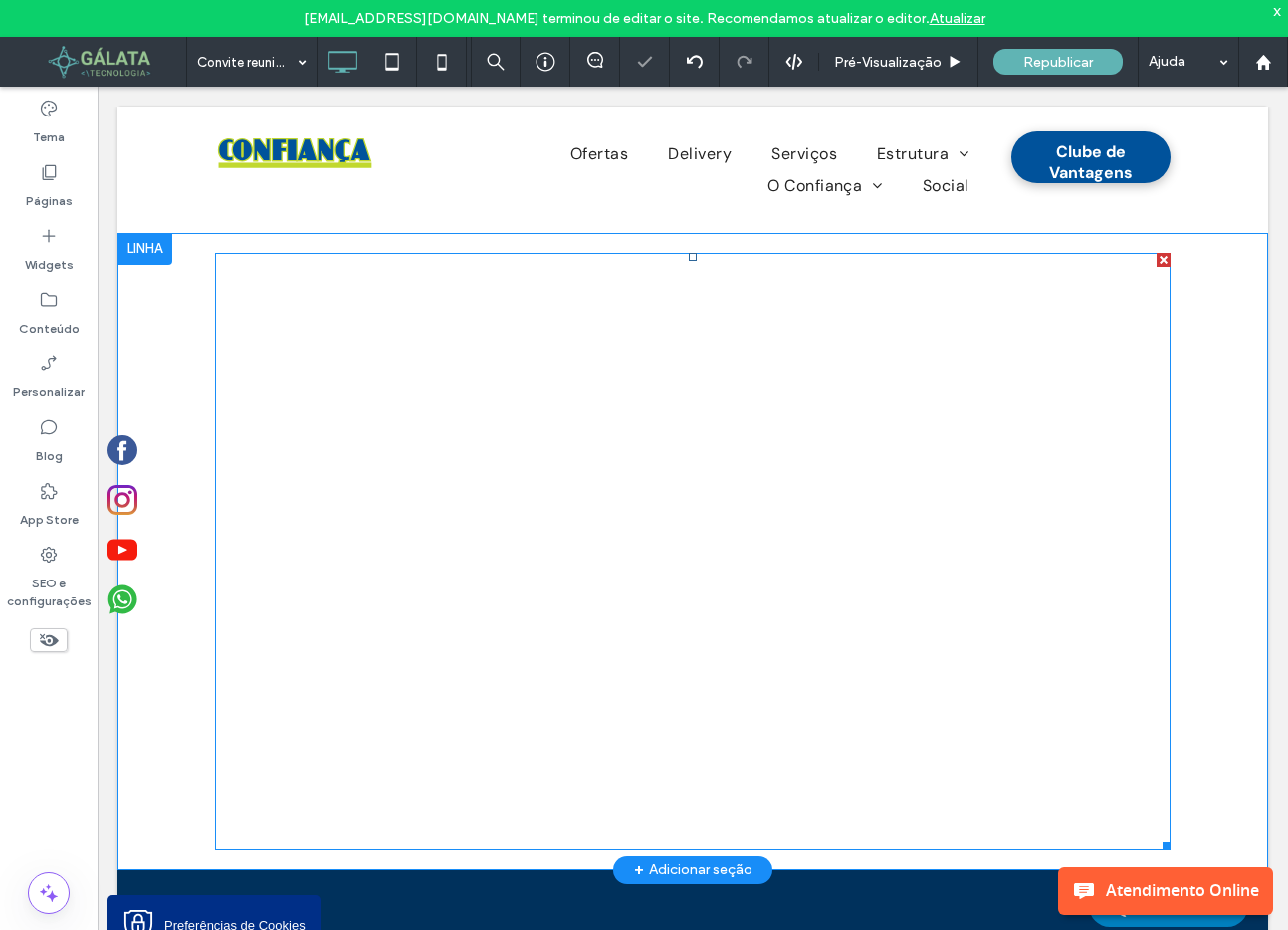 click at bounding box center [693, 552] 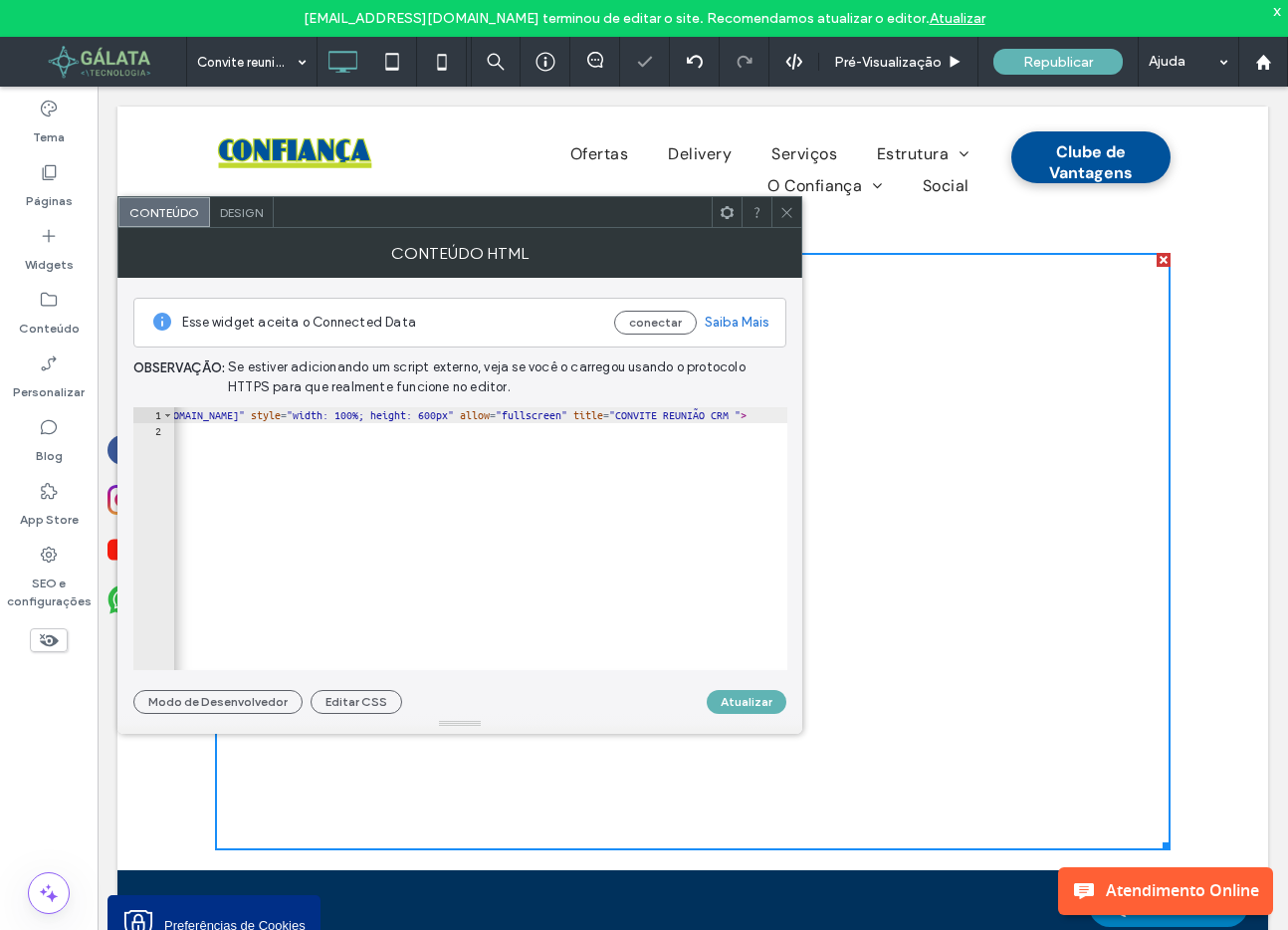 scroll, scrollTop: 0, scrollLeft: 127, axis: horizontal 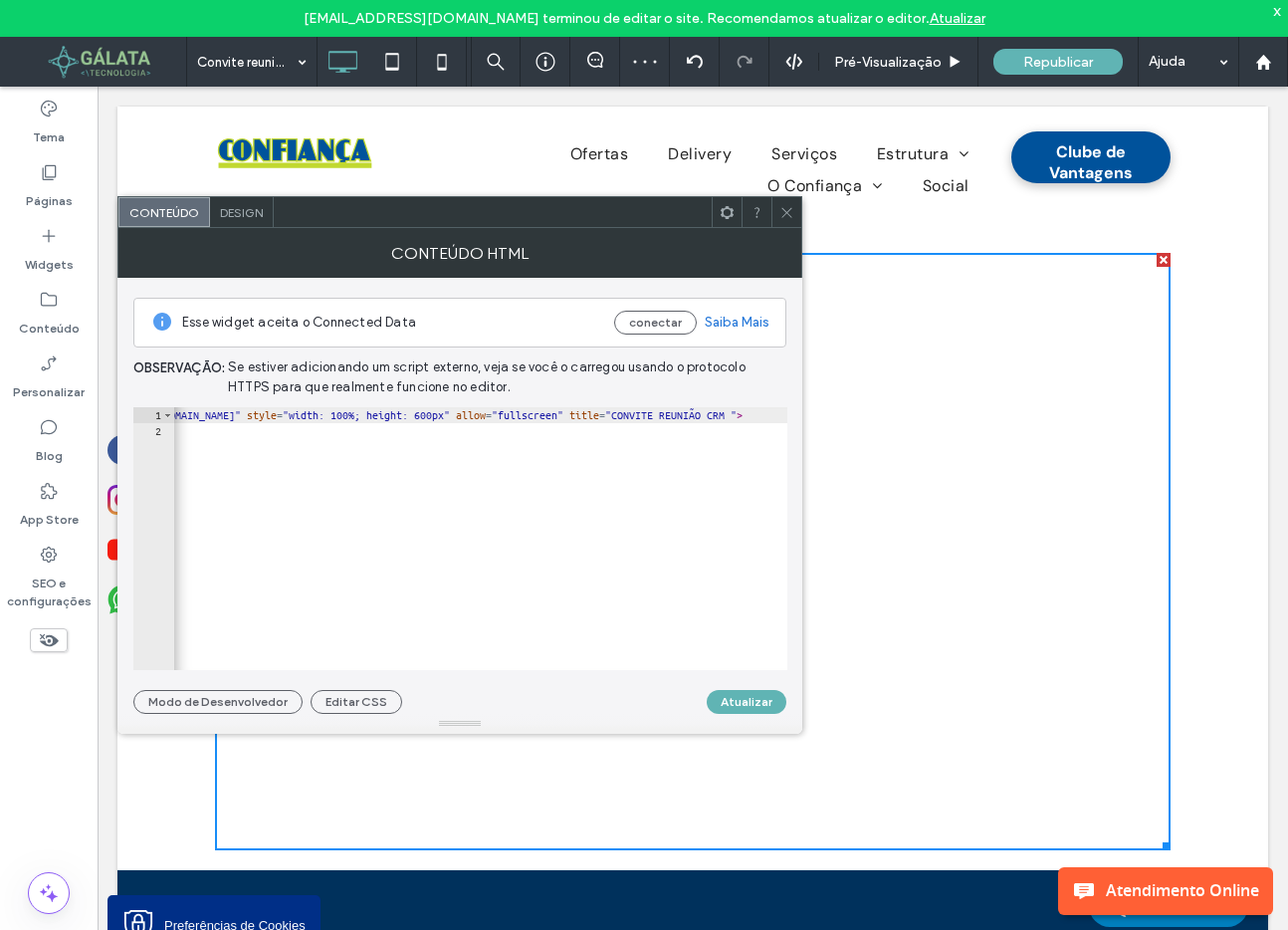 click on "< iframe   src = "https://gamma.app/embed/txl5c62ythxnij5"   style = "width: 100%; height: 600px"   allow = "fullscreen"   title = "CONVITE REUNIÃO CRM " >   </ iframe >" at bounding box center [540, 547] 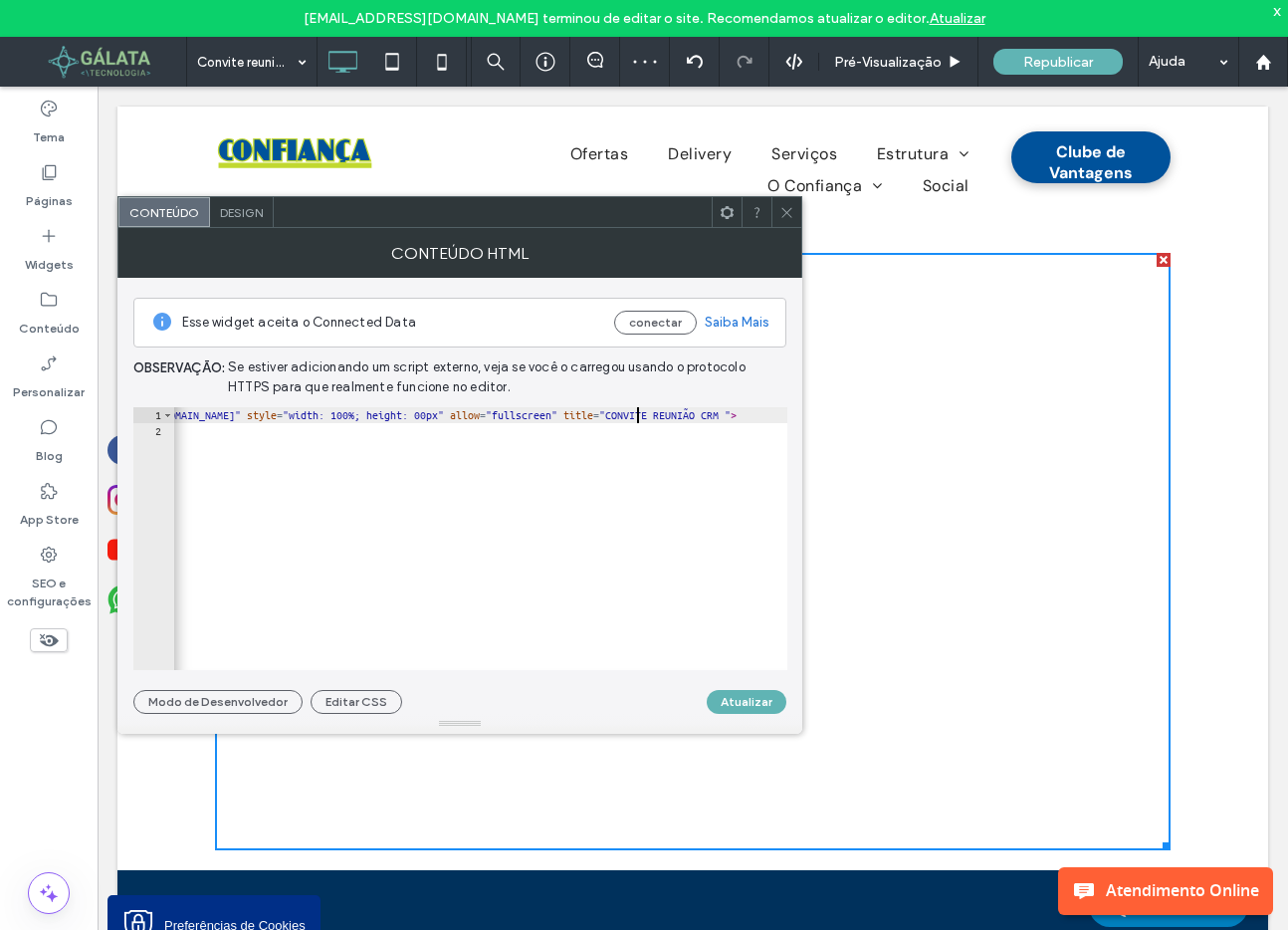 scroll, scrollTop: 0, scrollLeft: 49, axis: horizontal 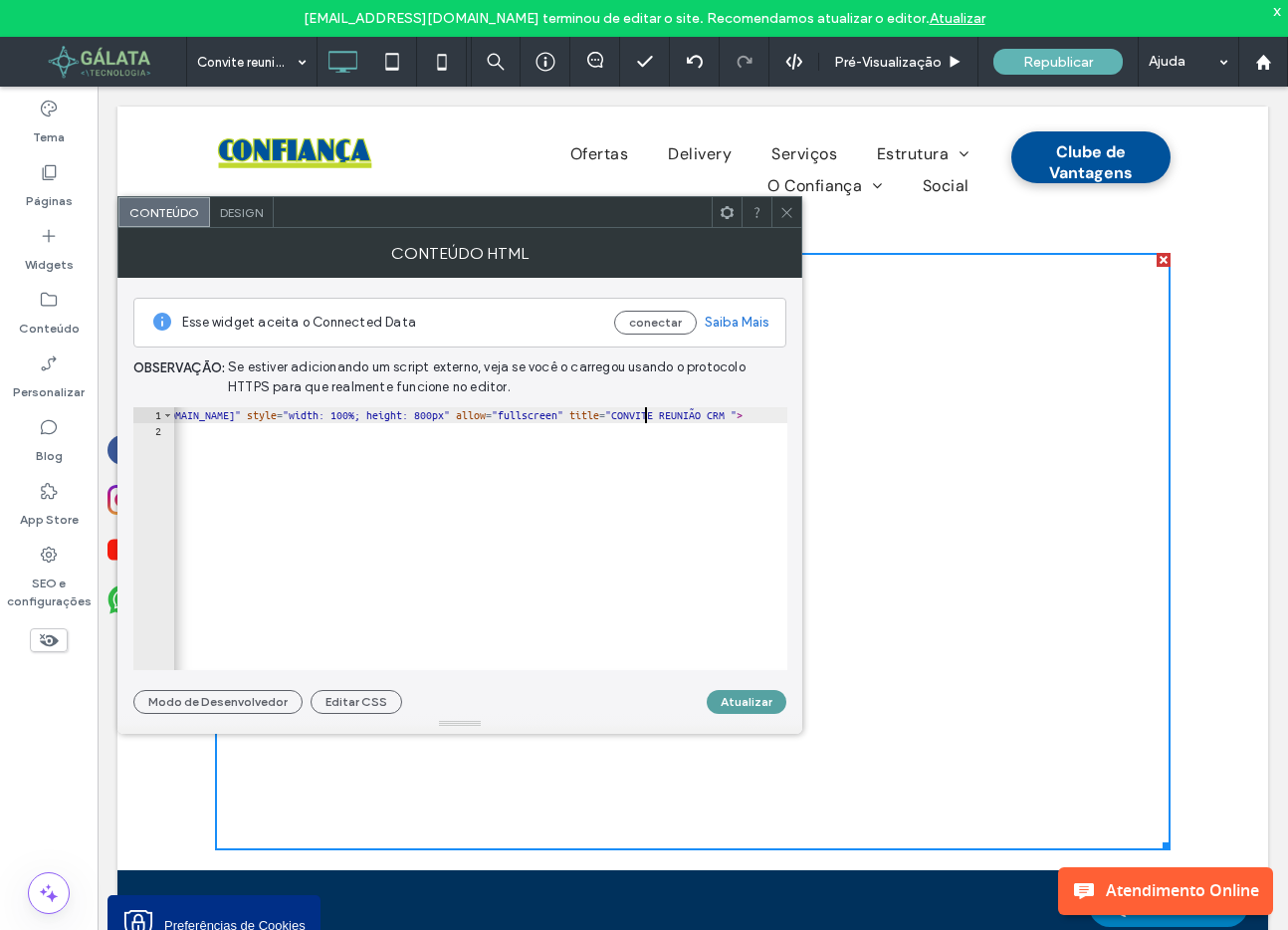 type on "**********" 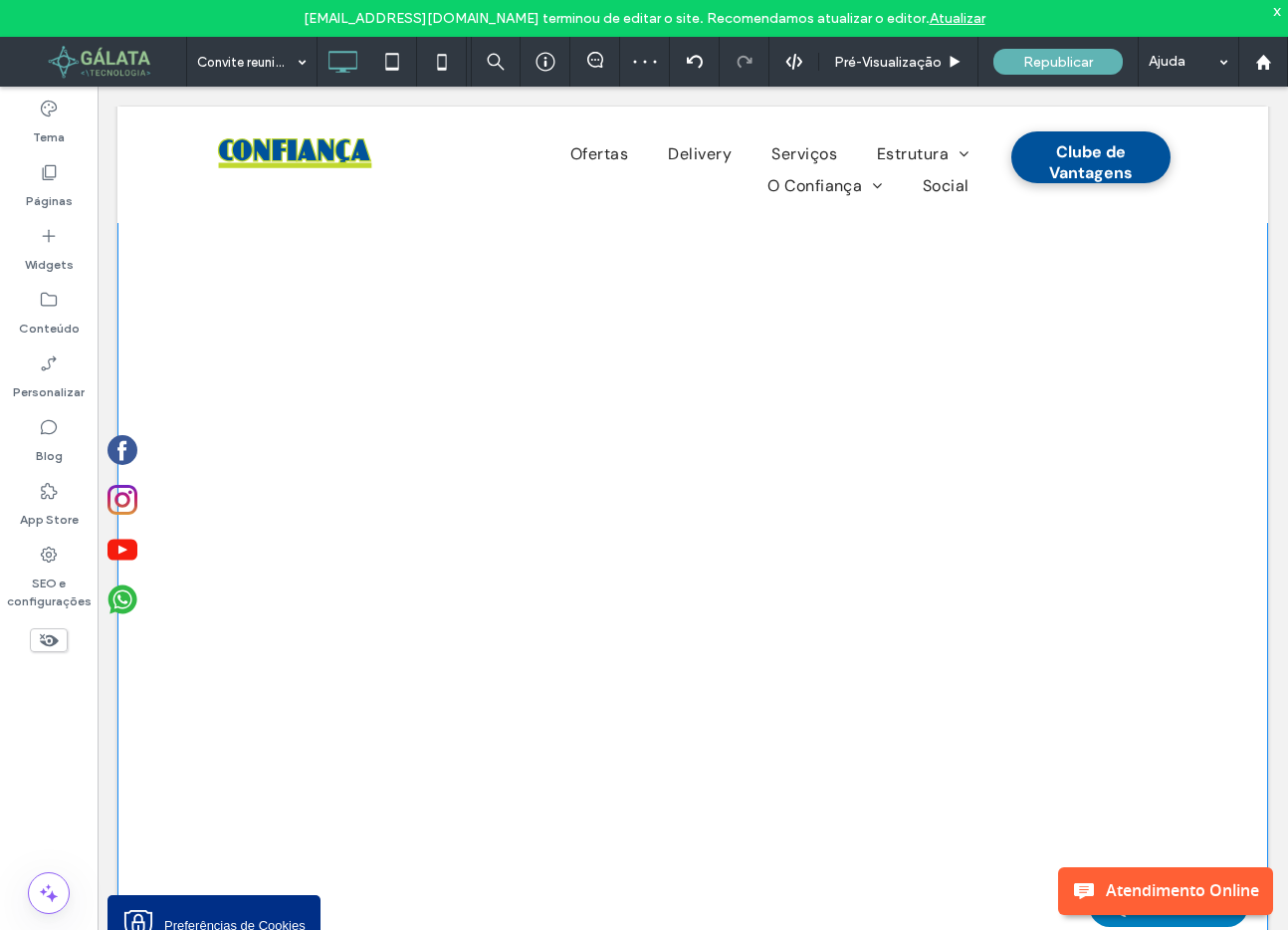 scroll, scrollTop: 98, scrollLeft: 0, axis: vertical 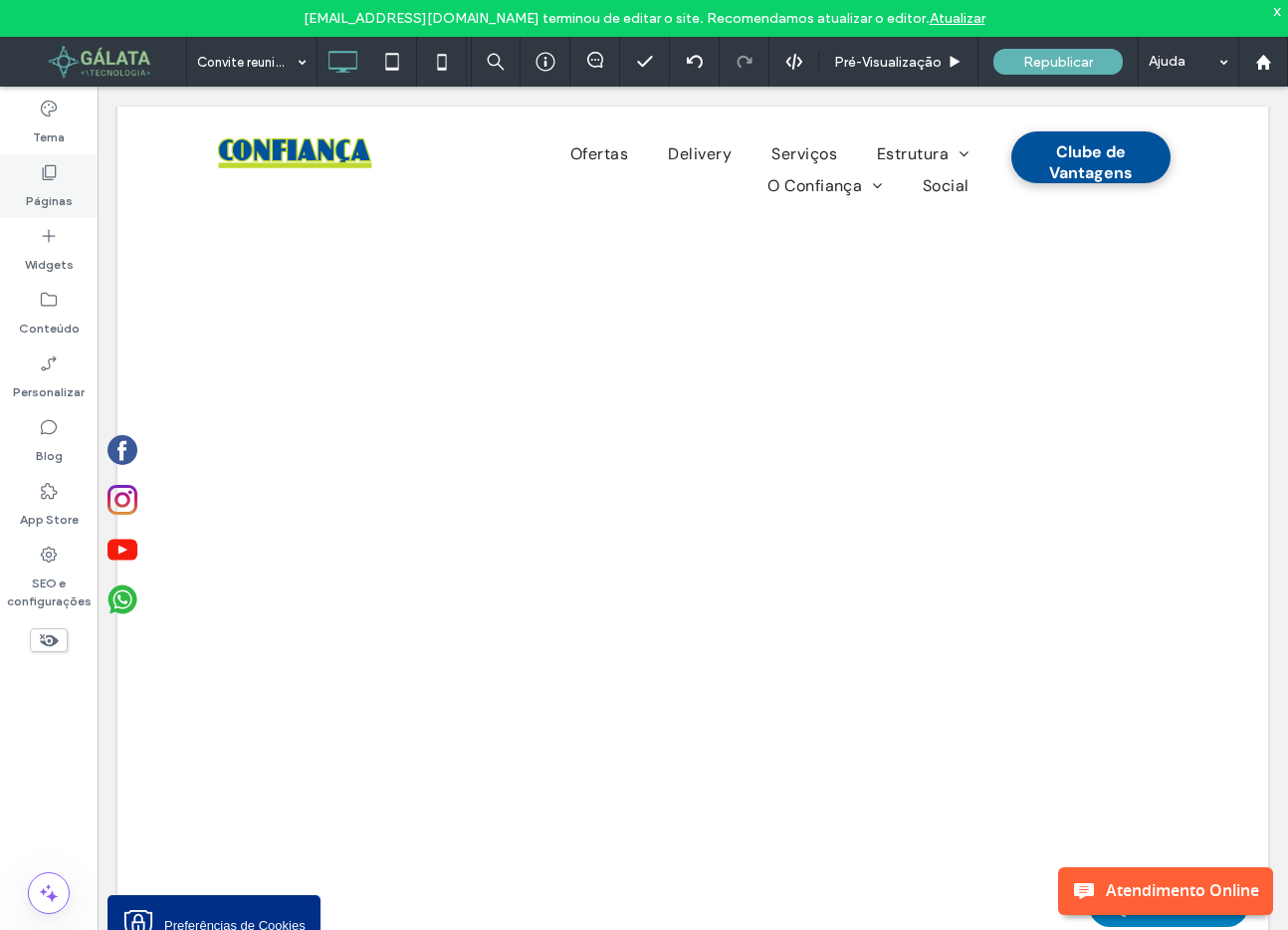 click on "Páginas" at bounding box center (49, 196) 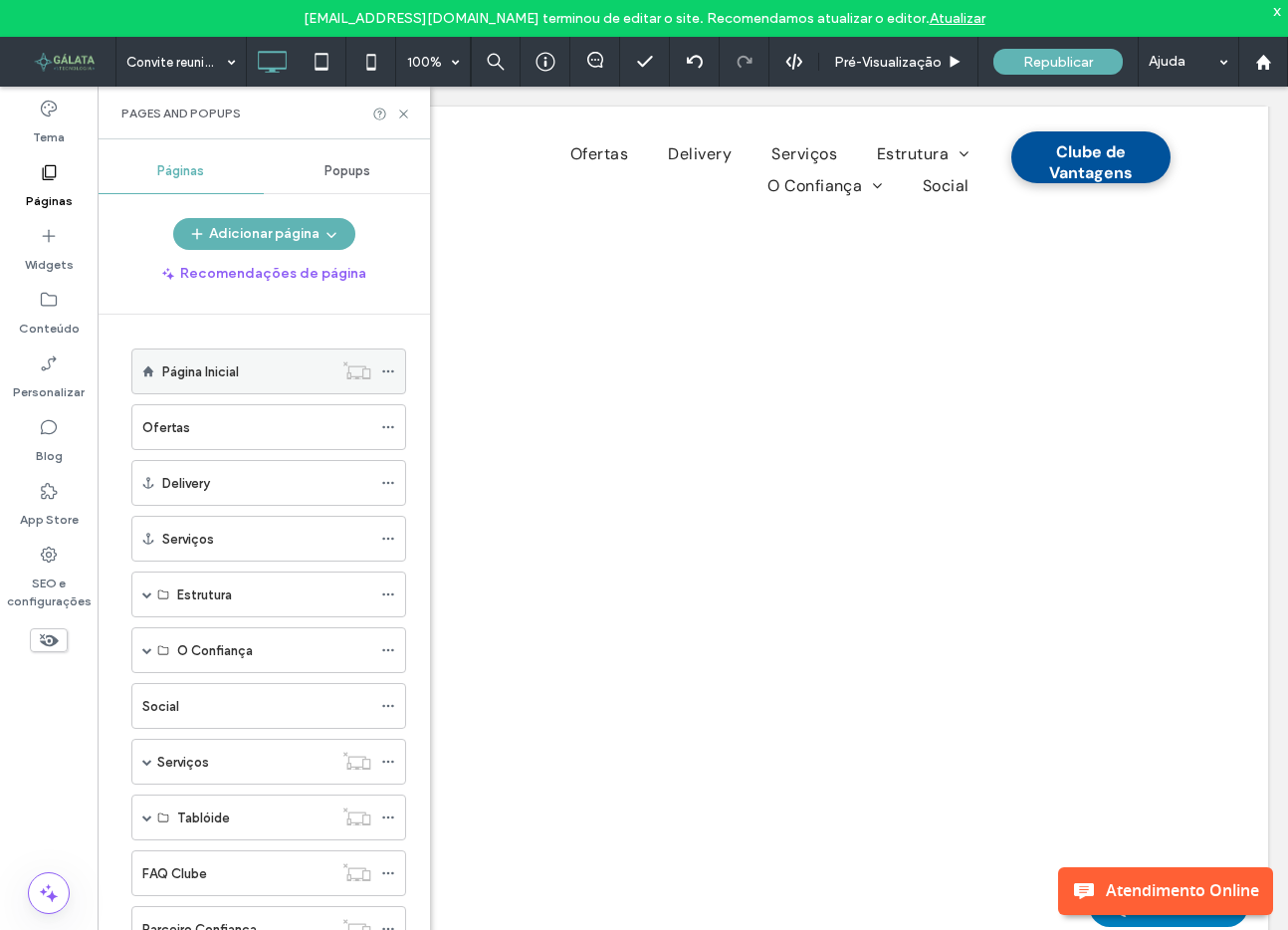 scroll, scrollTop: 491, scrollLeft: 0, axis: vertical 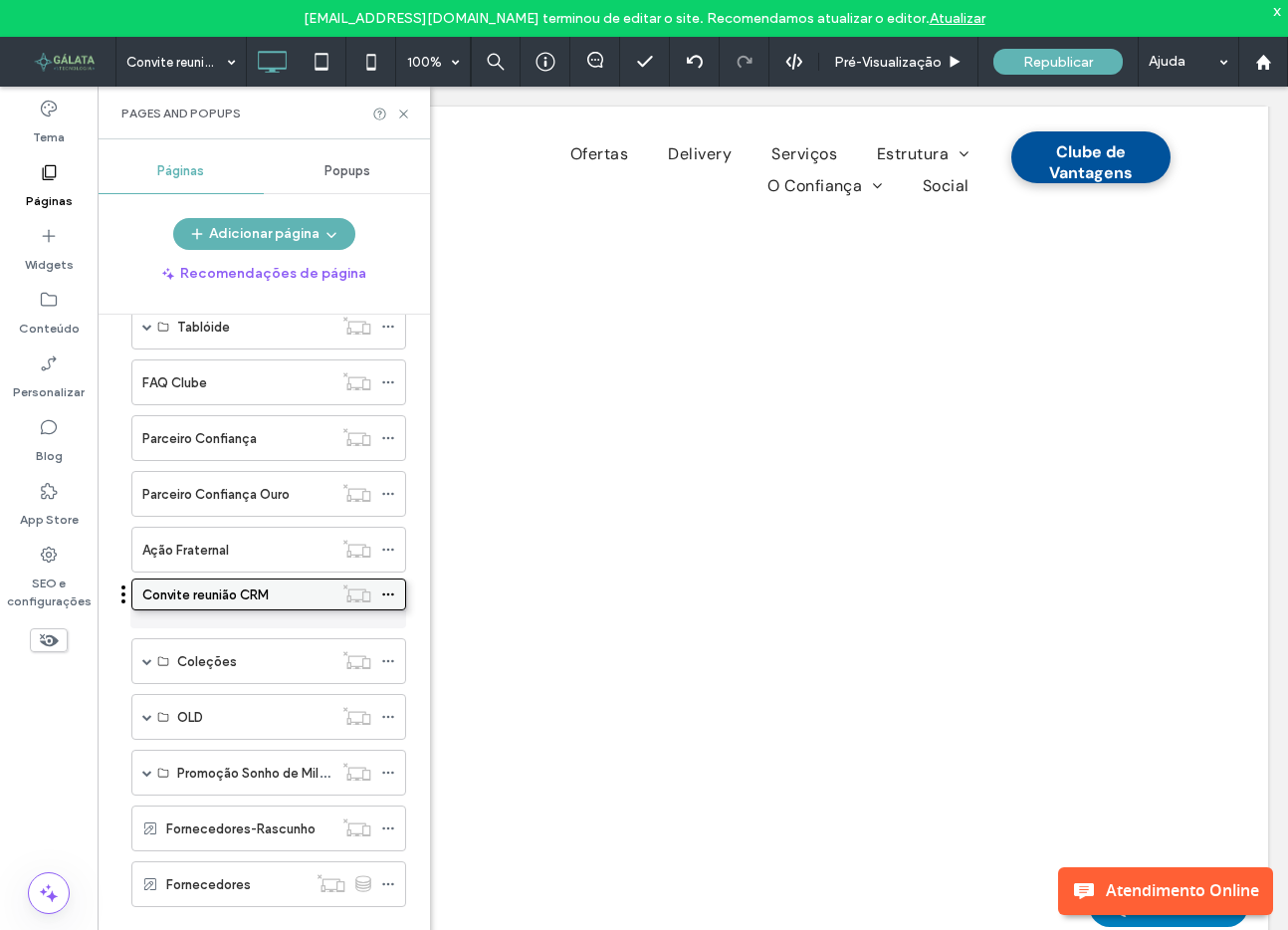 drag, startPoint x: 157, startPoint y: 887, endPoint x: 157, endPoint y: 606, distance: 281 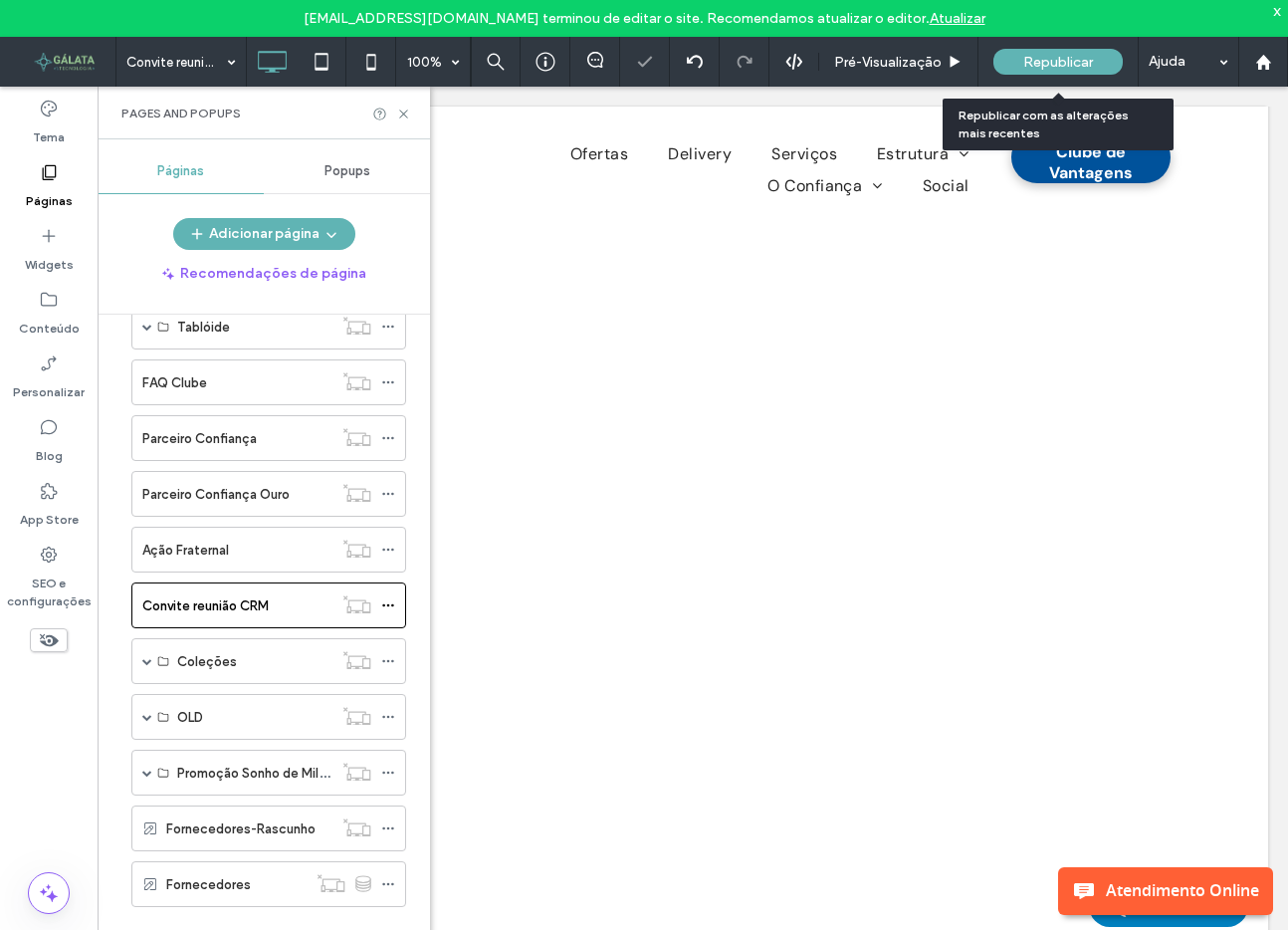 click on "Republicar" at bounding box center [1058, 62] 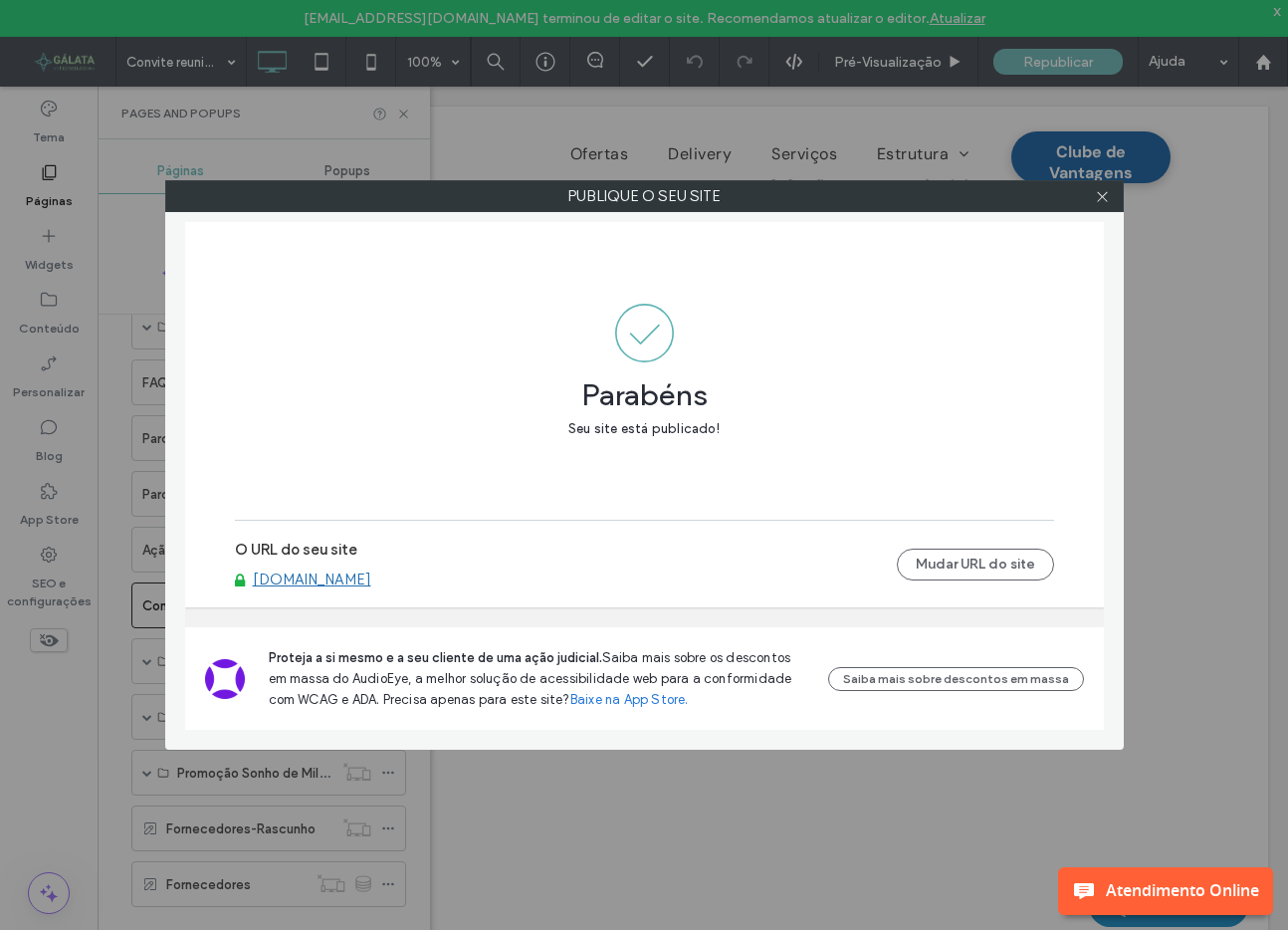 click on "www.clienteconfianca.com.br" at bounding box center (312, 580) 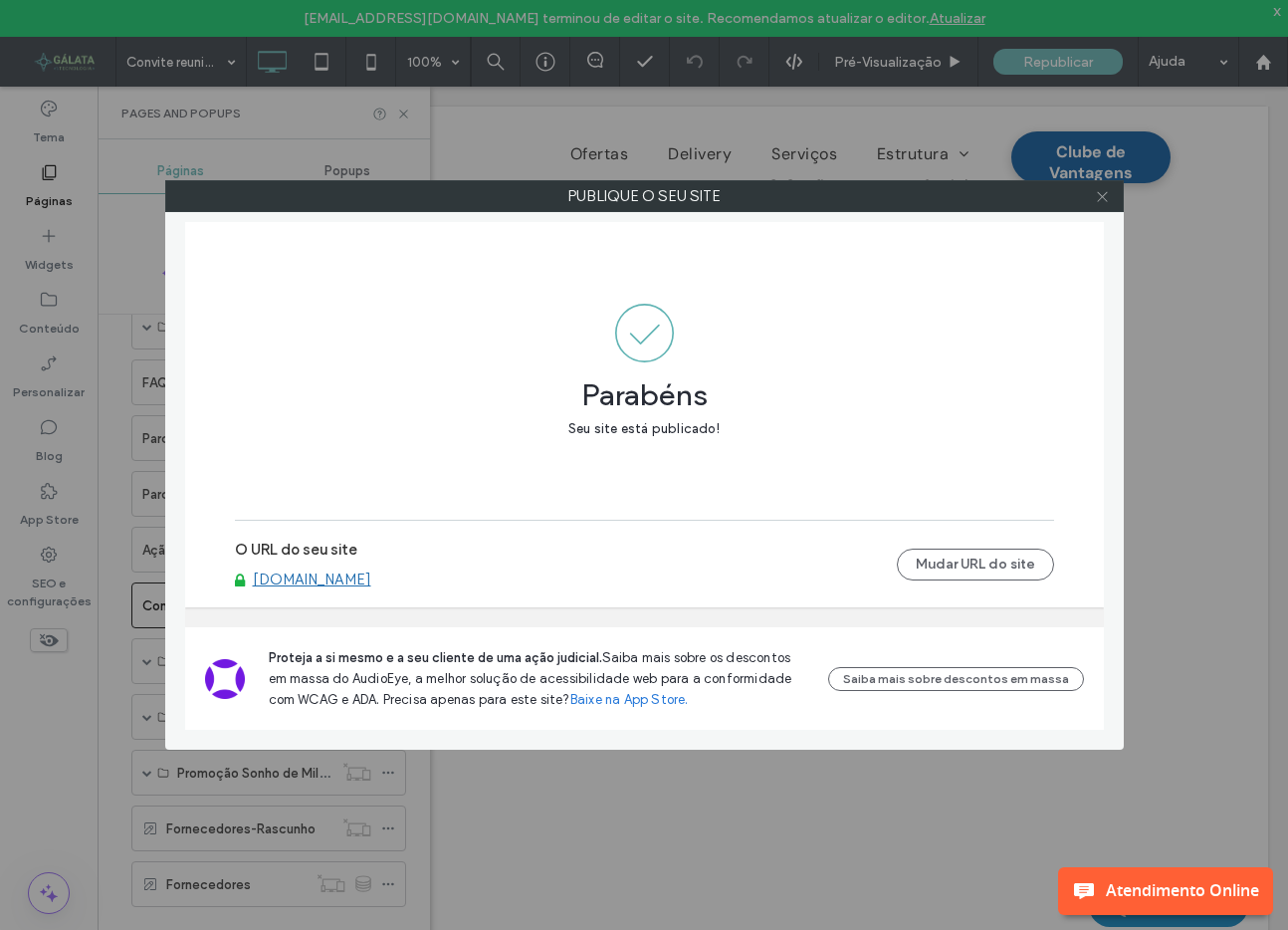 click 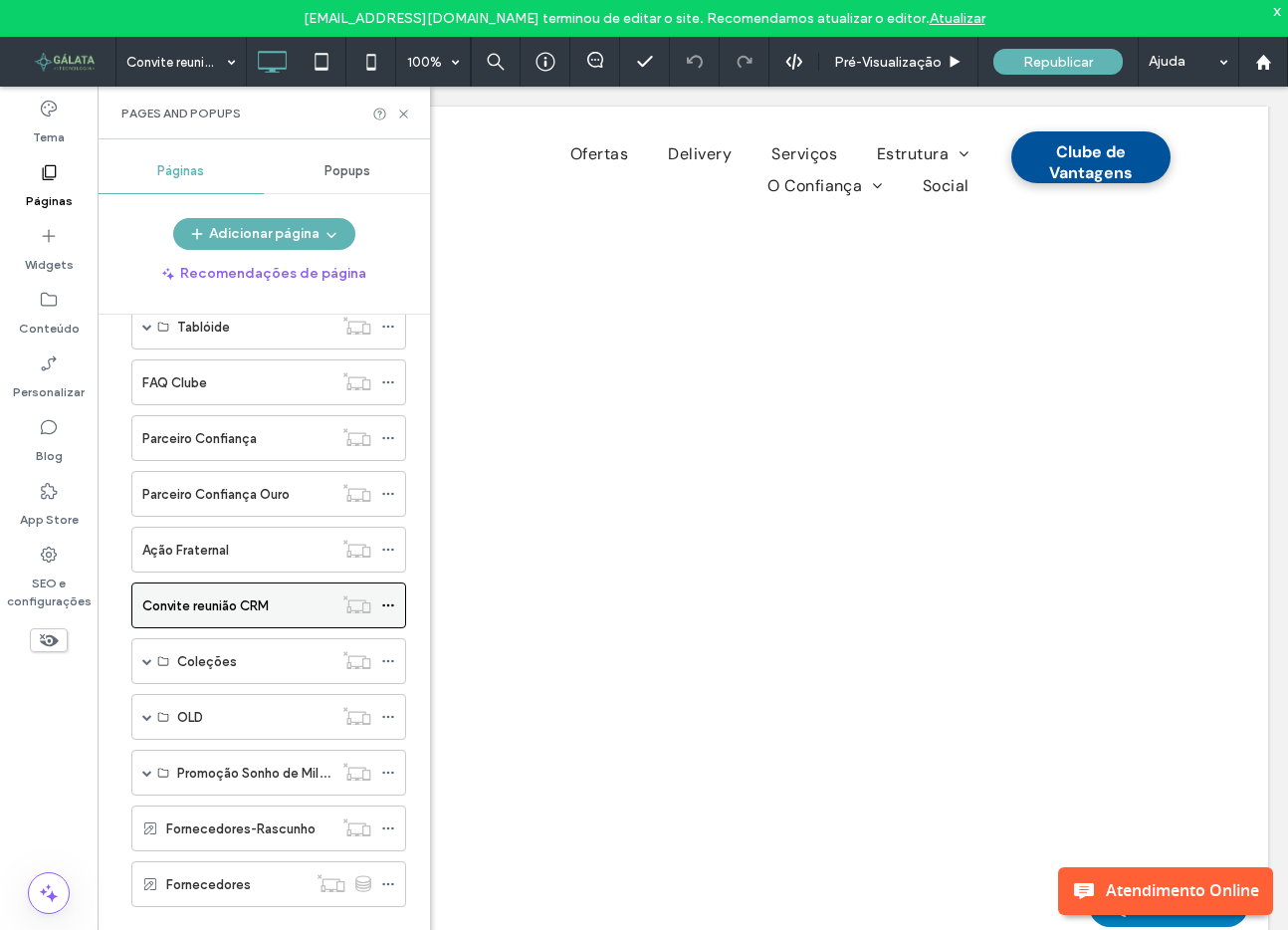 click 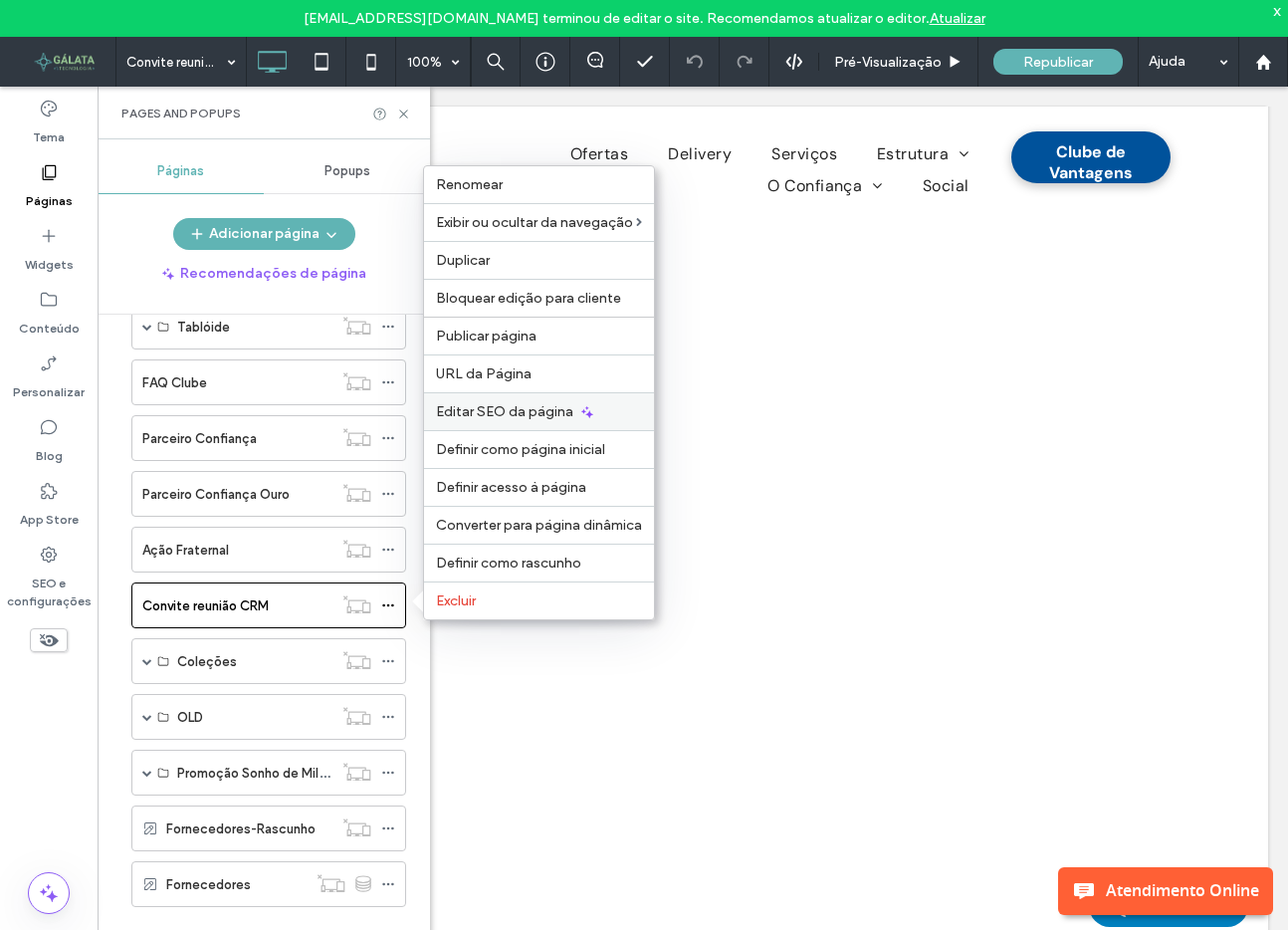 click on "Editar SEO da página" at bounding box center [505, 411] 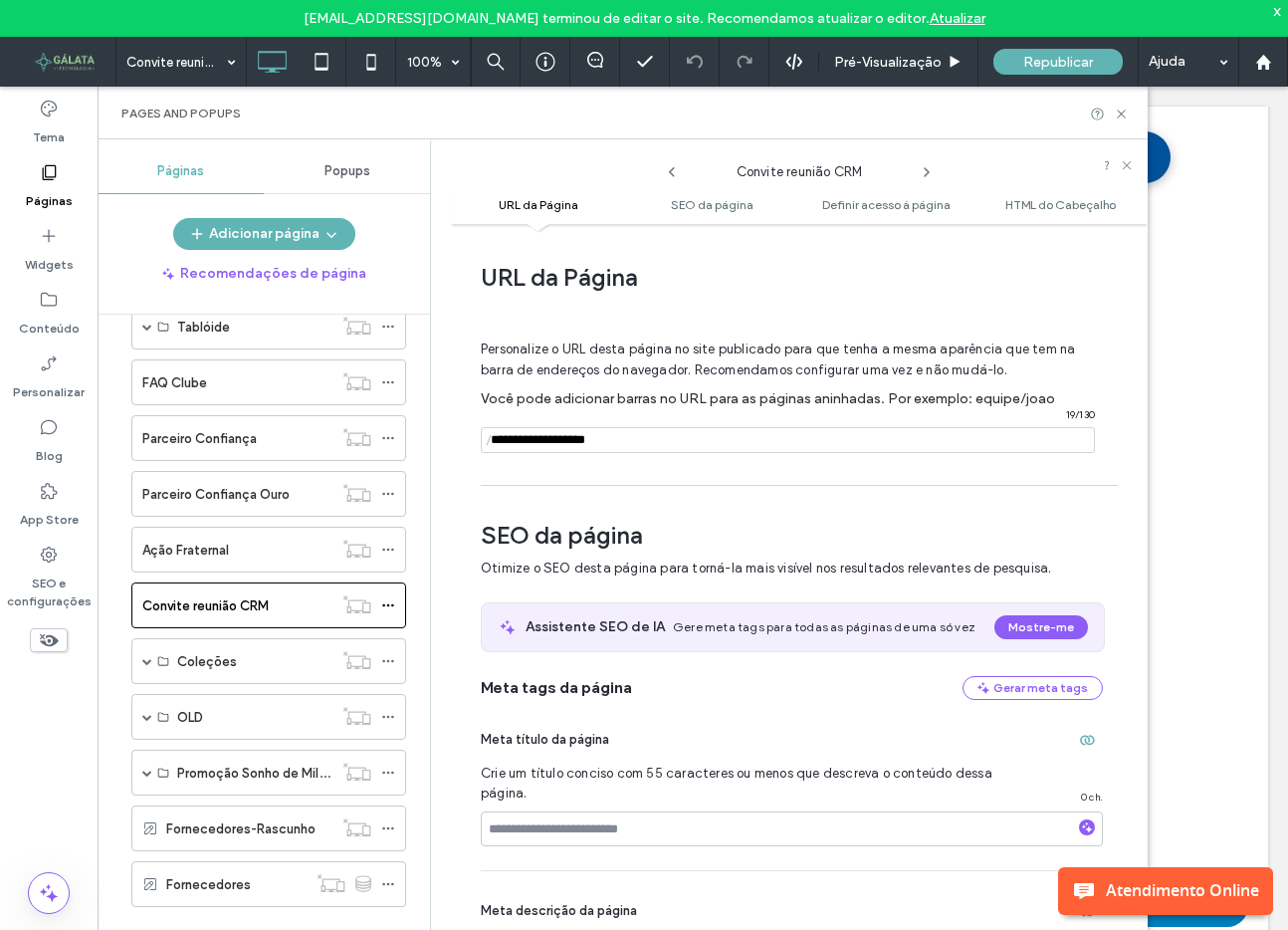 scroll, scrollTop: 273, scrollLeft: 0, axis: vertical 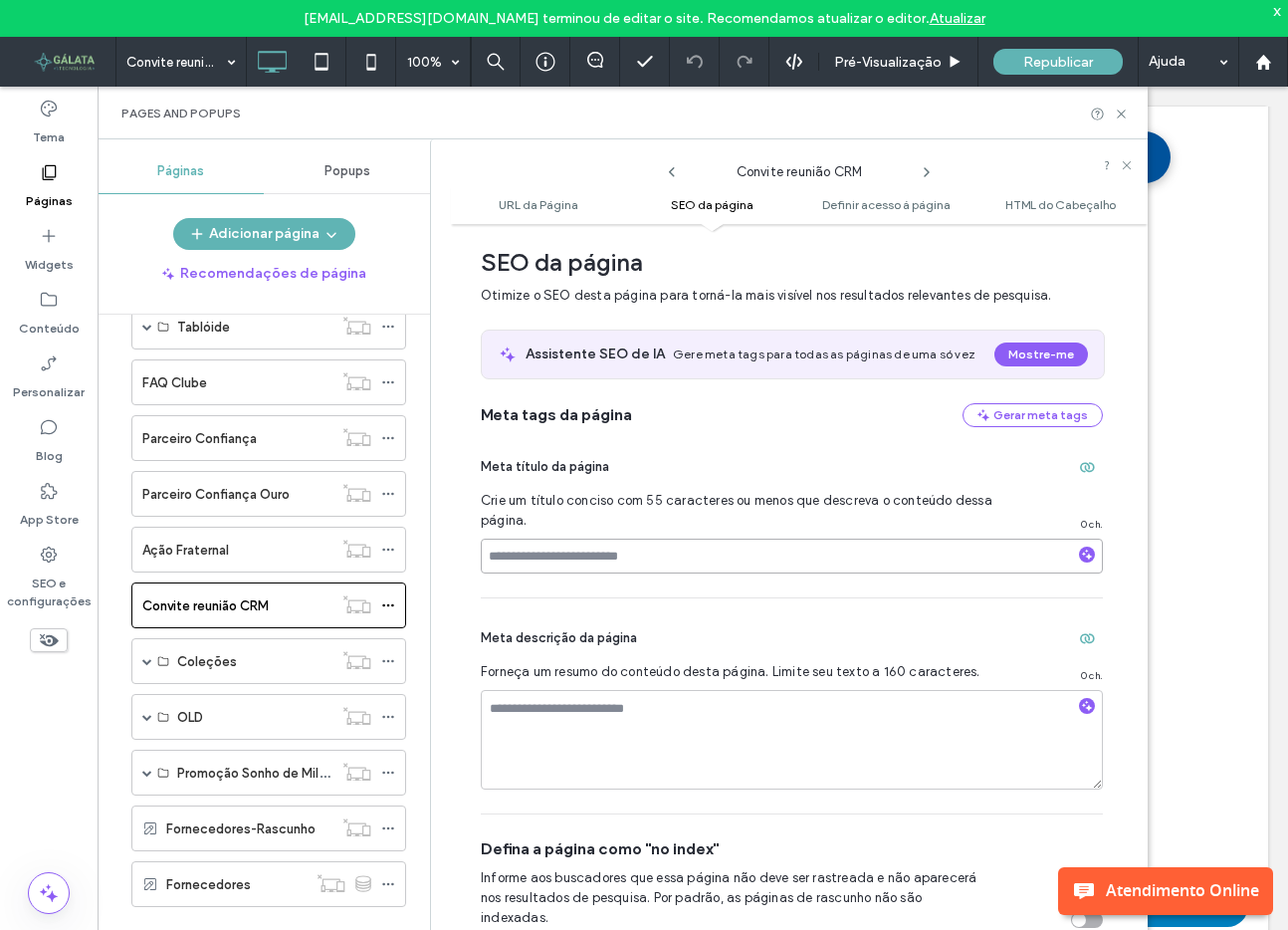 click at bounding box center (791, 556) 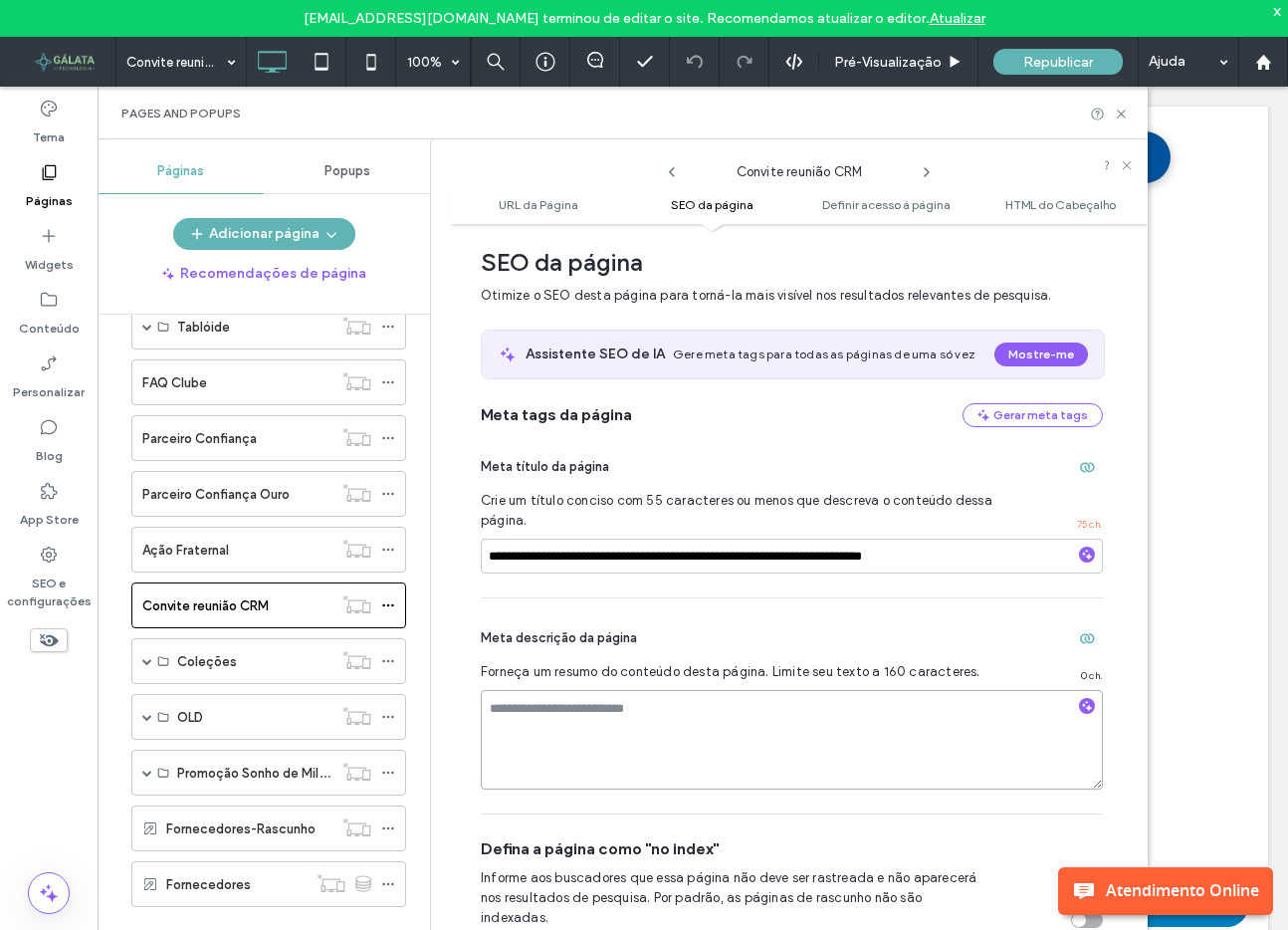 click at bounding box center (791, 740) 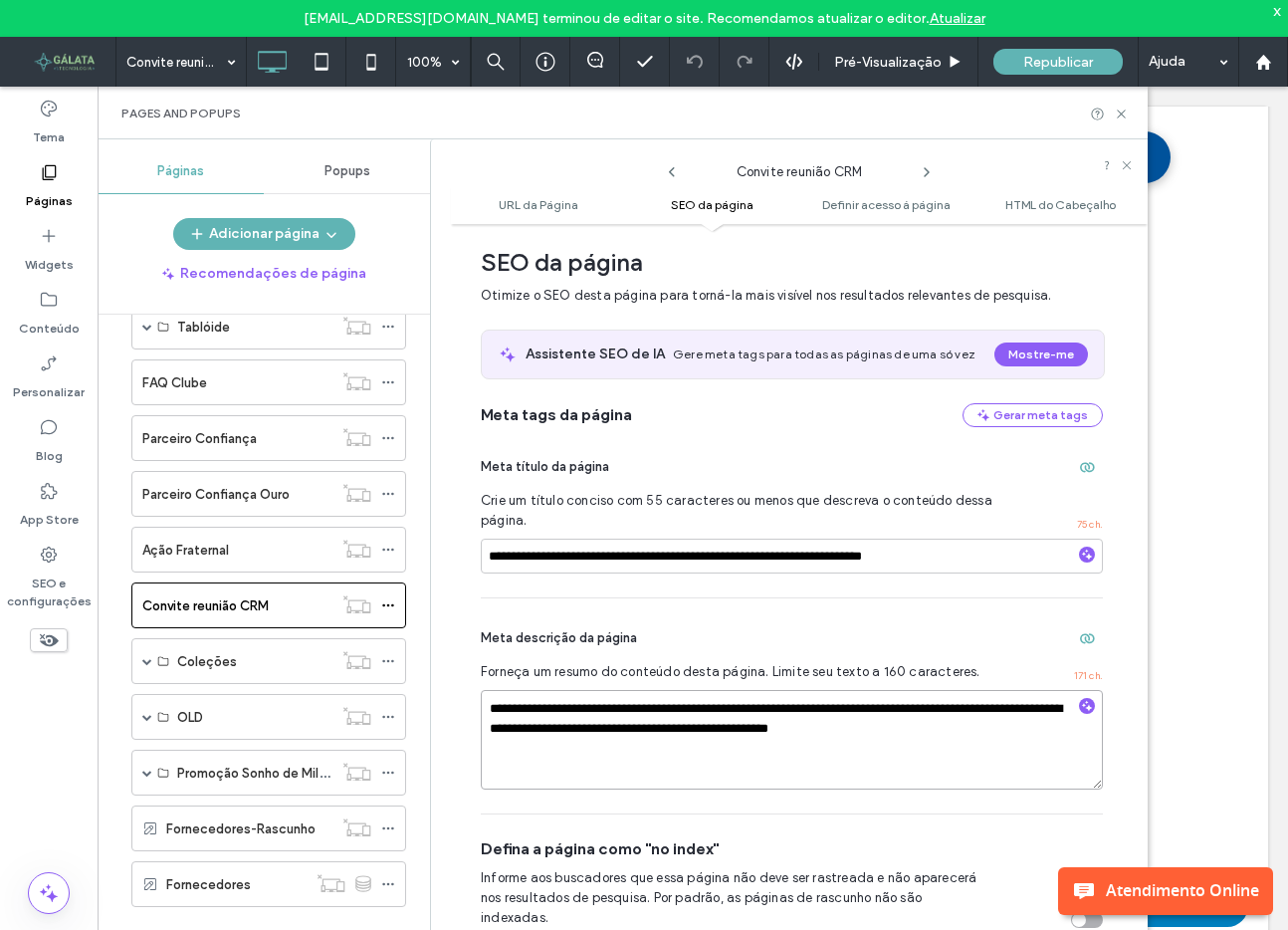 type on "**********" 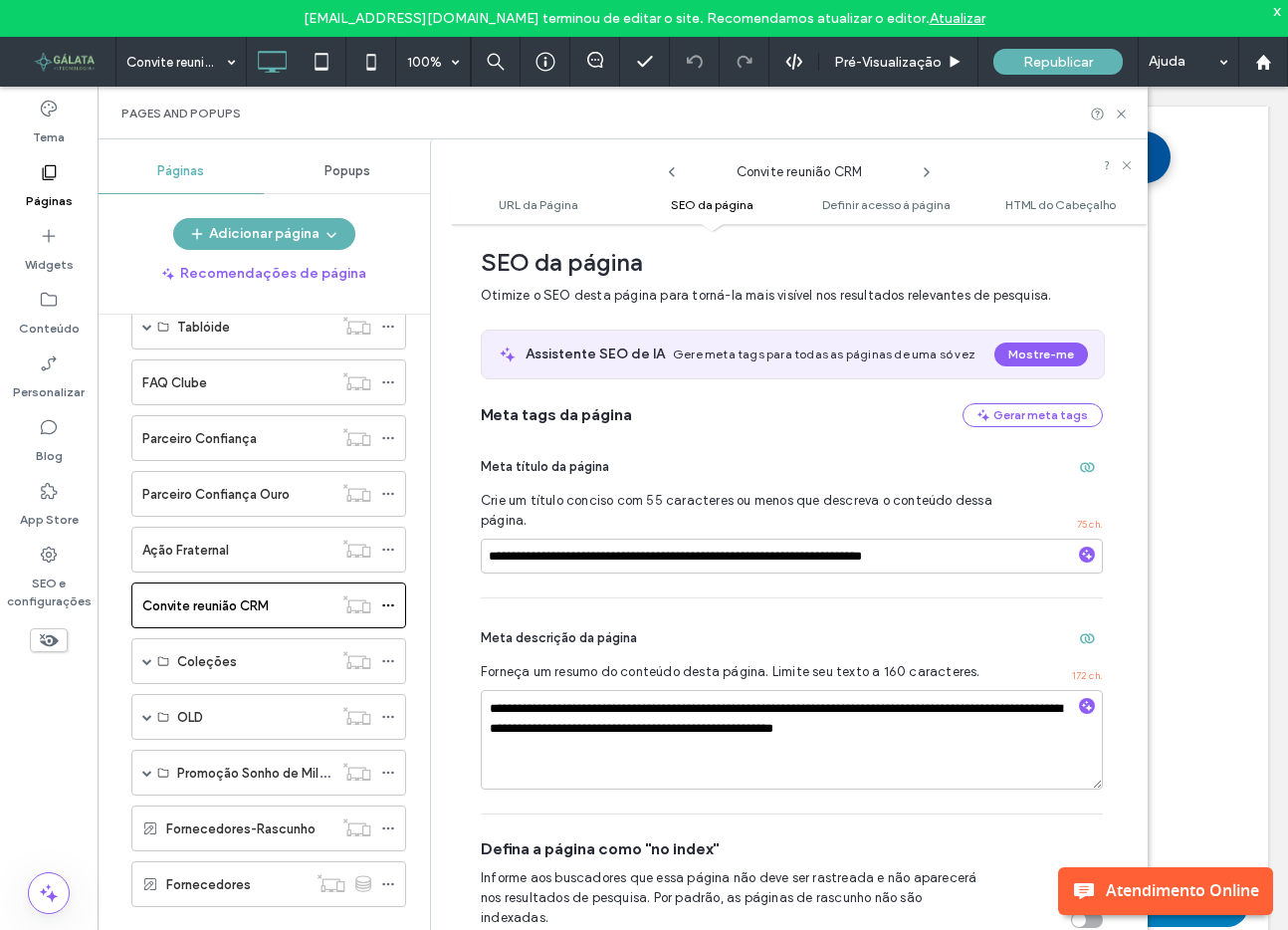 click on "Meta descrição da página" at bounding box center [791, 638] 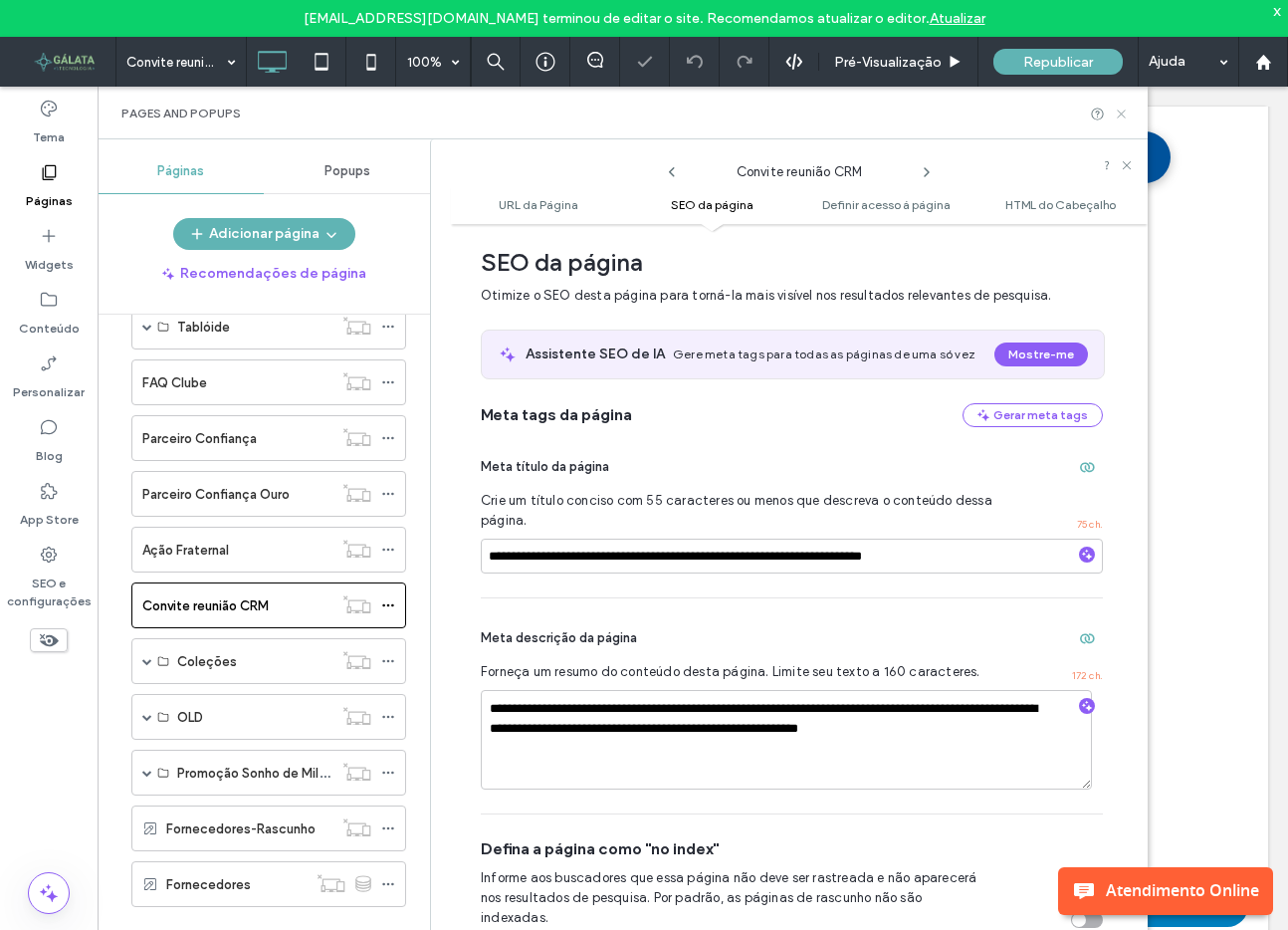 click 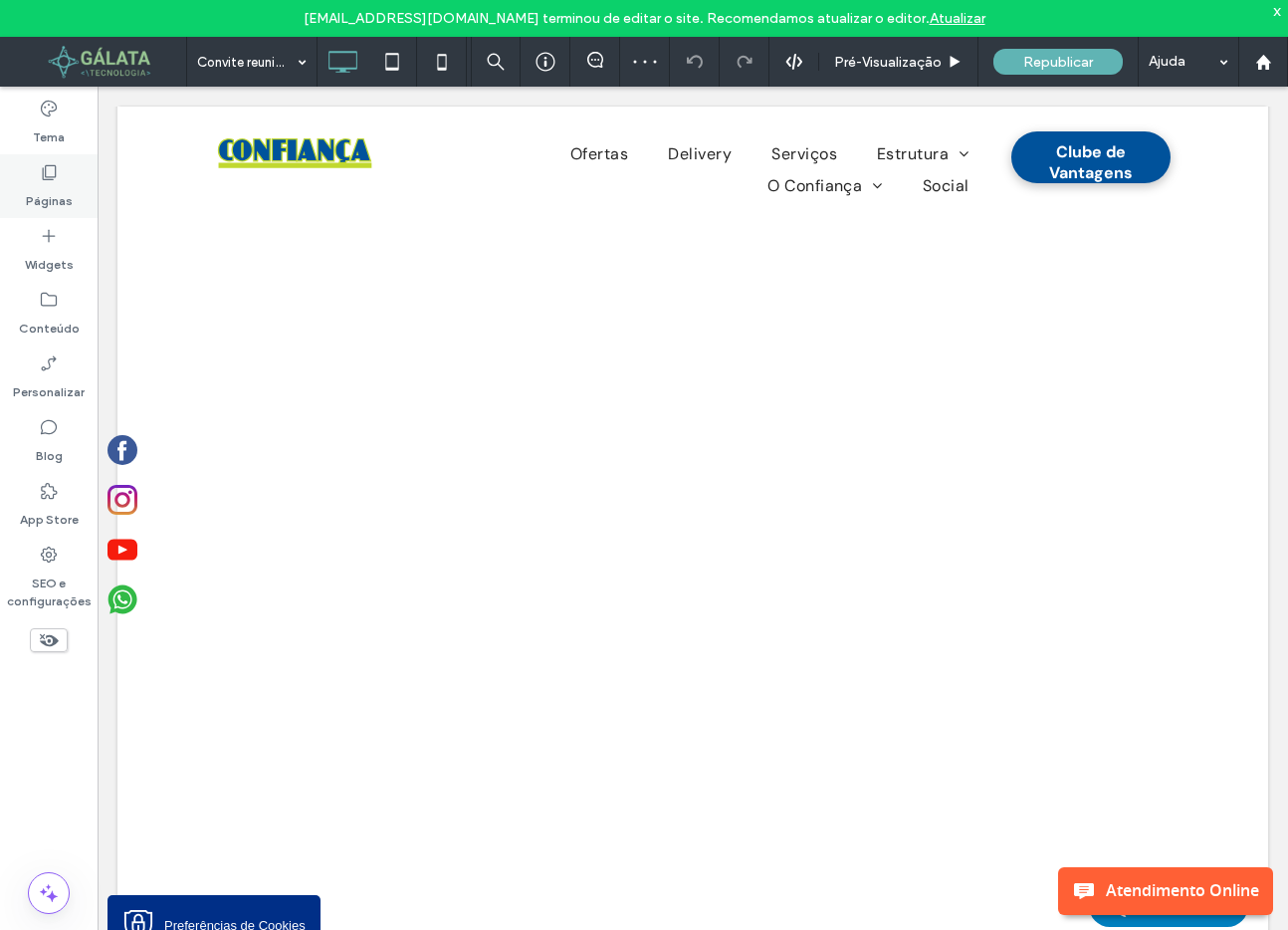 click on "Páginas" at bounding box center (49, 196) 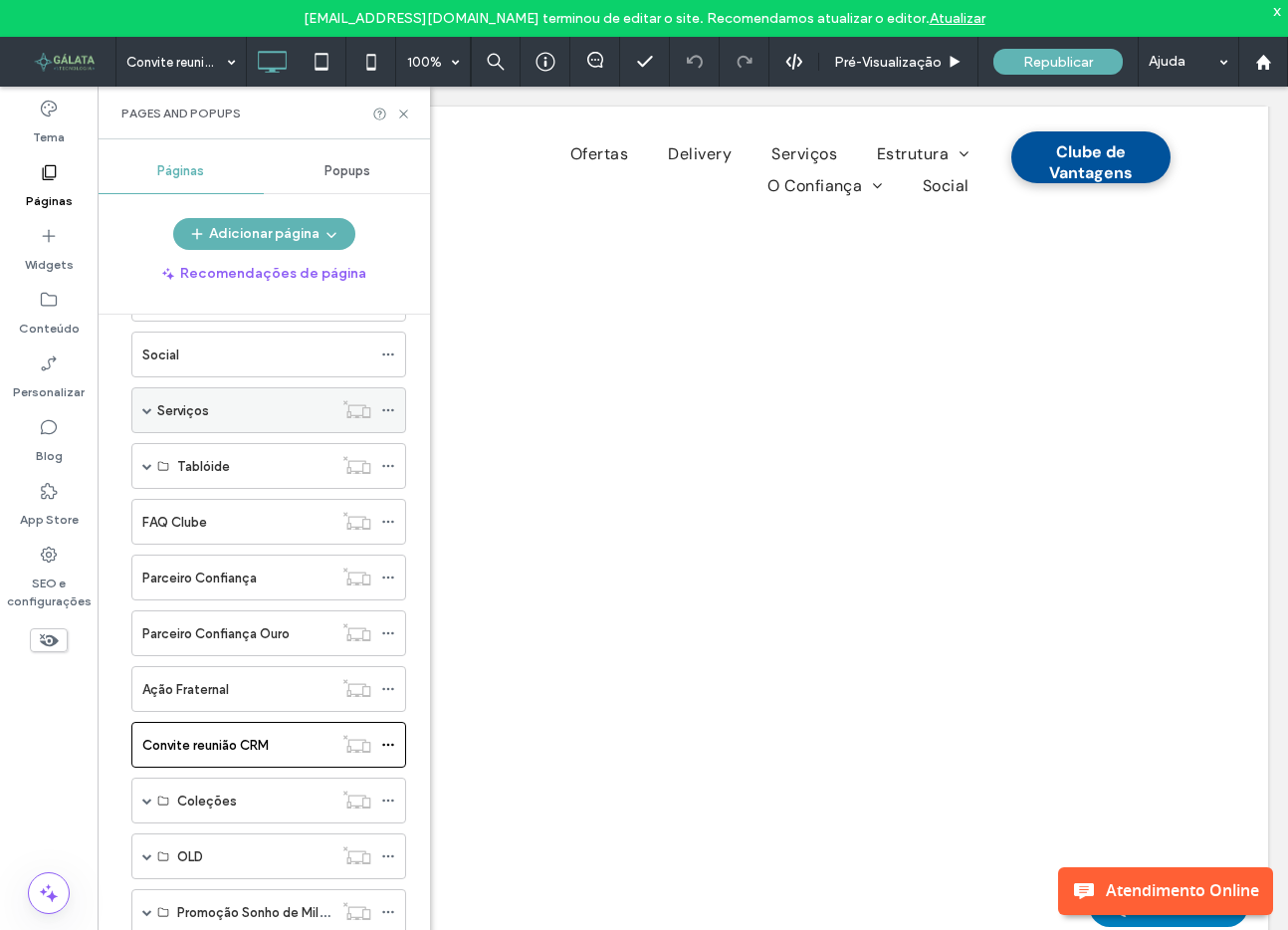 scroll, scrollTop: 375, scrollLeft: 0, axis: vertical 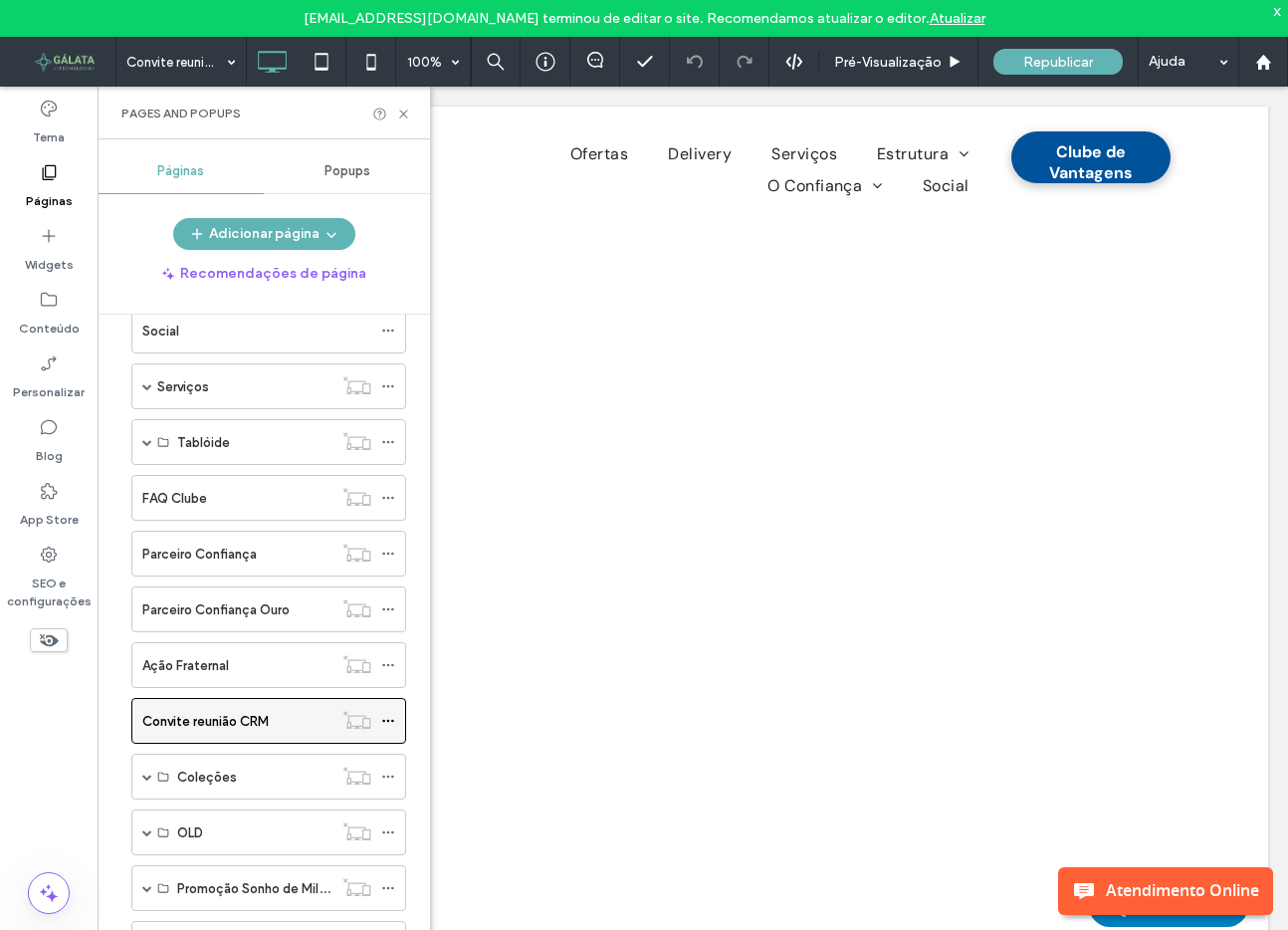 click 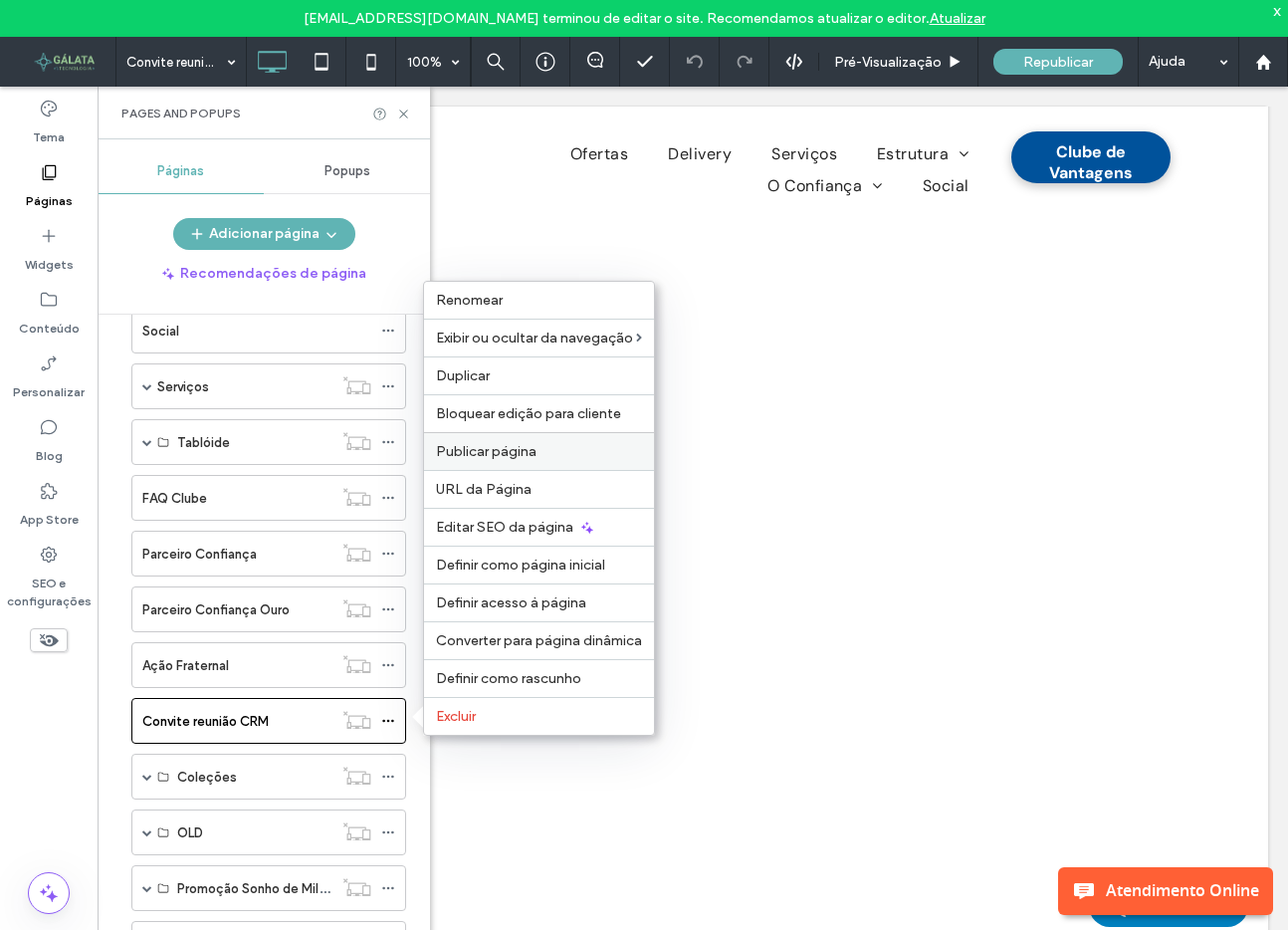 click on "Publicar página" at bounding box center (538, 451) 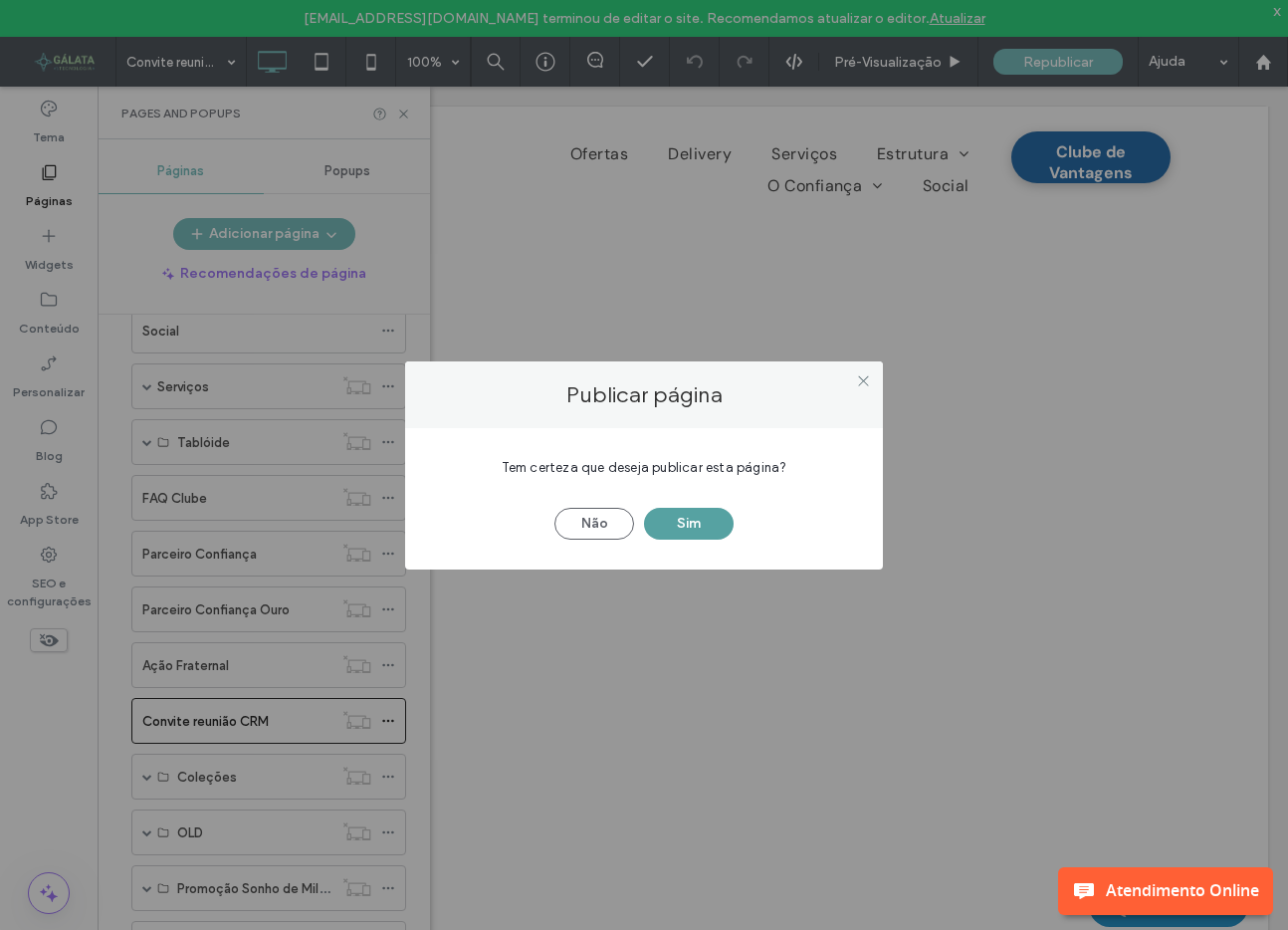click on "Sim" at bounding box center [689, 524] 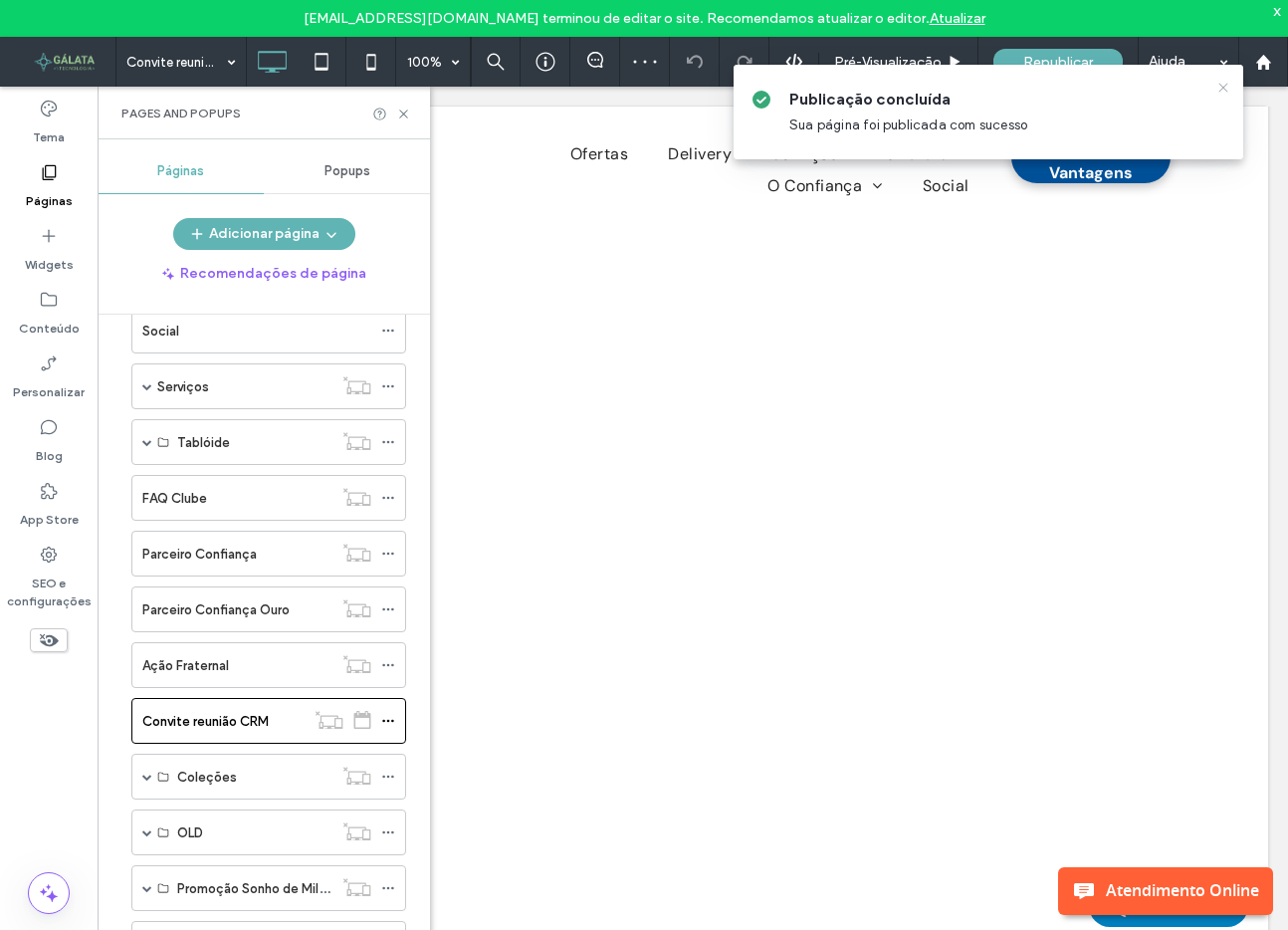 click 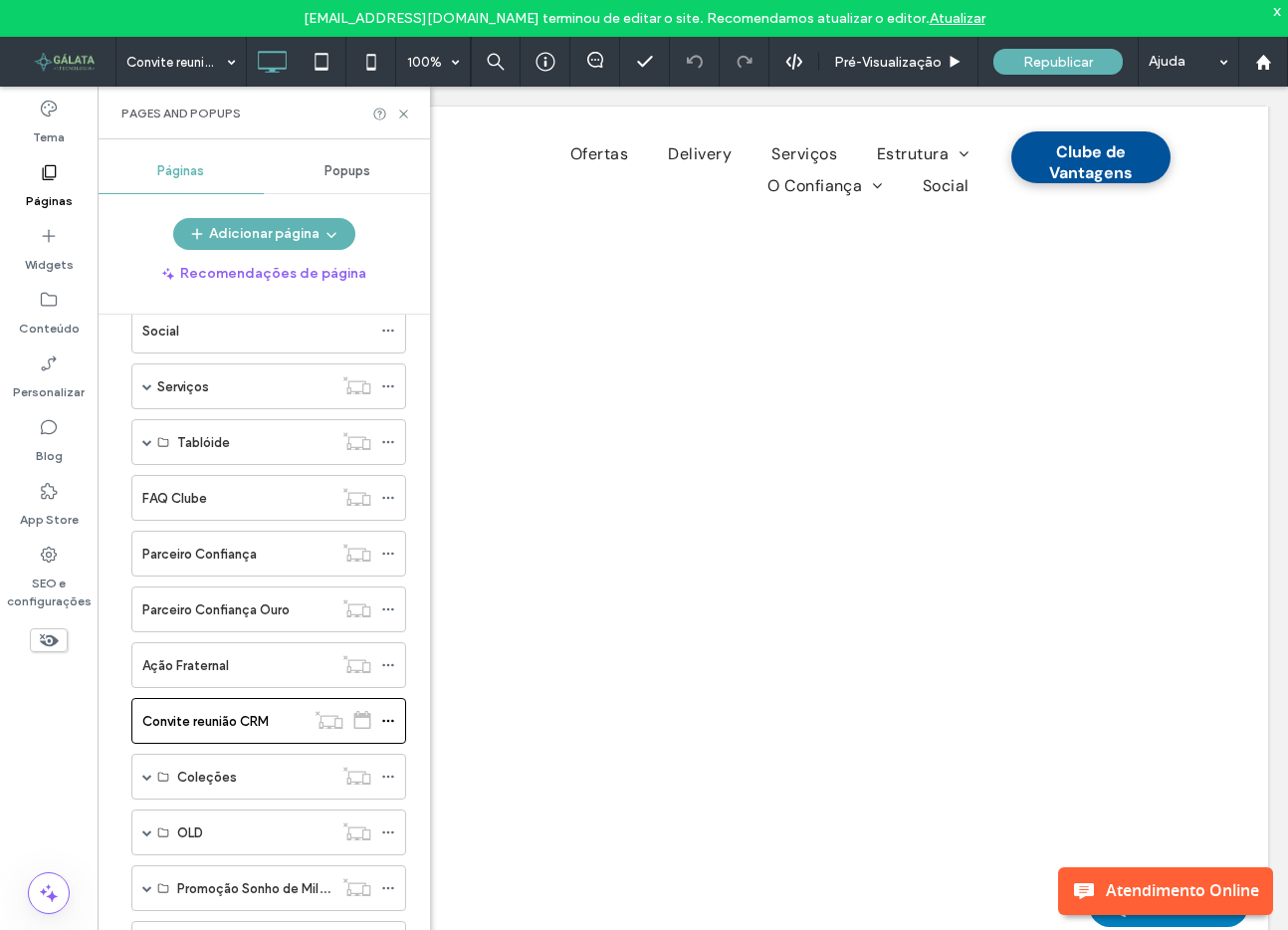 click on "Atualizar" at bounding box center [958, 18] 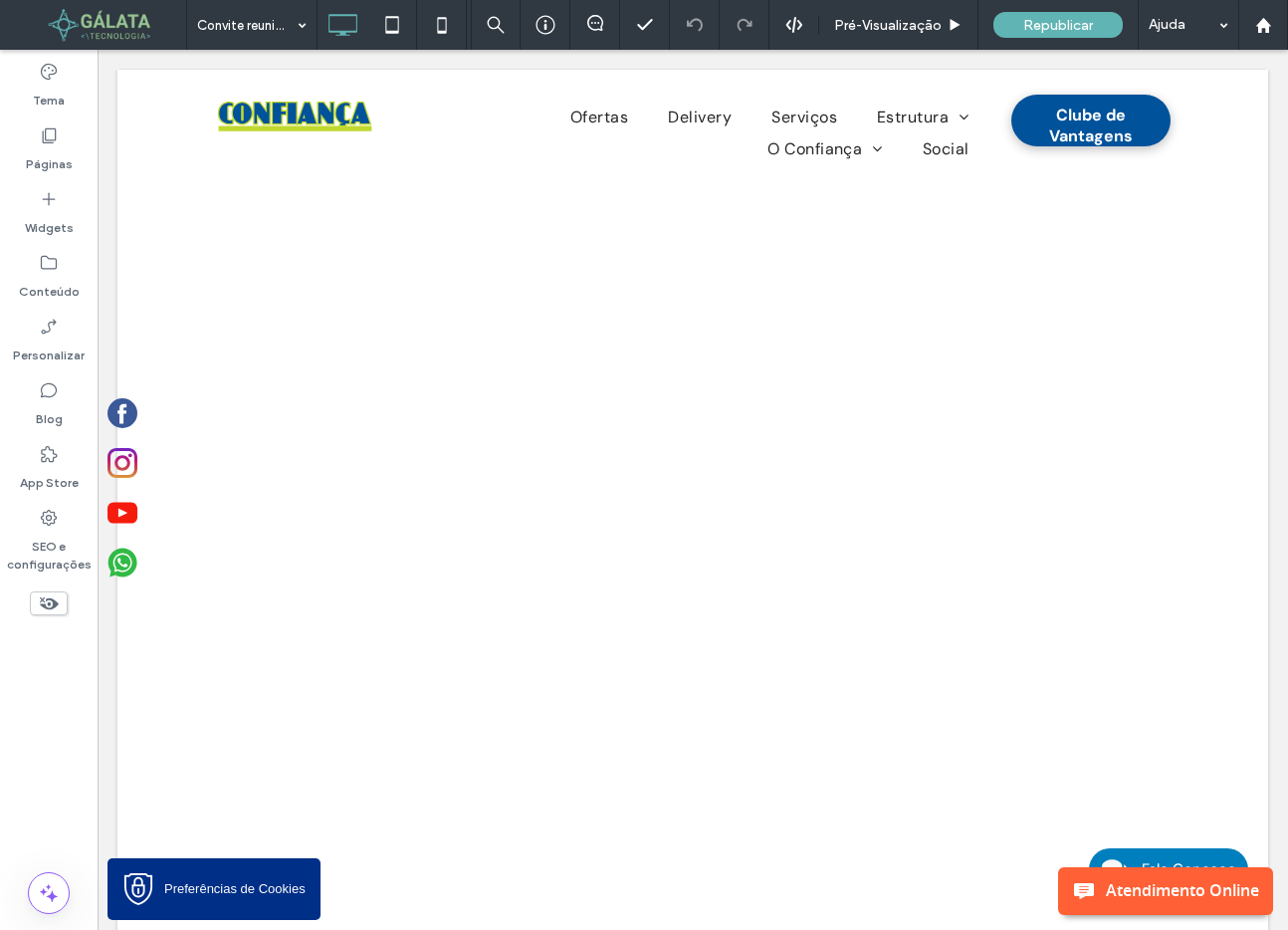 scroll, scrollTop: 0, scrollLeft: 0, axis: both 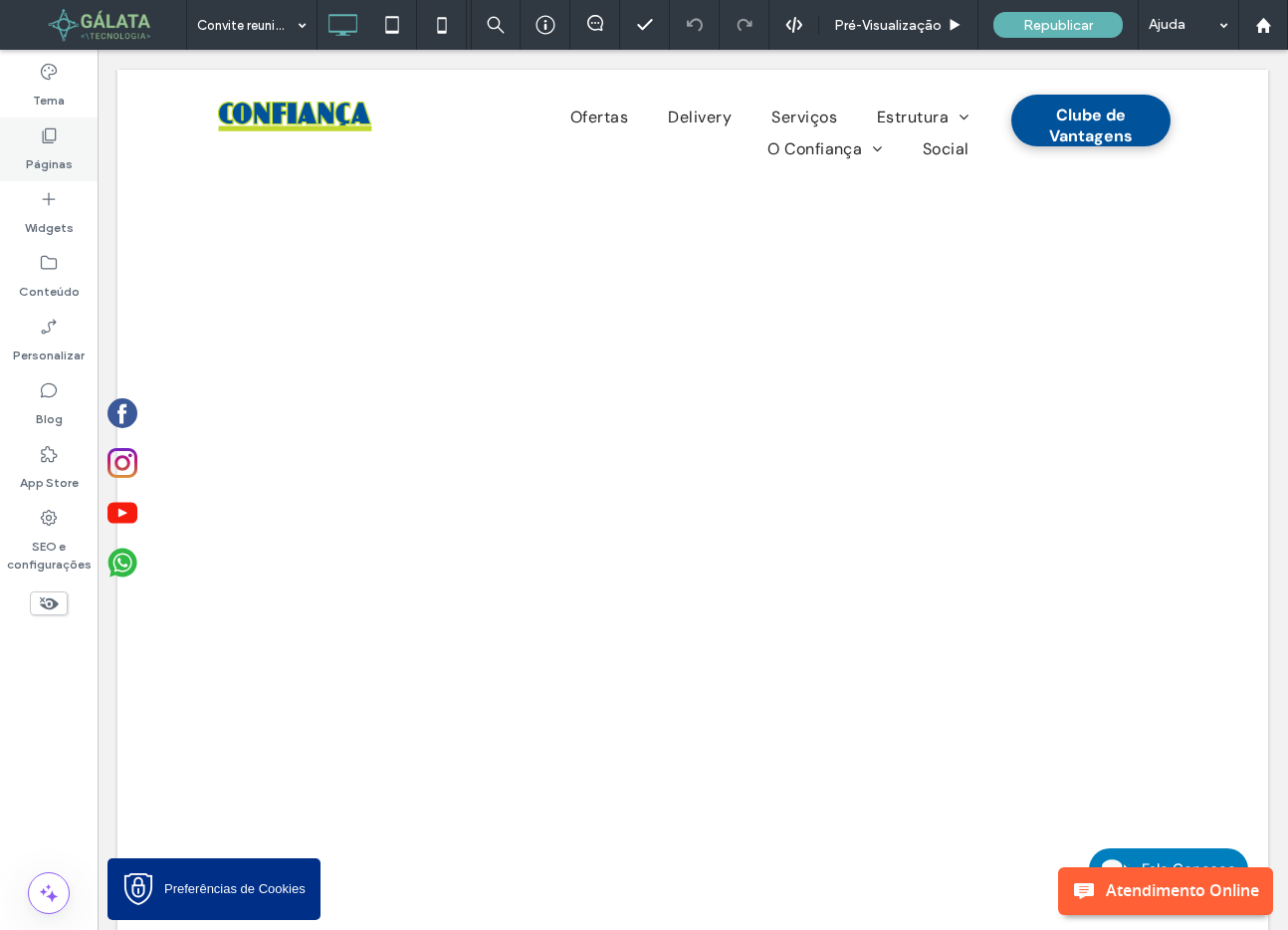 click on "Páginas" at bounding box center (49, 149) 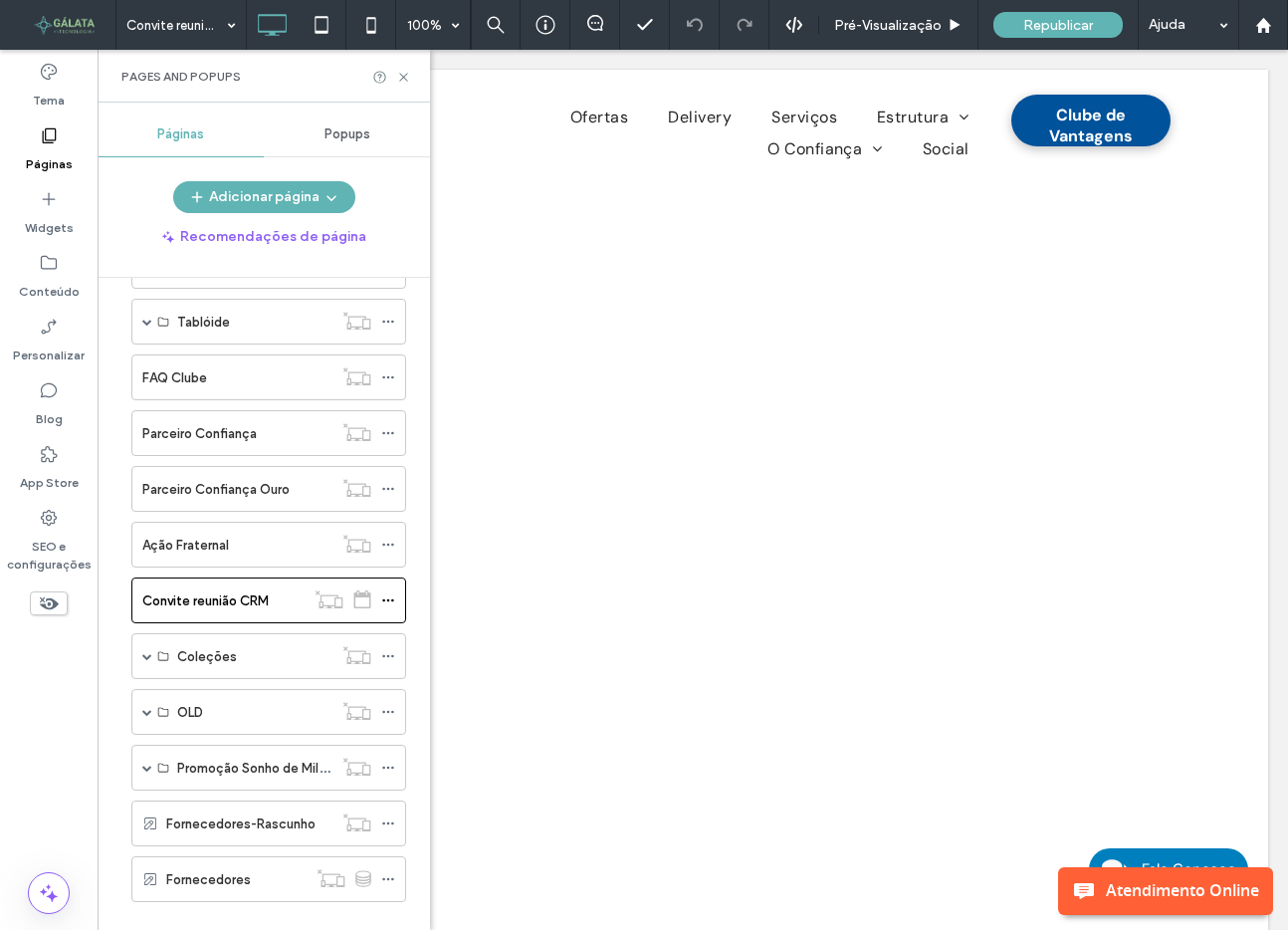 scroll, scrollTop: 491, scrollLeft: 0, axis: vertical 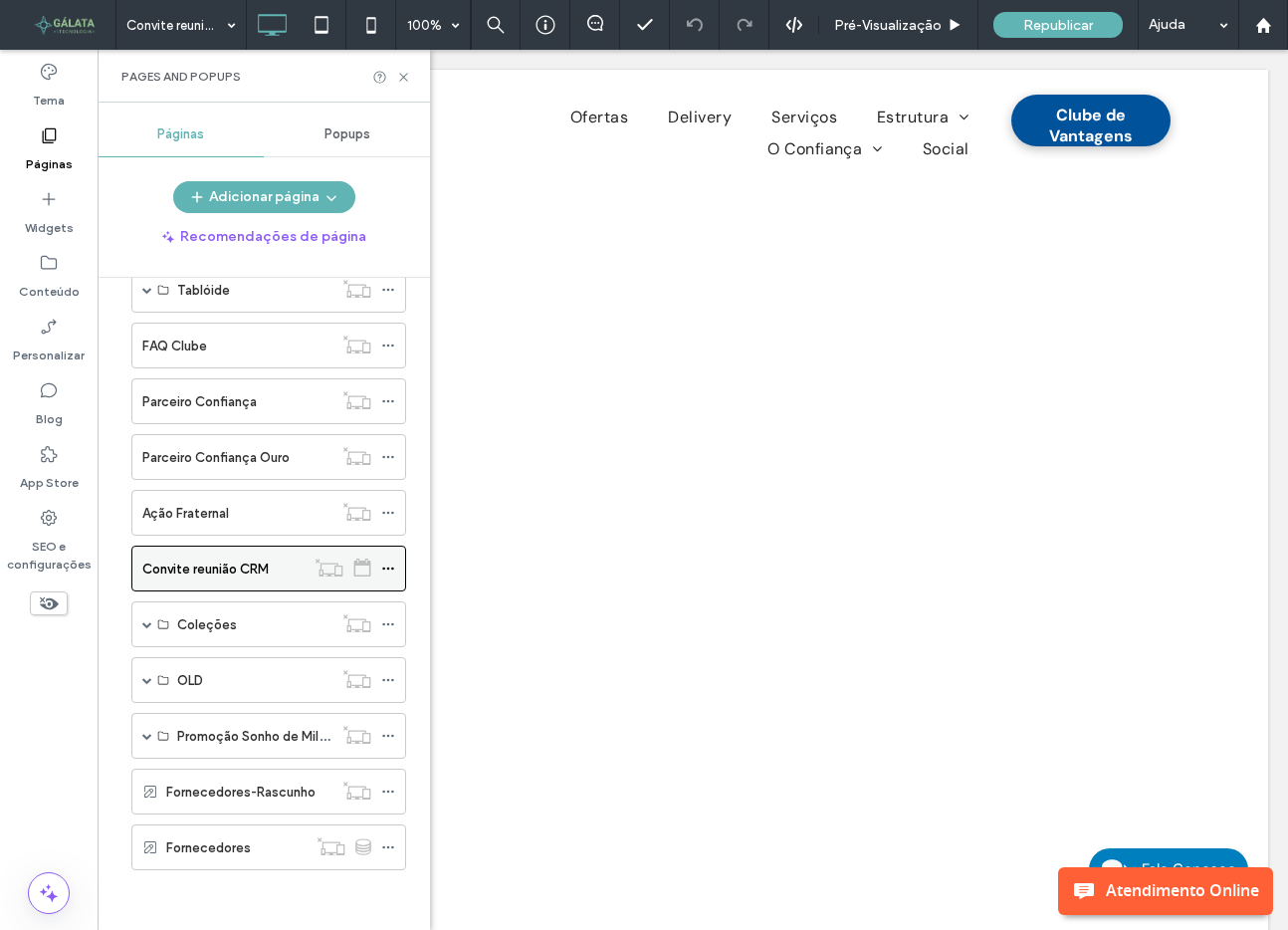 click 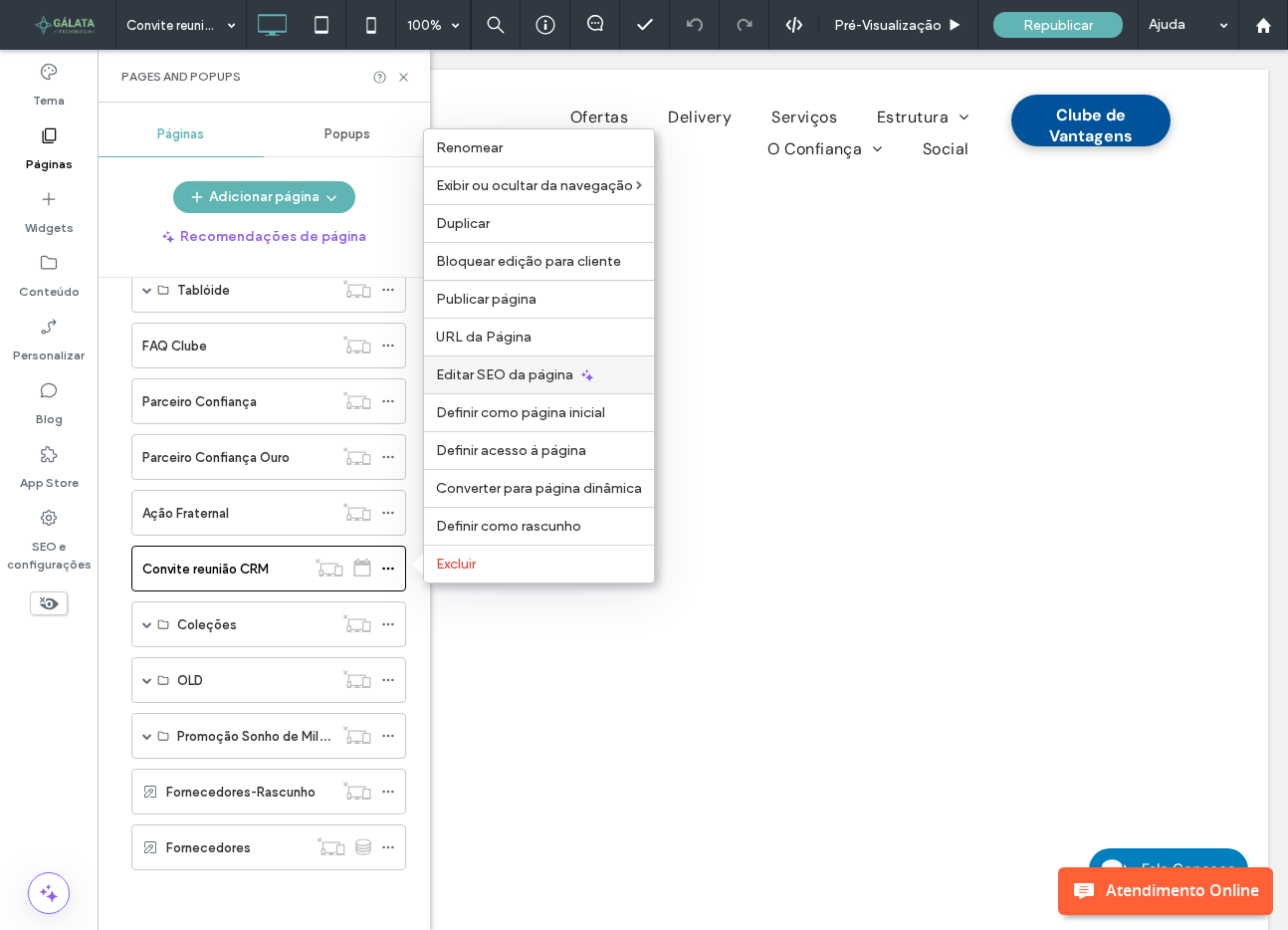click on "Editar SEO da página" at bounding box center (505, 374) 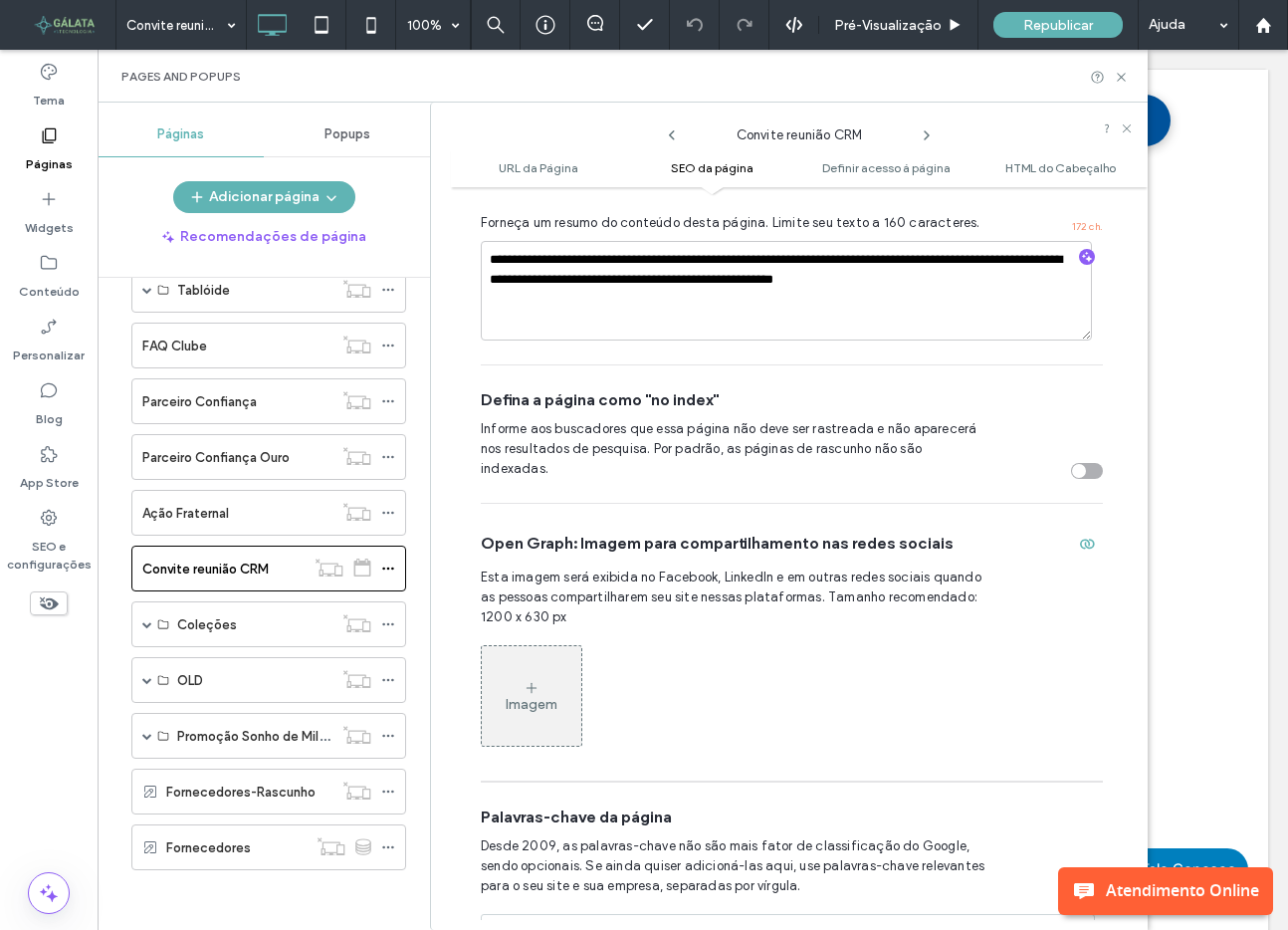scroll, scrollTop: 690, scrollLeft: 0, axis: vertical 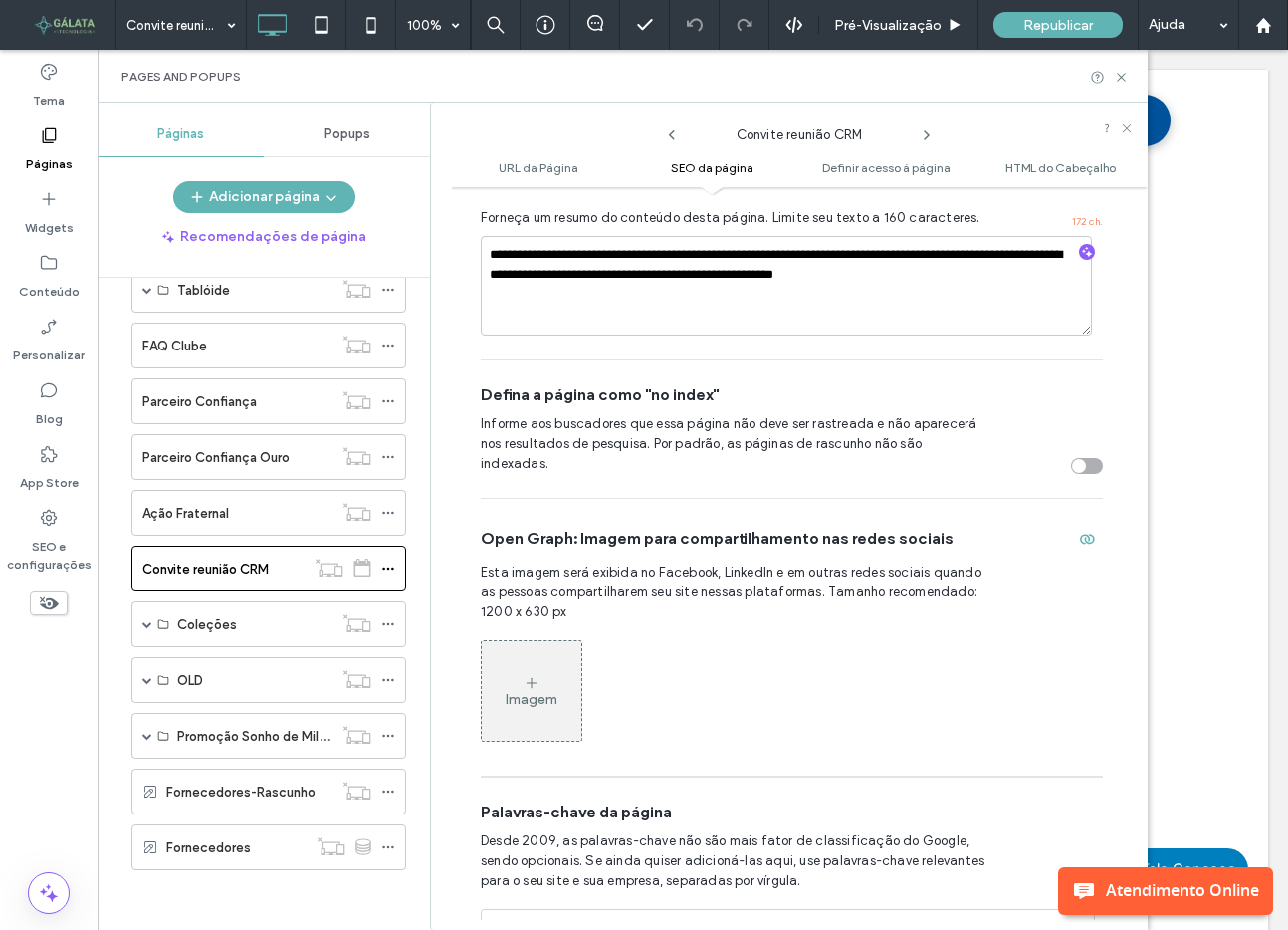 click at bounding box center (1079, 466) 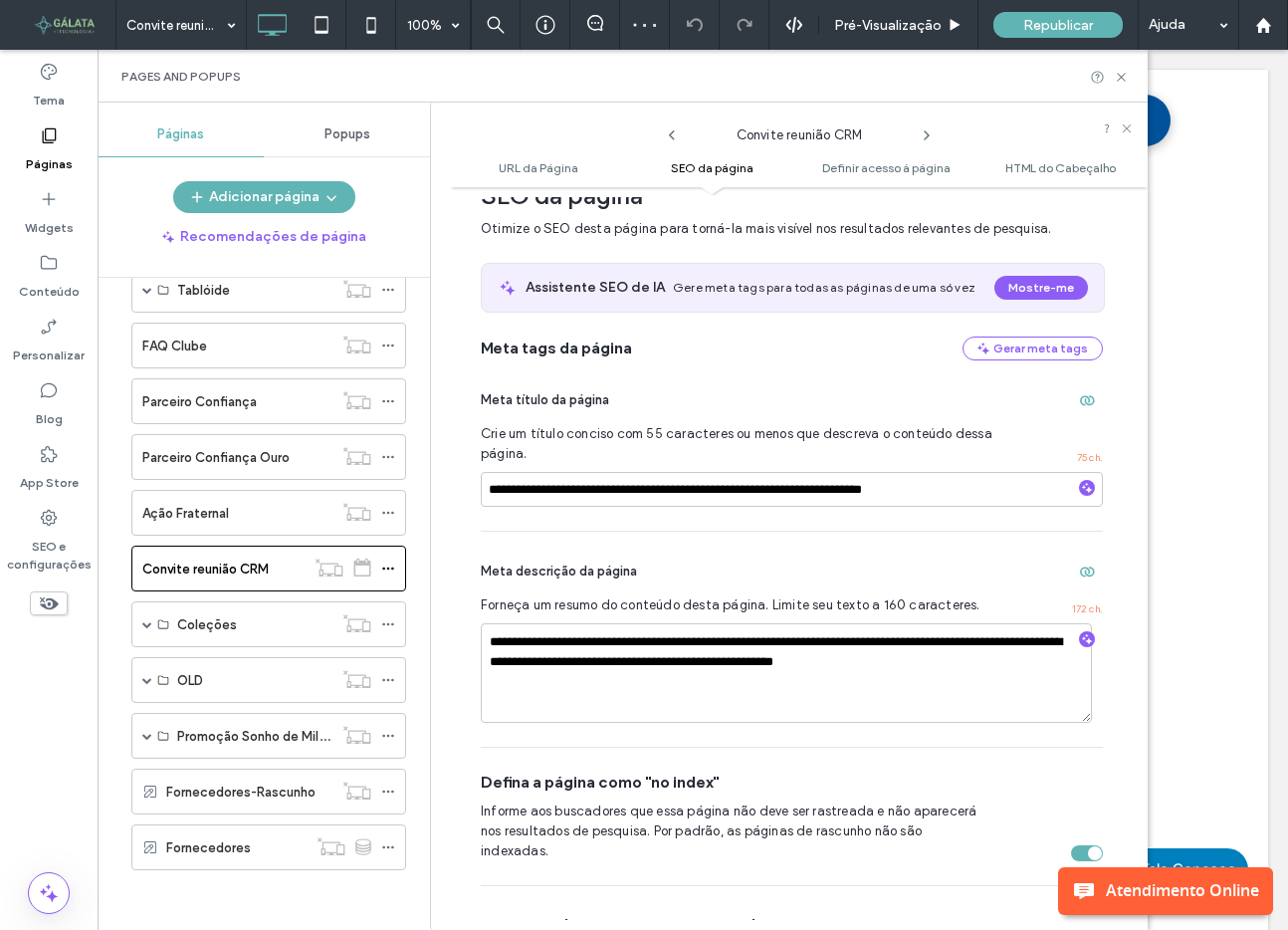 scroll, scrollTop: 302, scrollLeft: 0, axis: vertical 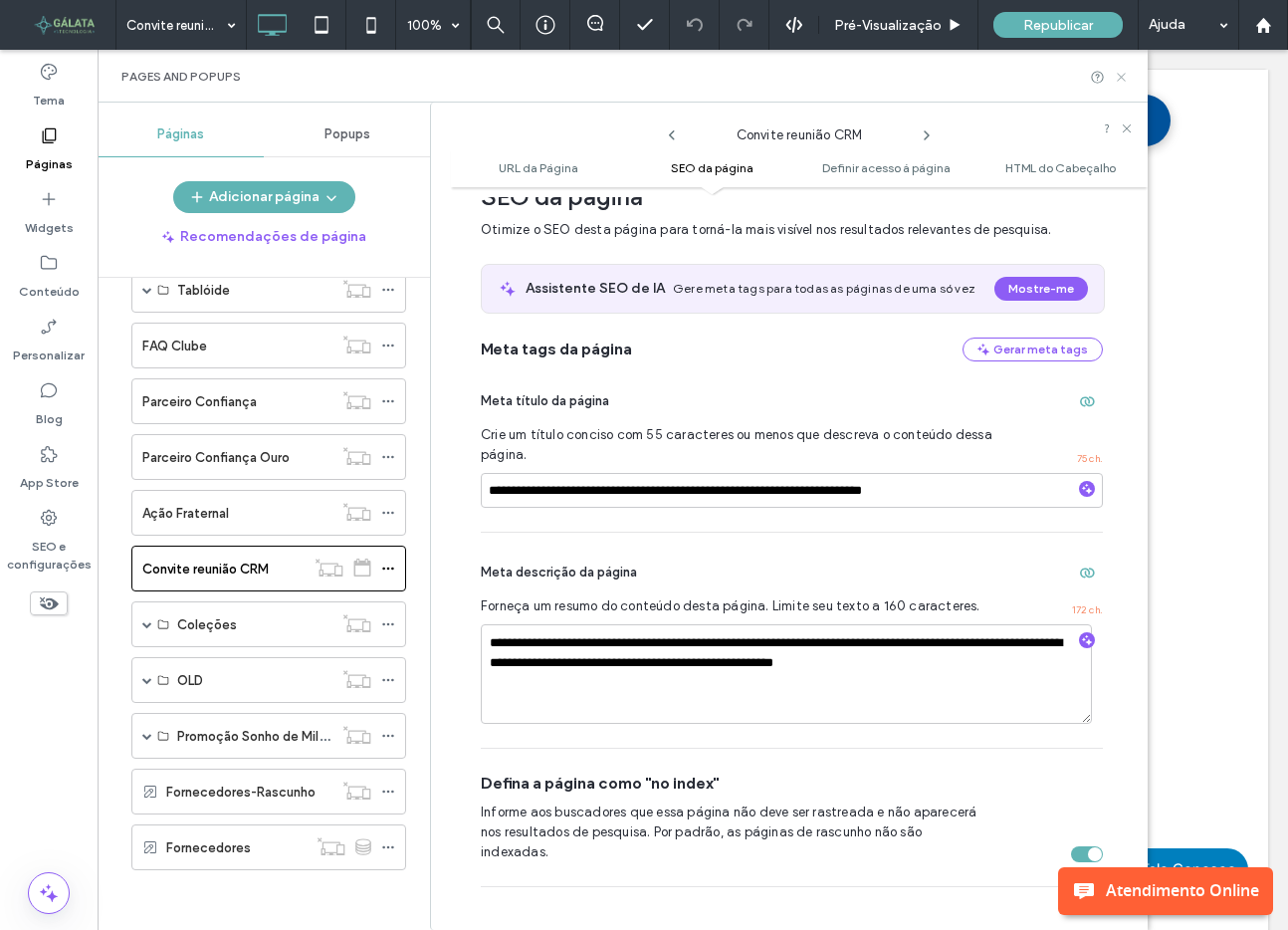 click 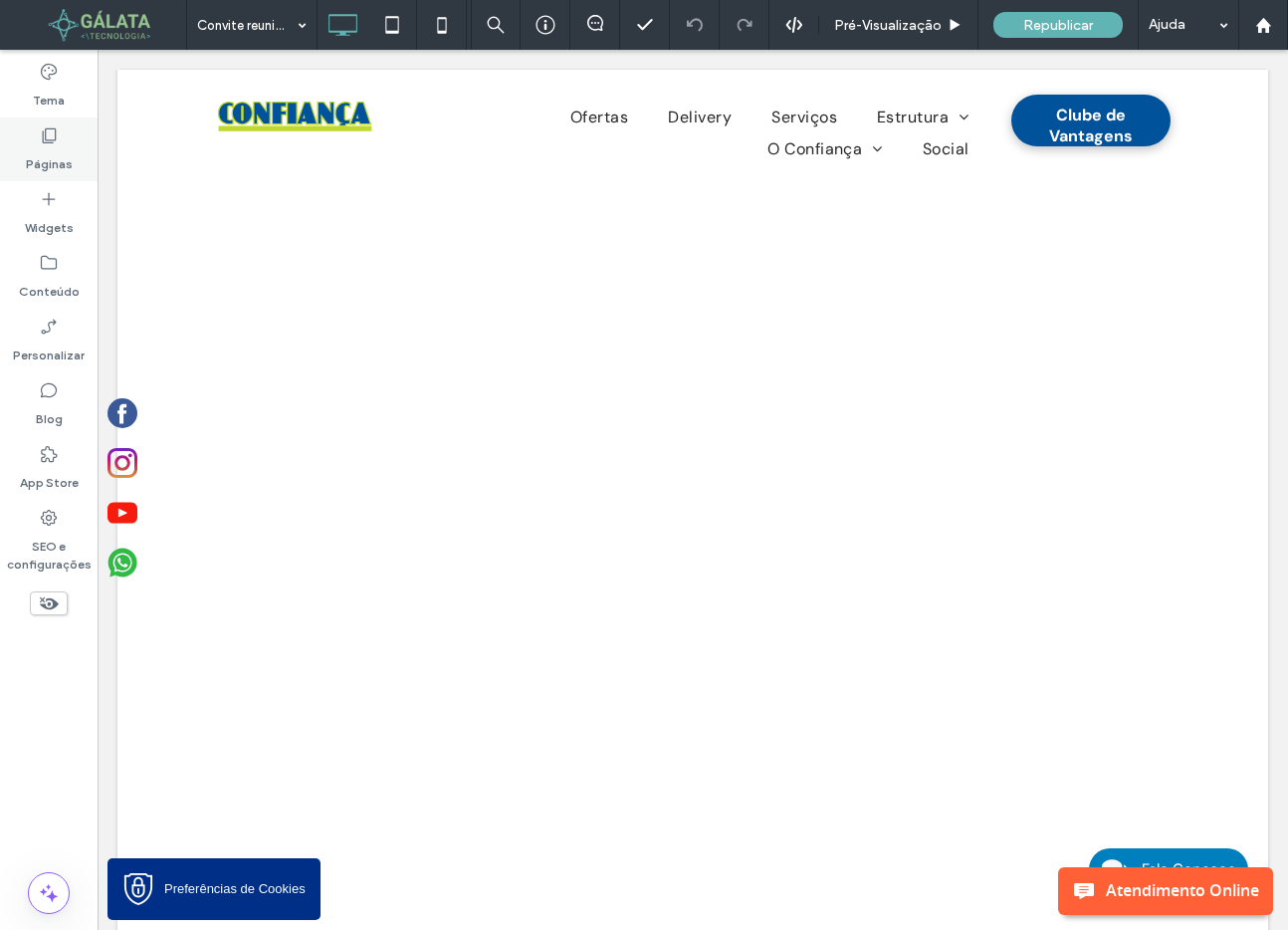 click on "Páginas" at bounding box center (49, 159) 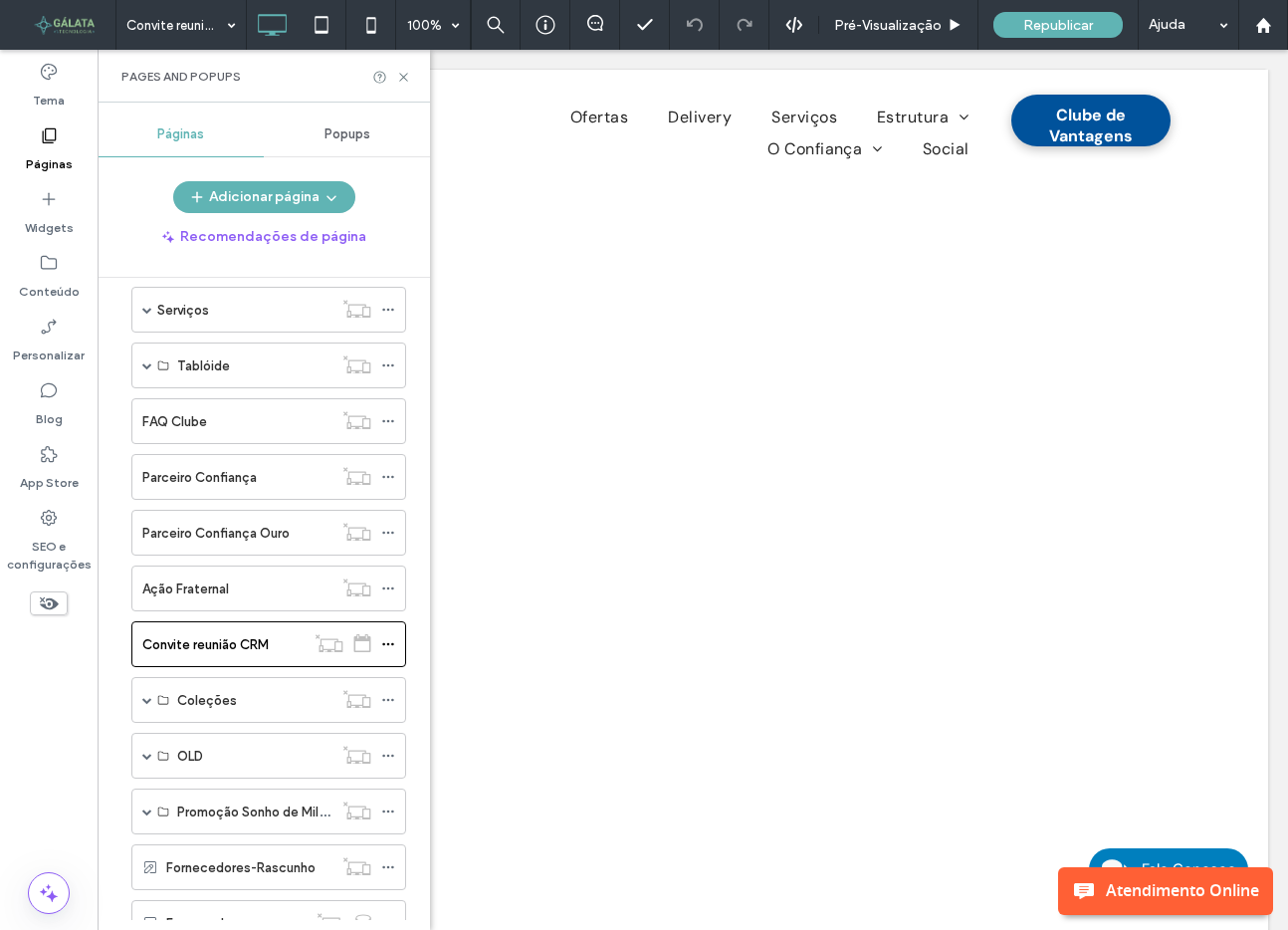 scroll, scrollTop: 491, scrollLeft: 0, axis: vertical 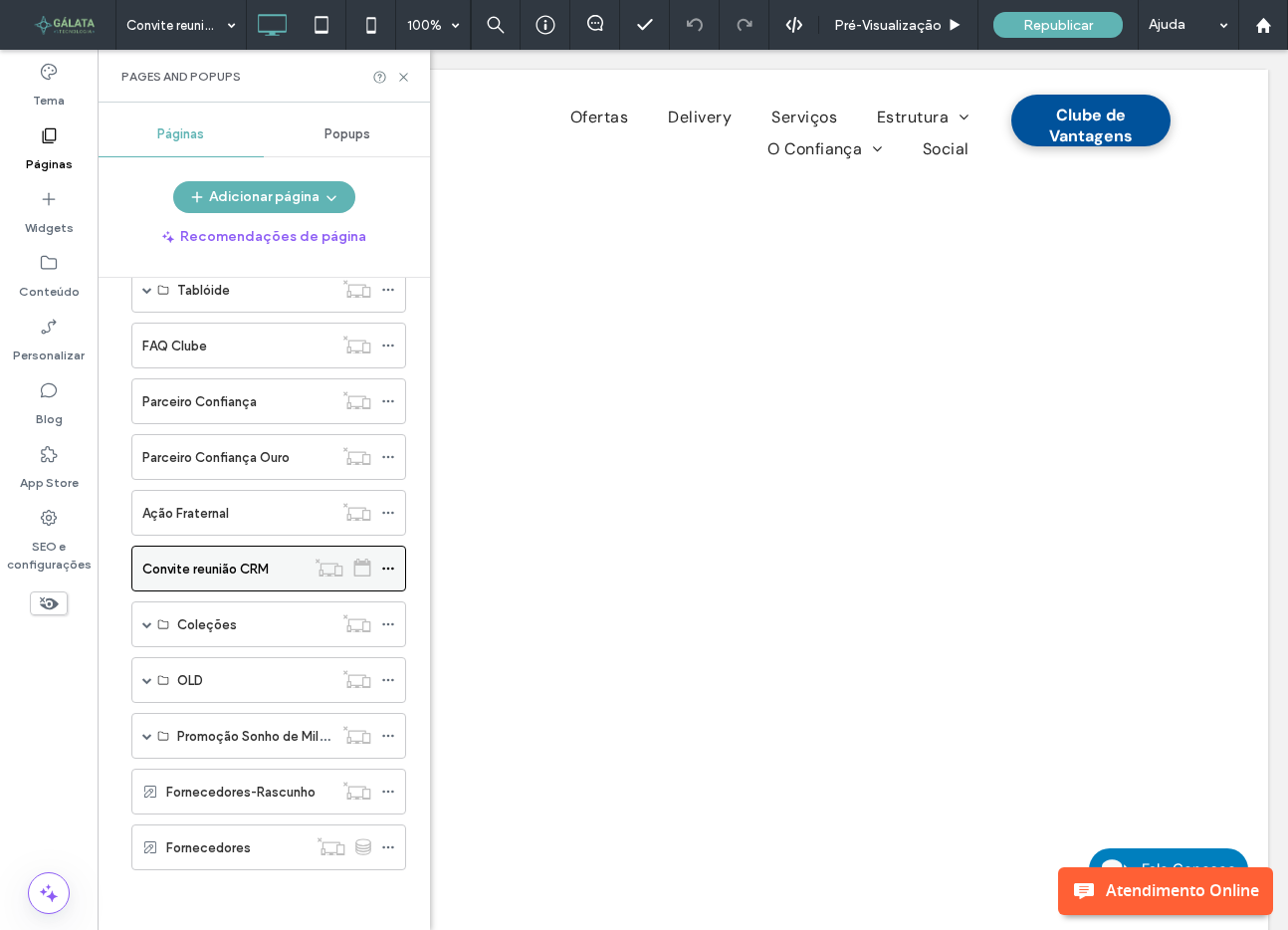 click 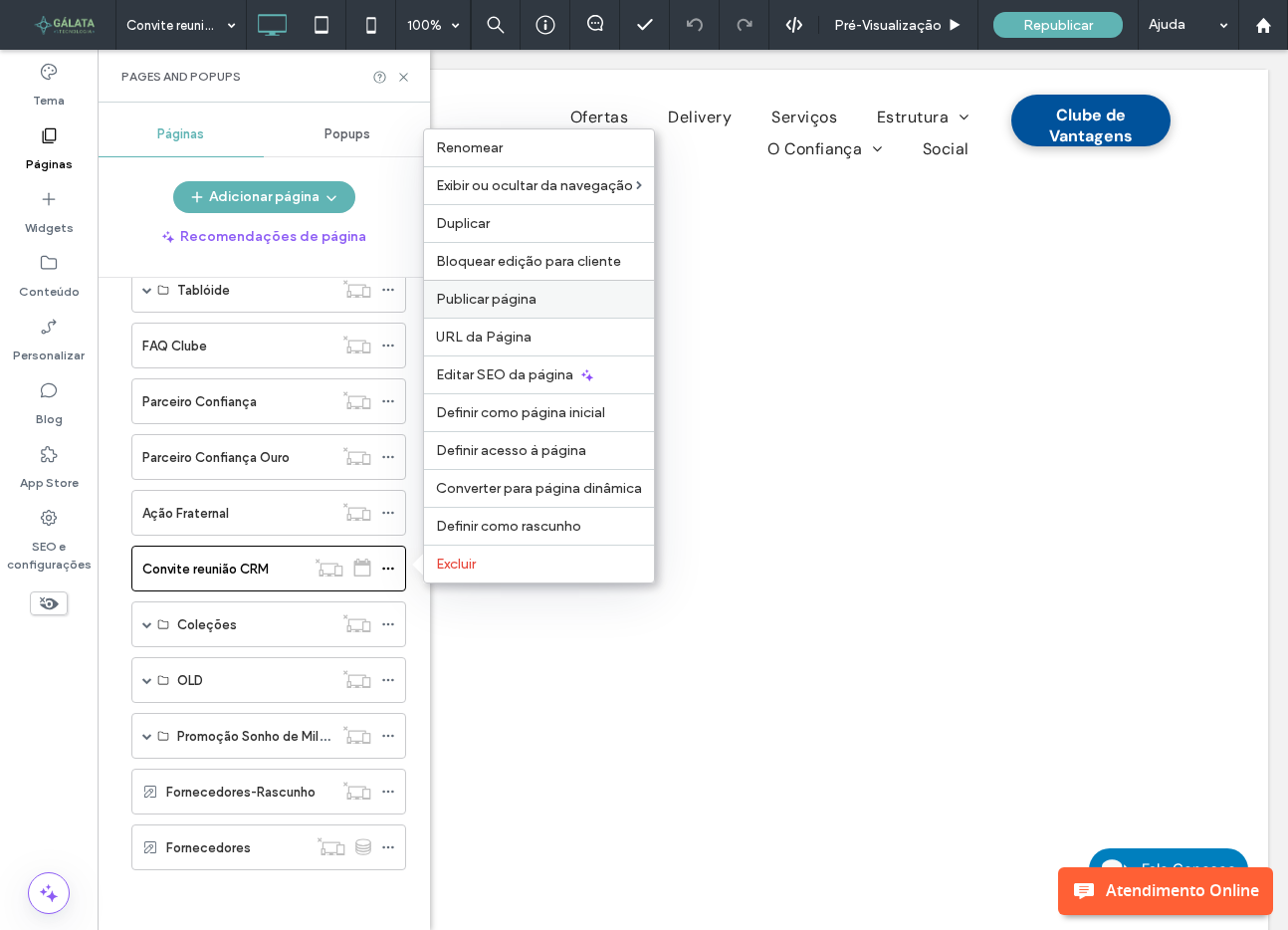 click on "Publicar página" at bounding box center [538, 299] 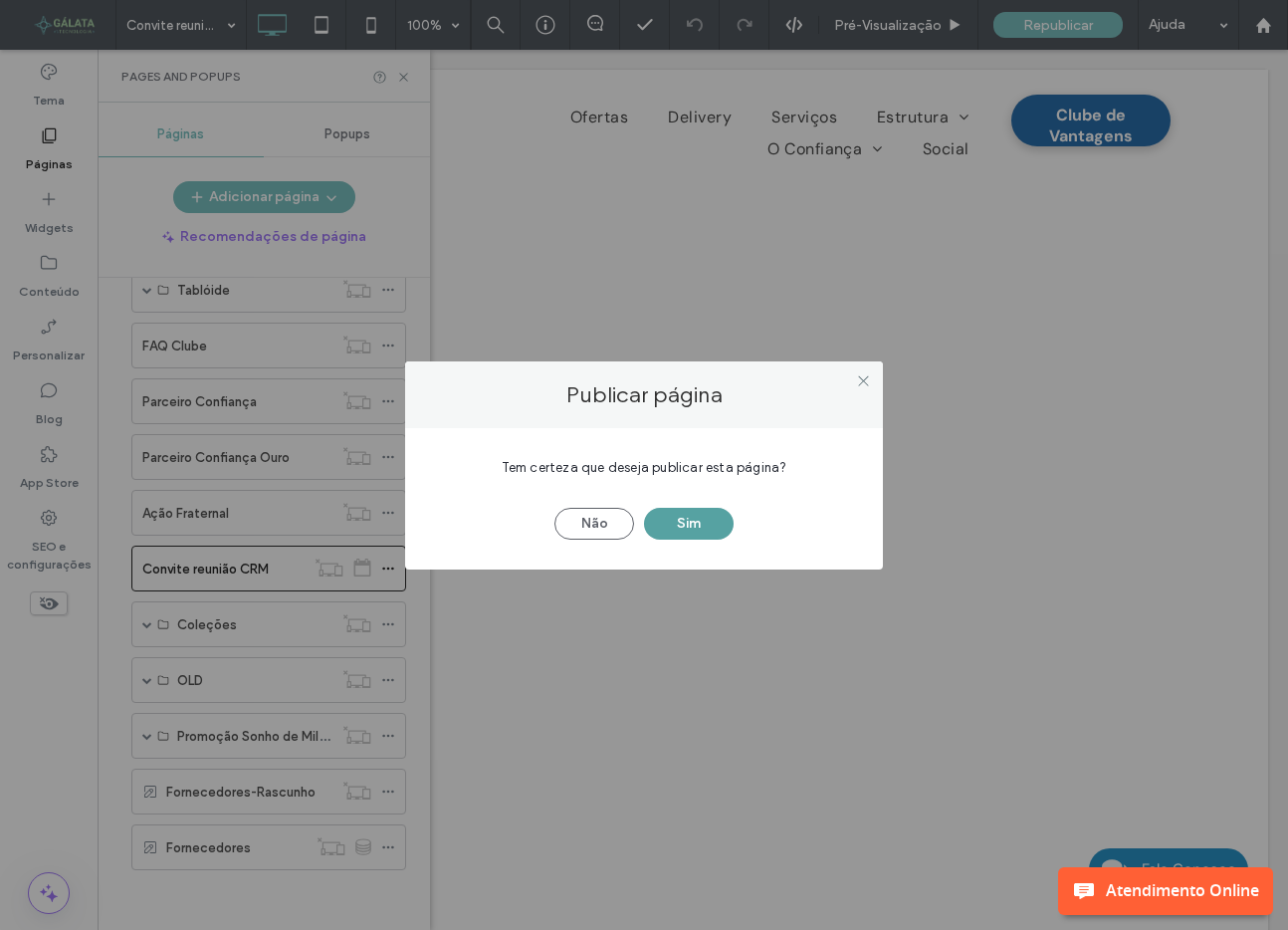 click on "Sim" at bounding box center [689, 524] 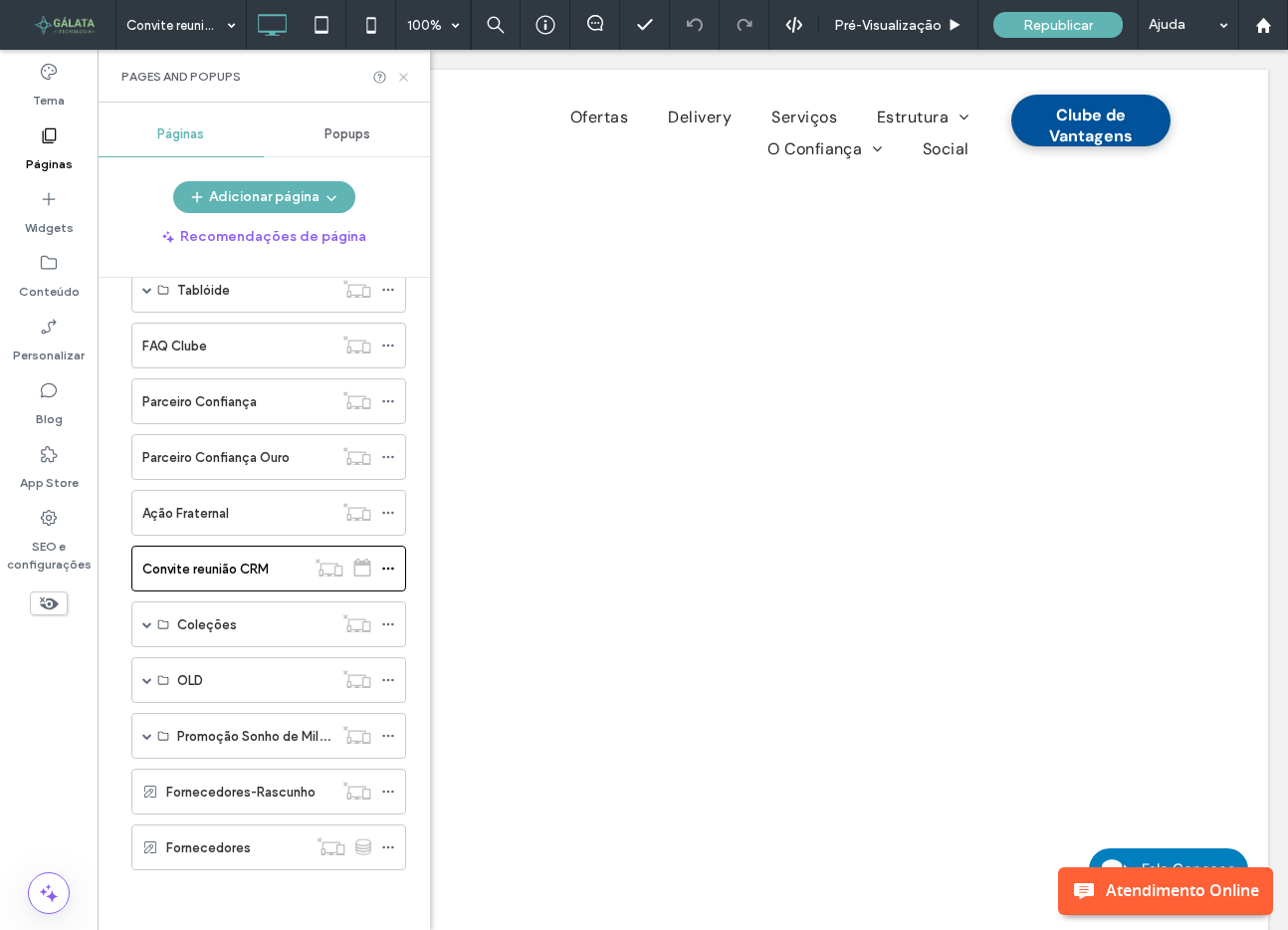 click 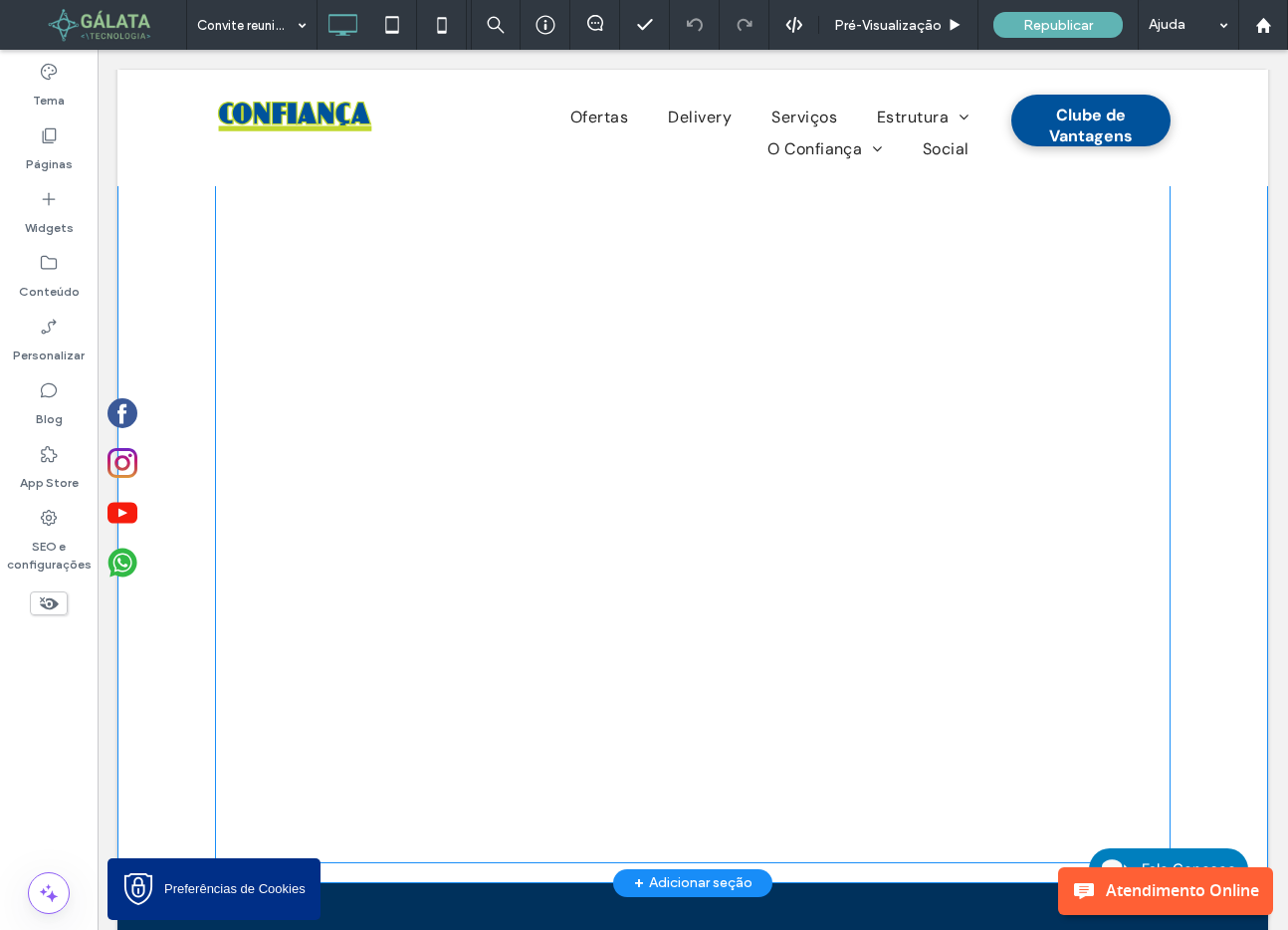 scroll, scrollTop: 0, scrollLeft: 0, axis: both 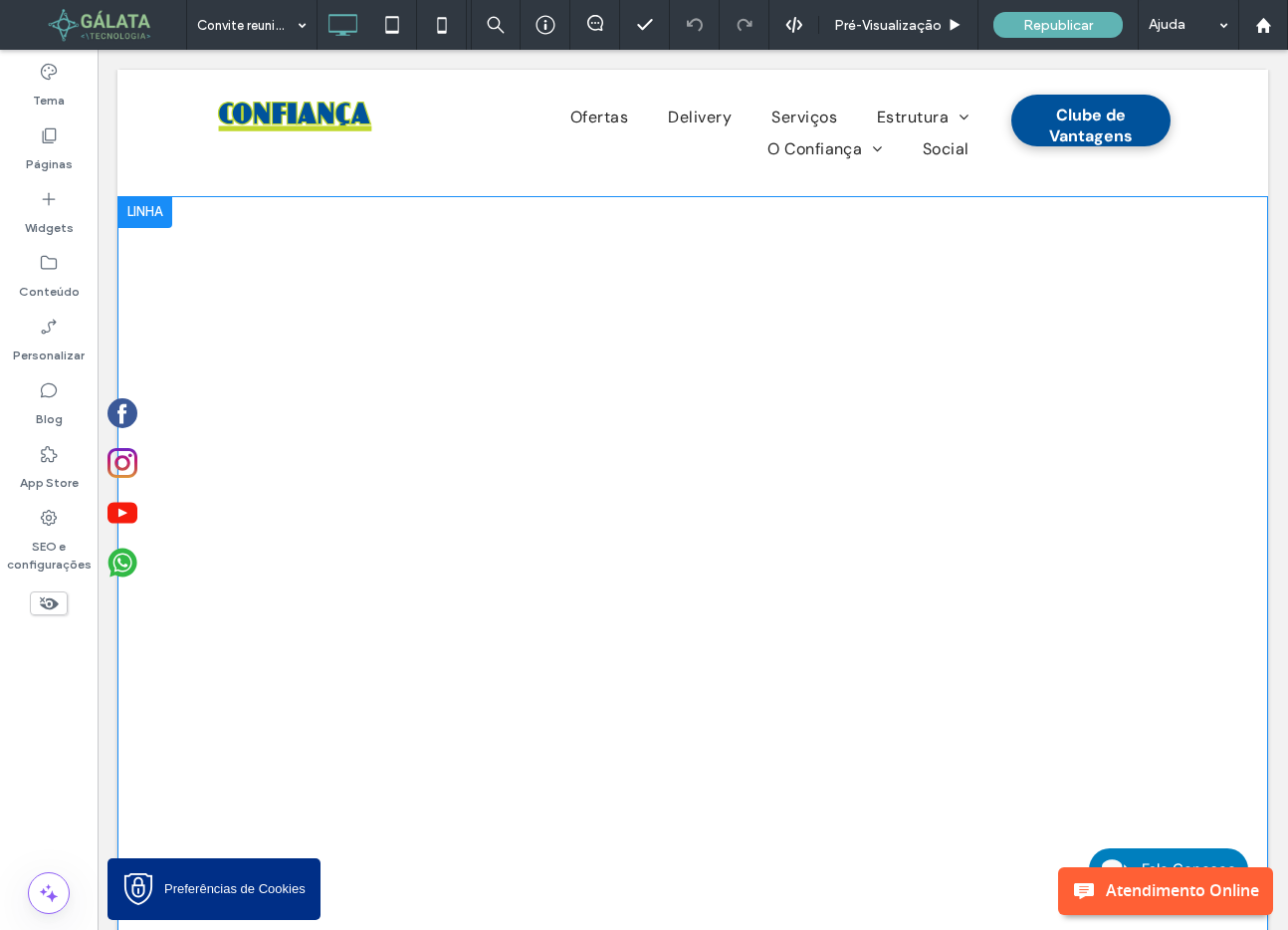 click on "Click To Paste
Linha + Adicionar seção" at bounding box center [693, 614] 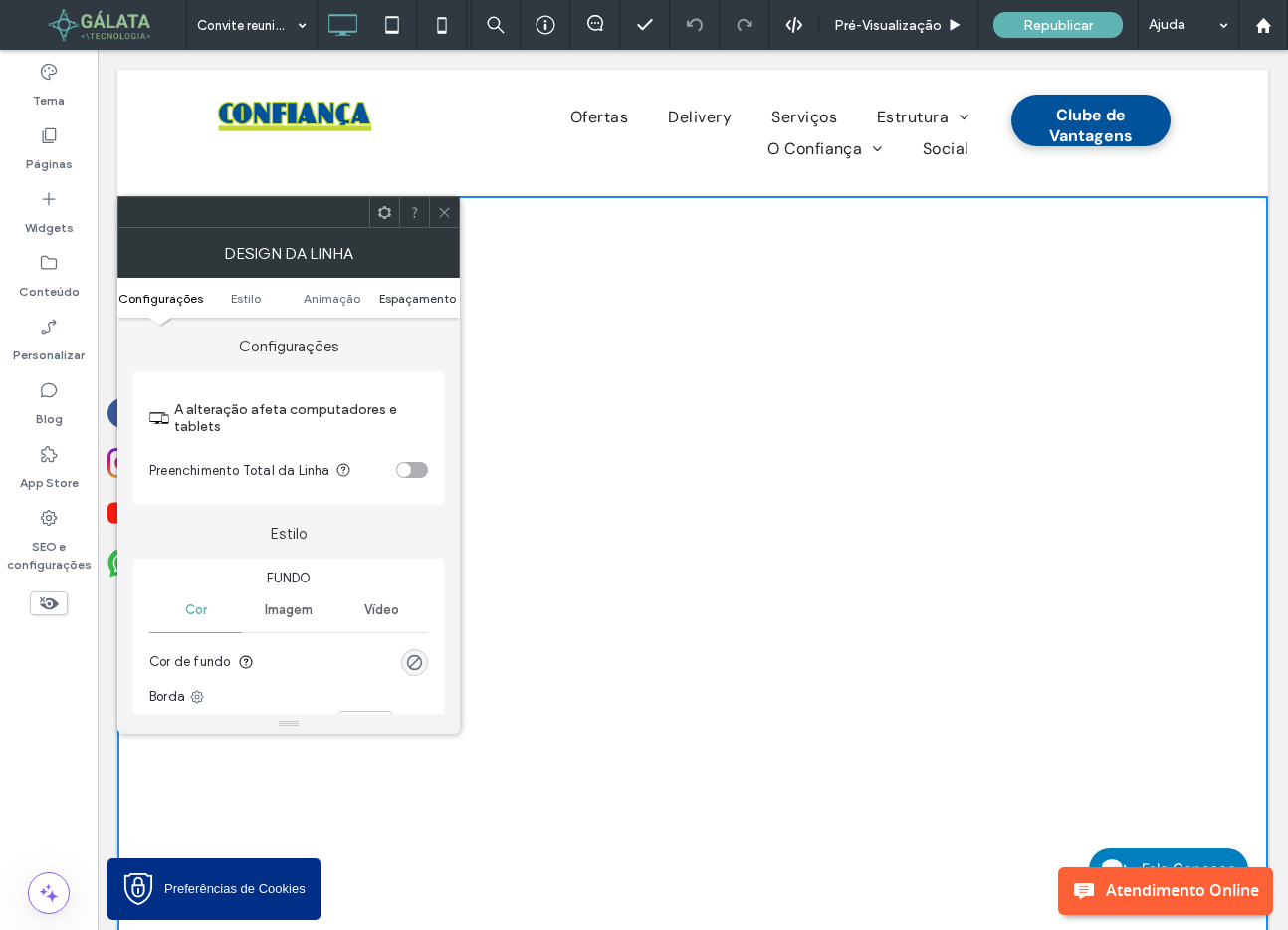 click on "Espaçamento" at bounding box center (417, 298) 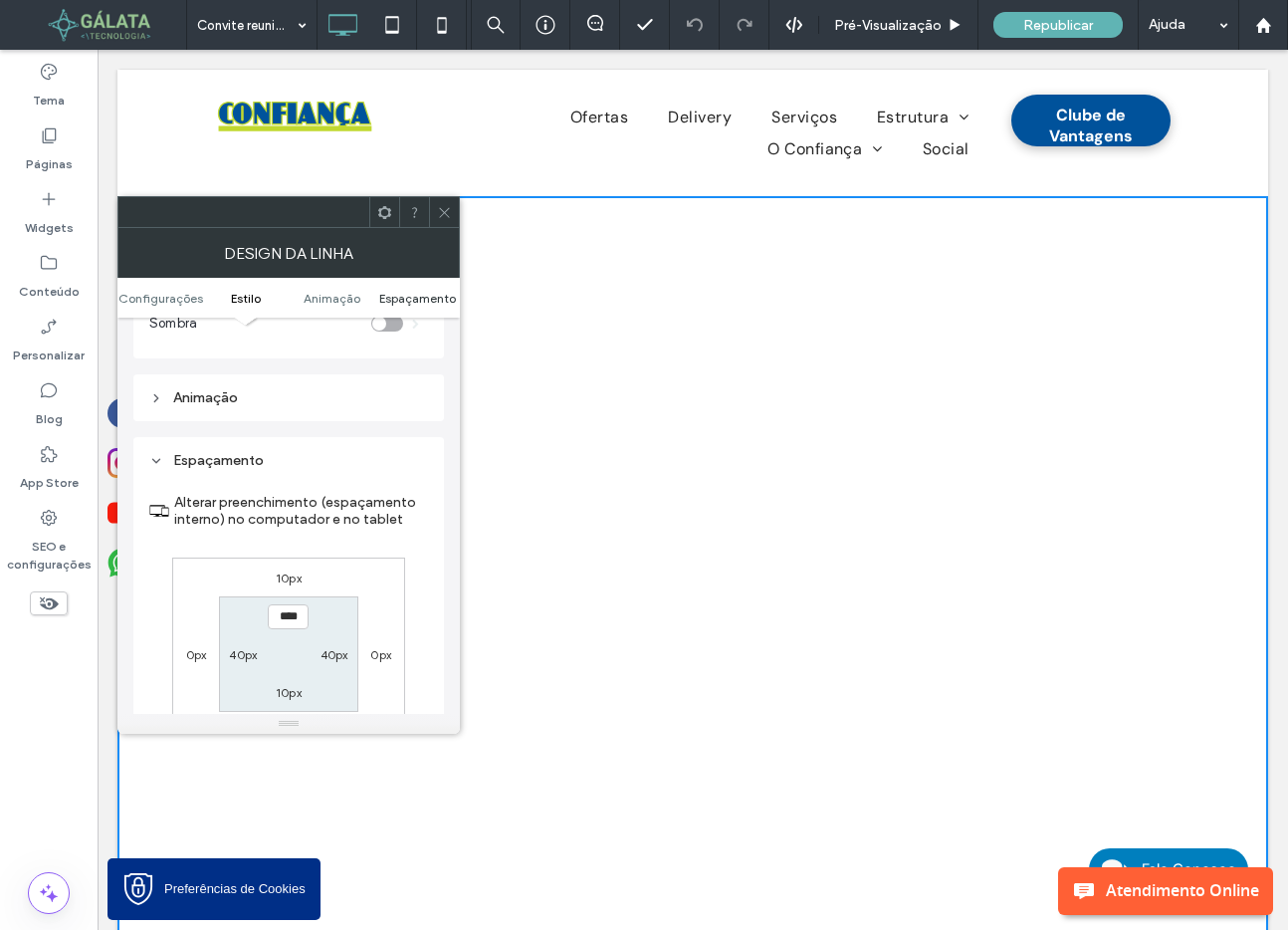 scroll, scrollTop: 580, scrollLeft: 0, axis: vertical 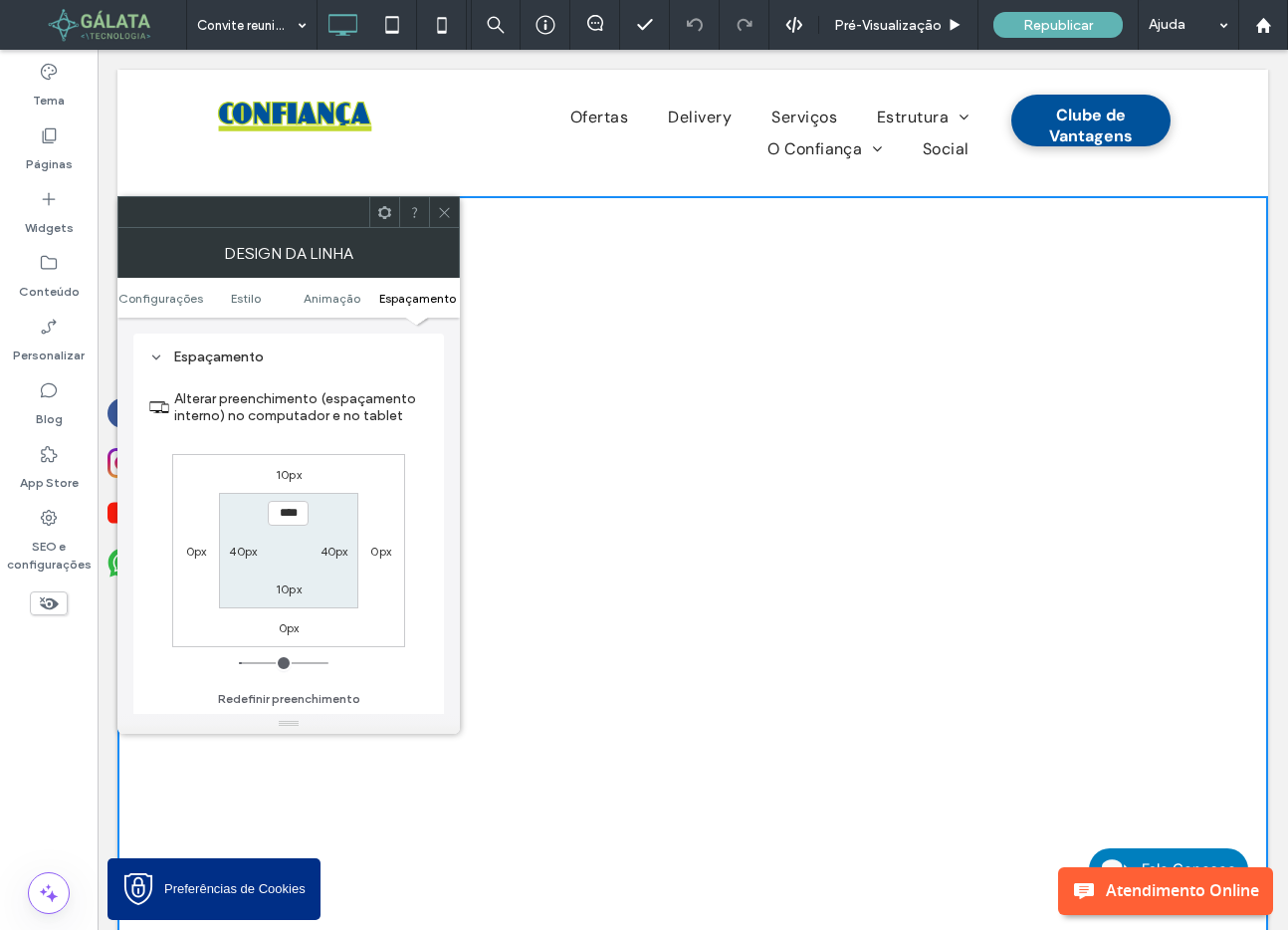 click 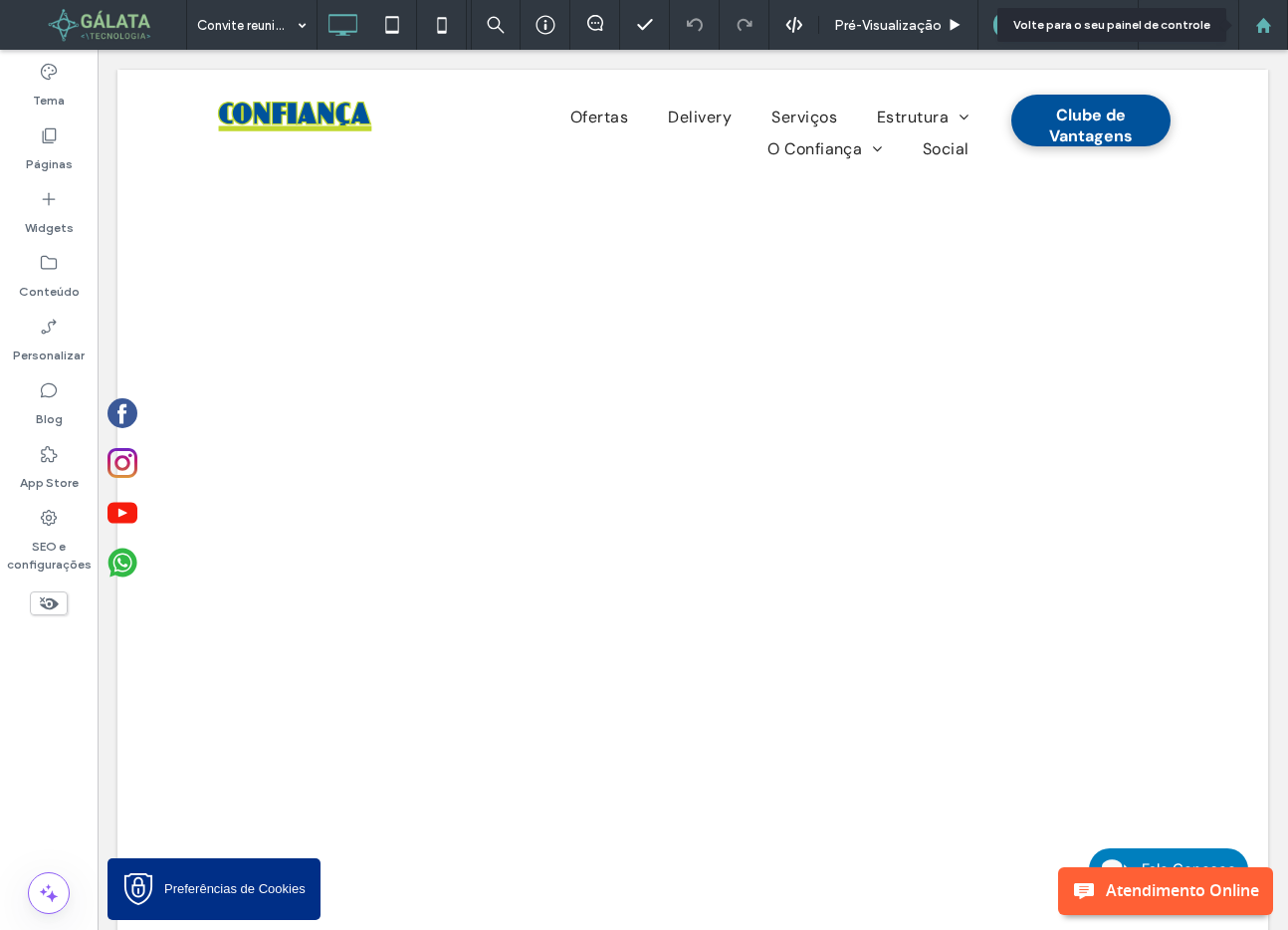 click 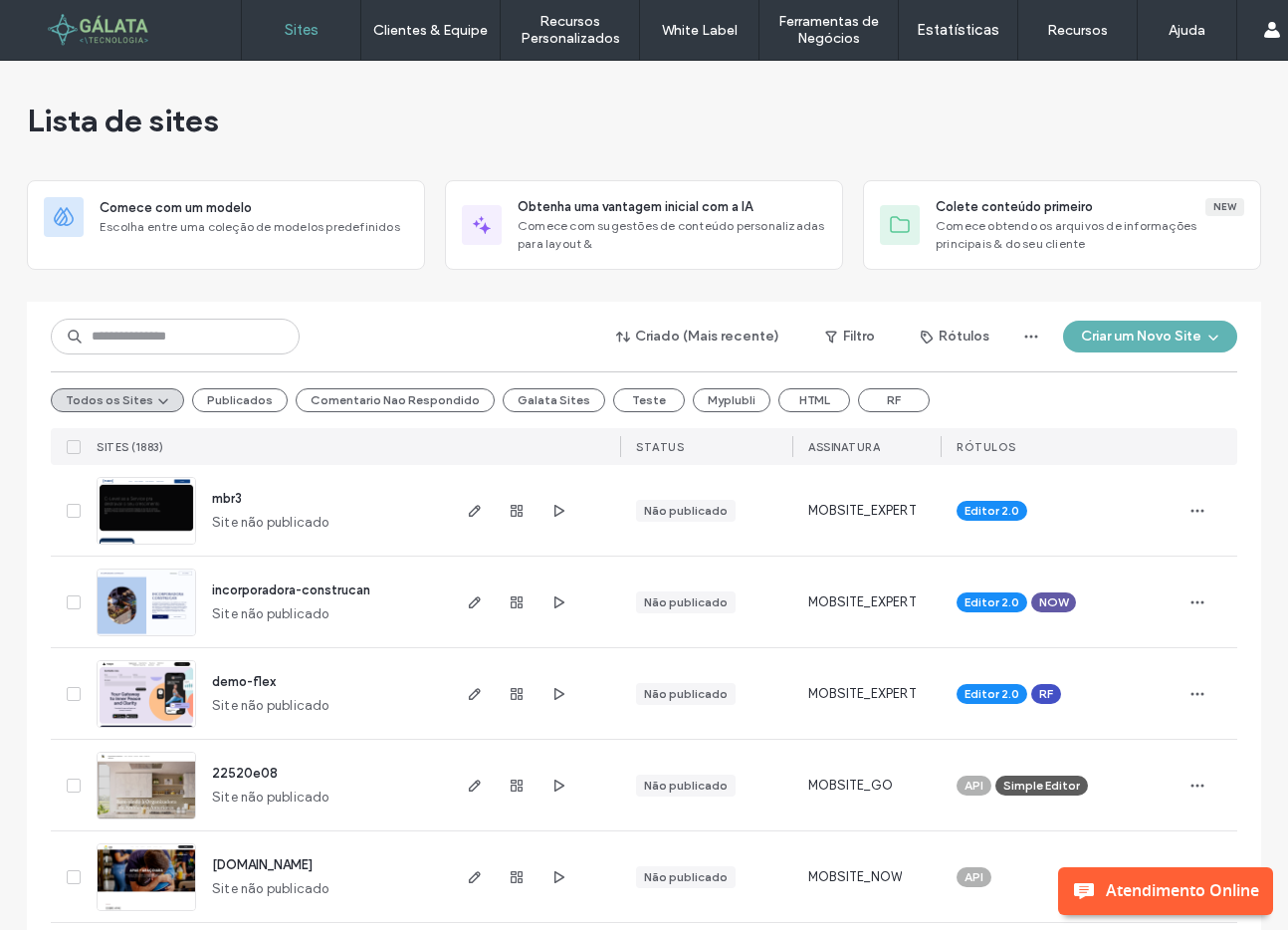 scroll, scrollTop: 0, scrollLeft: 0, axis: both 